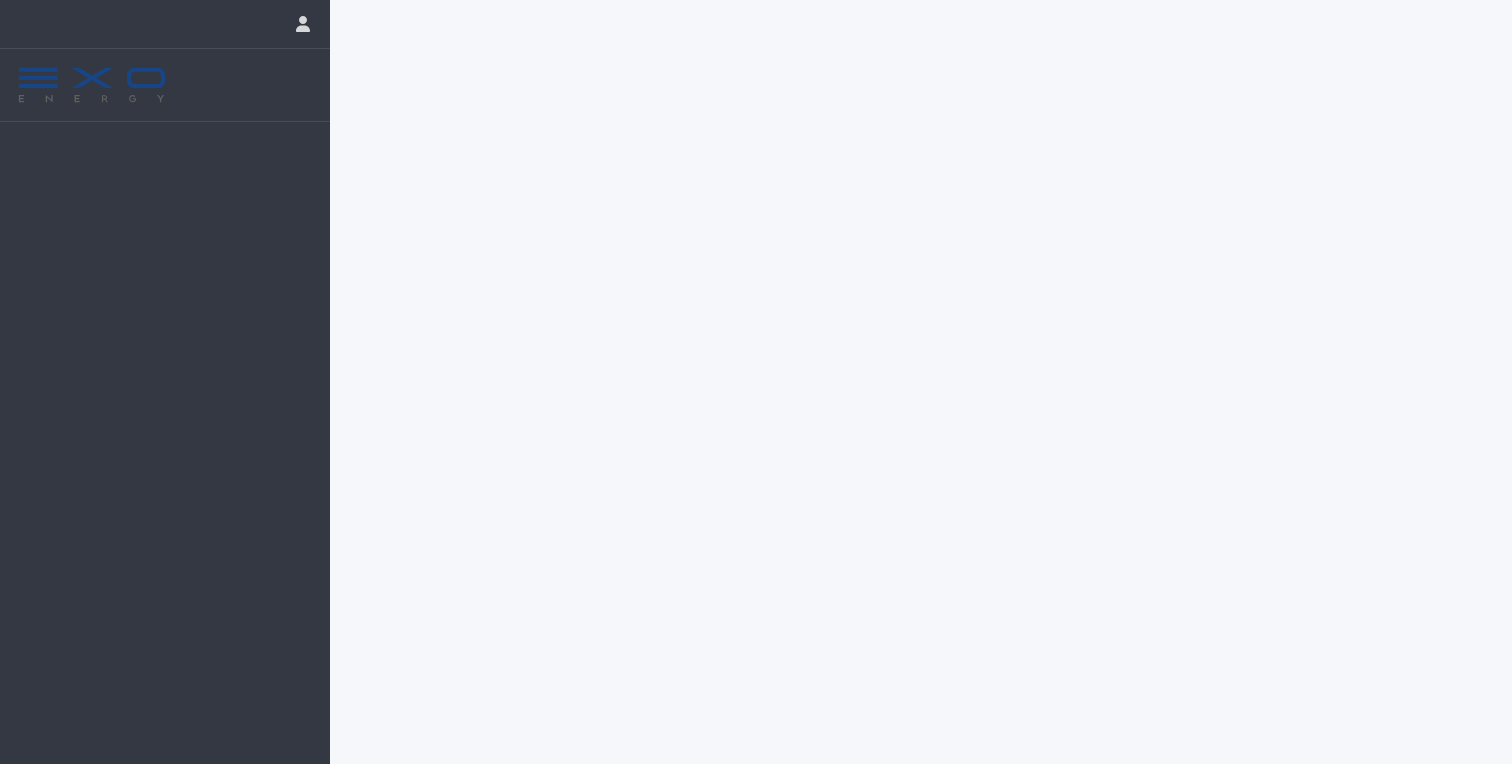 scroll, scrollTop: 0, scrollLeft: 0, axis: both 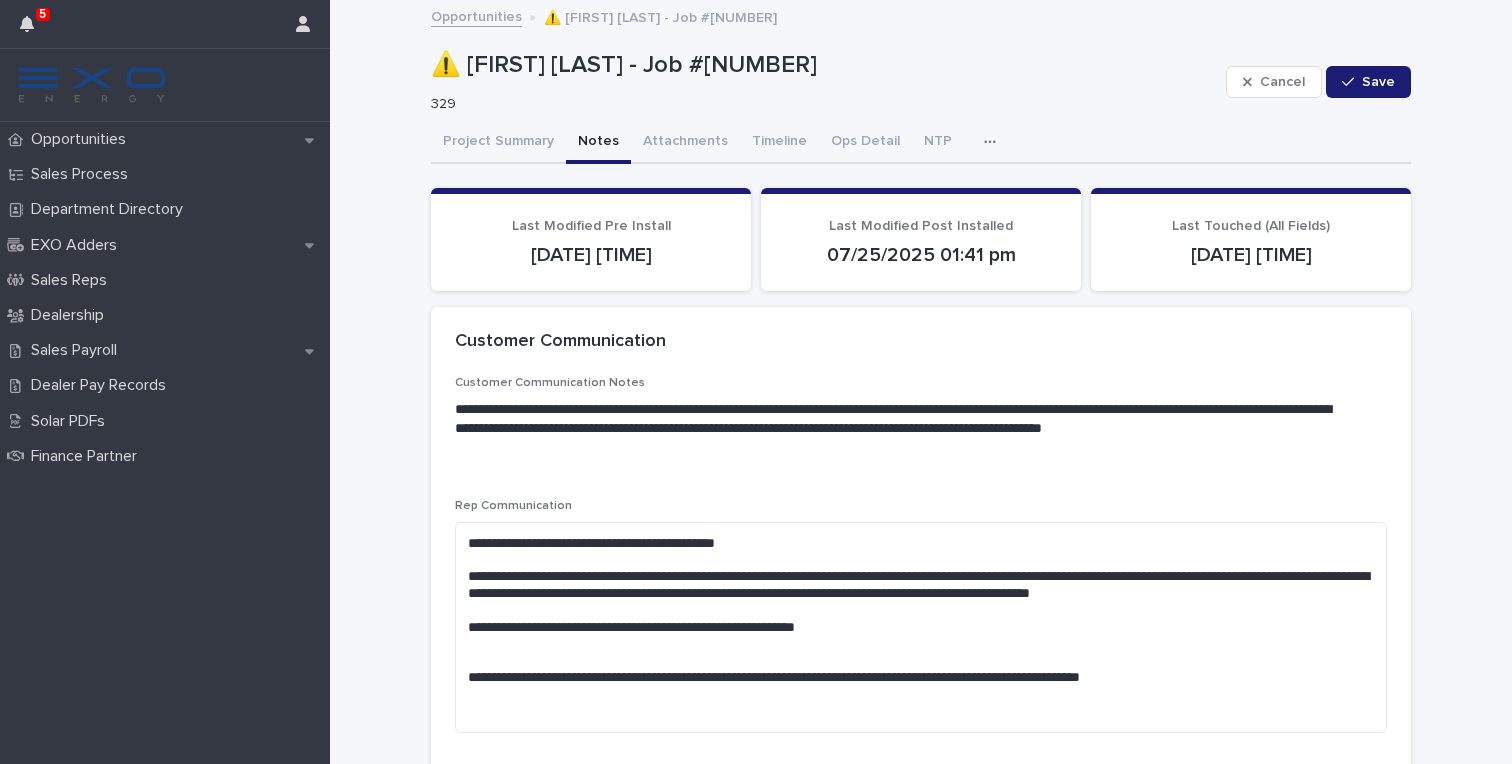 click on "Project Summary Notes Attachments Timeline Ops Detail NTP Activity" at bounding box center (921, 143) 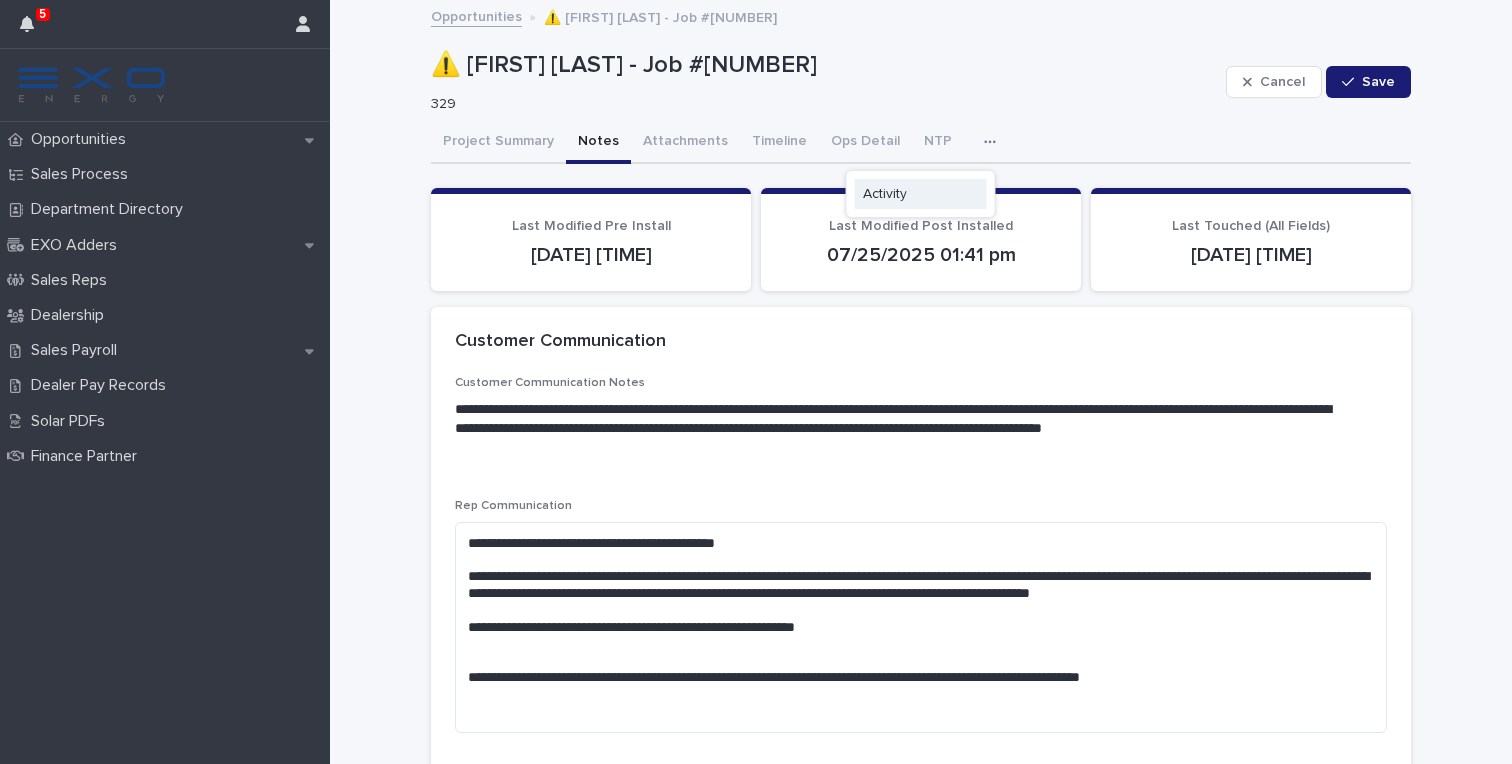 click on "Activity" at bounding box center [921, 194] 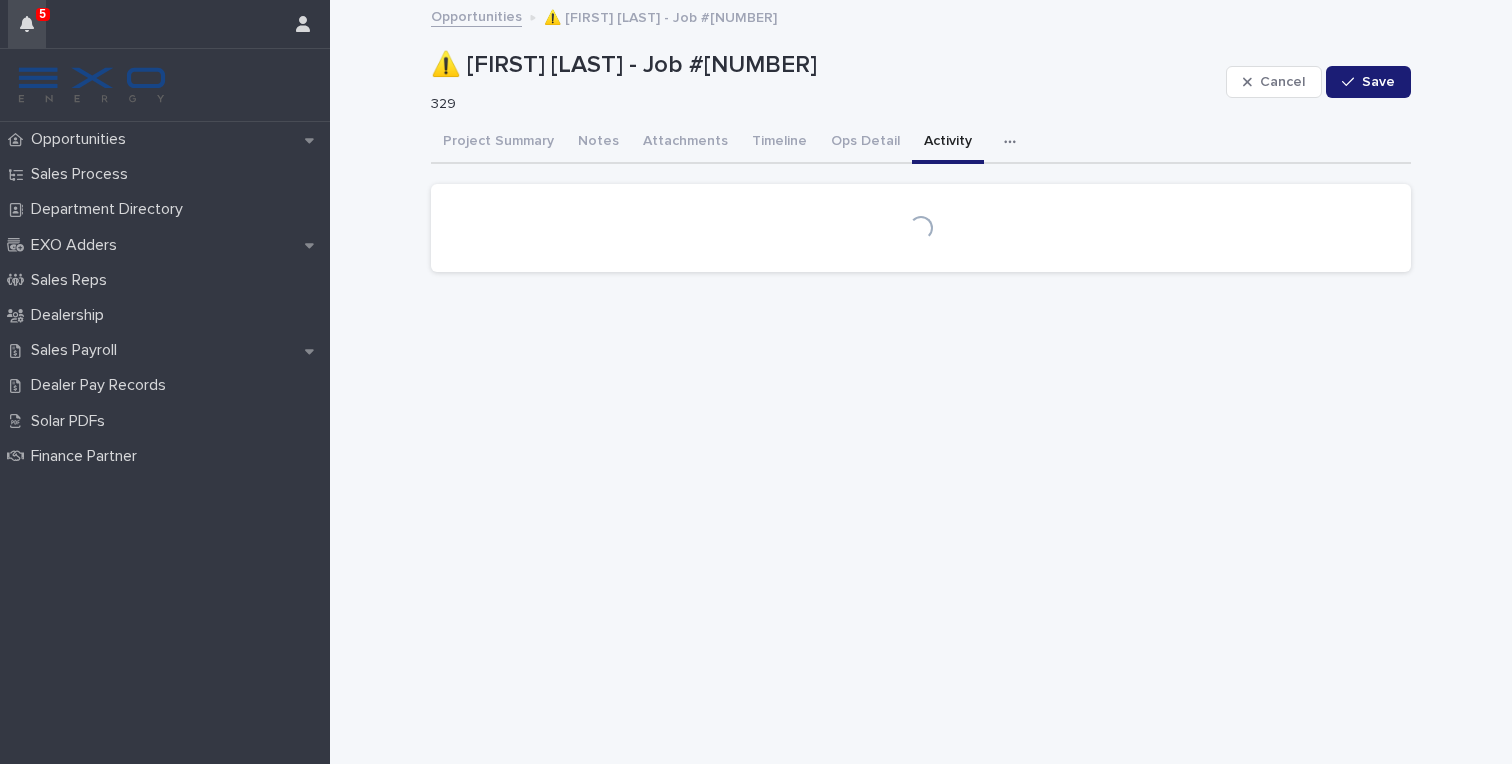 click at bounding box center [27, 24] 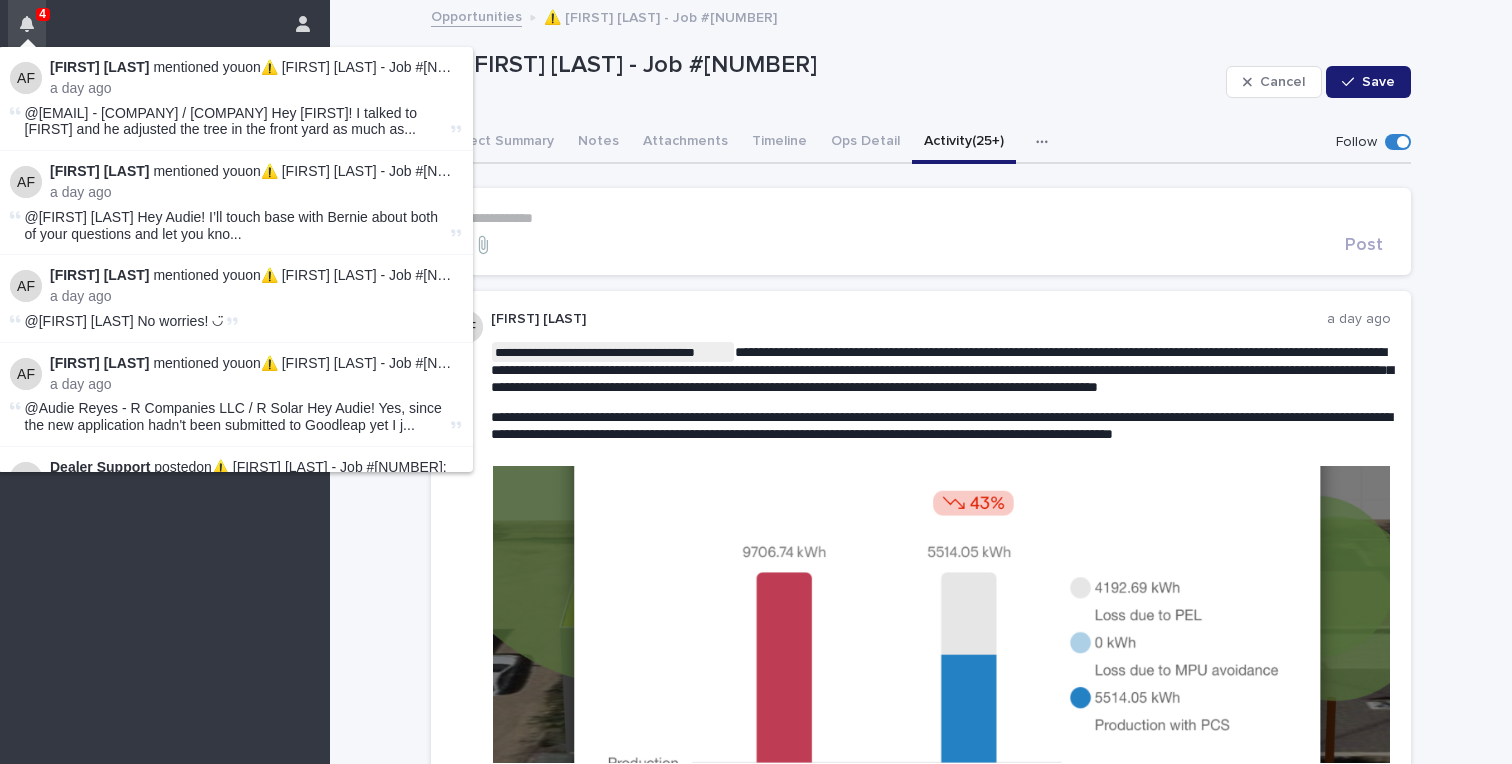 click at bounding box center (27, 24) 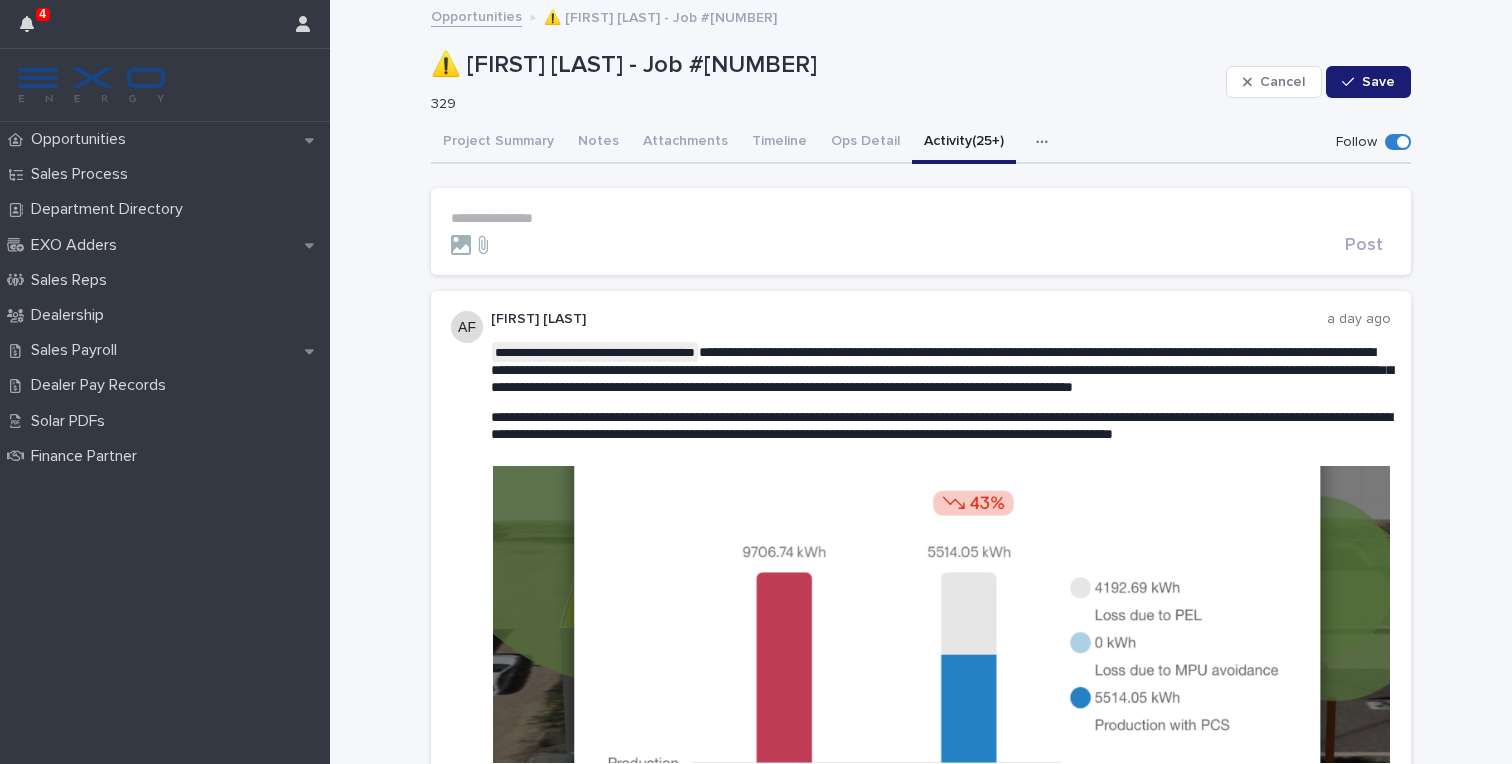click on "**********" at bounding box center (941, 555) 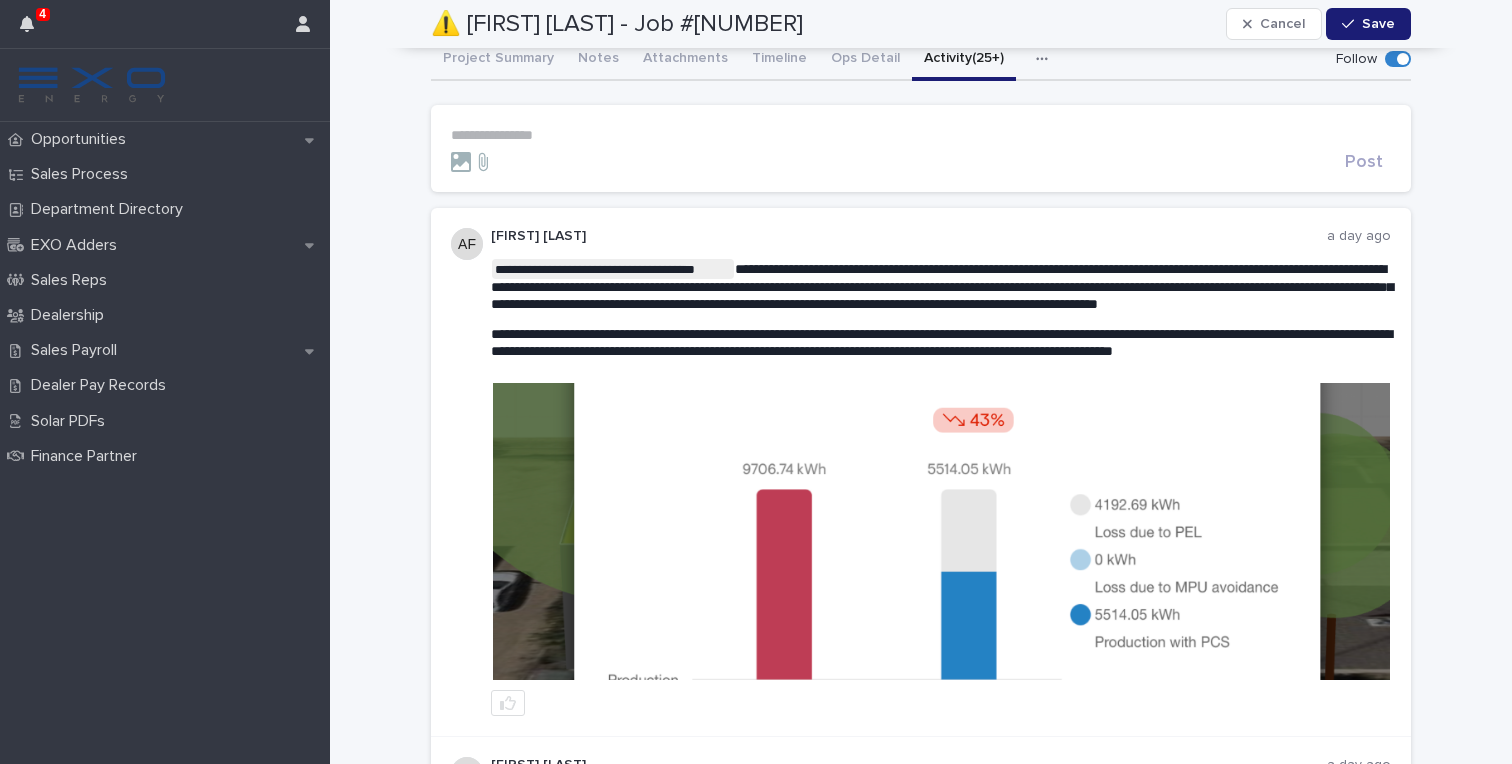 scroll, scrollTop: 0, scrollLeft: 0, axis: both 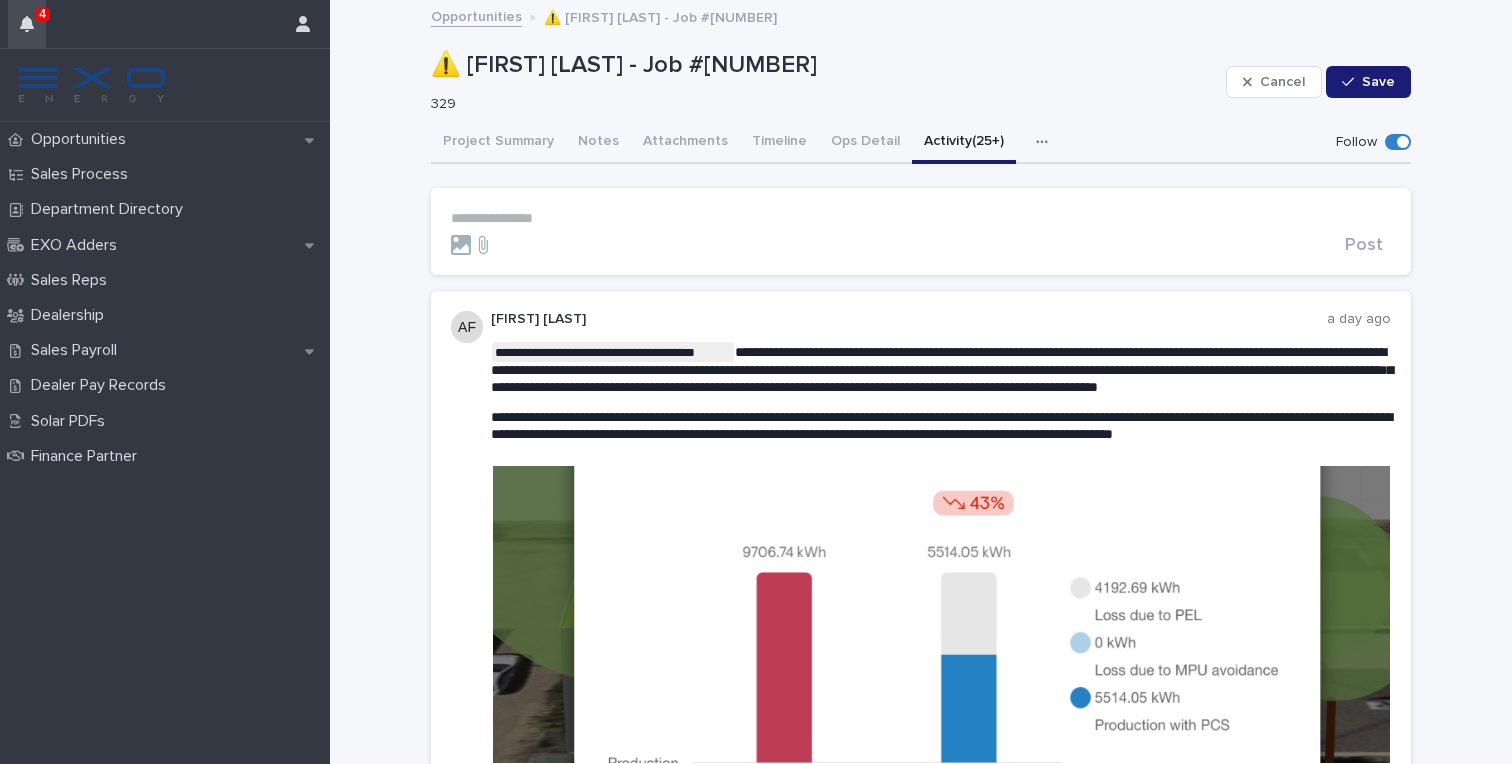 click 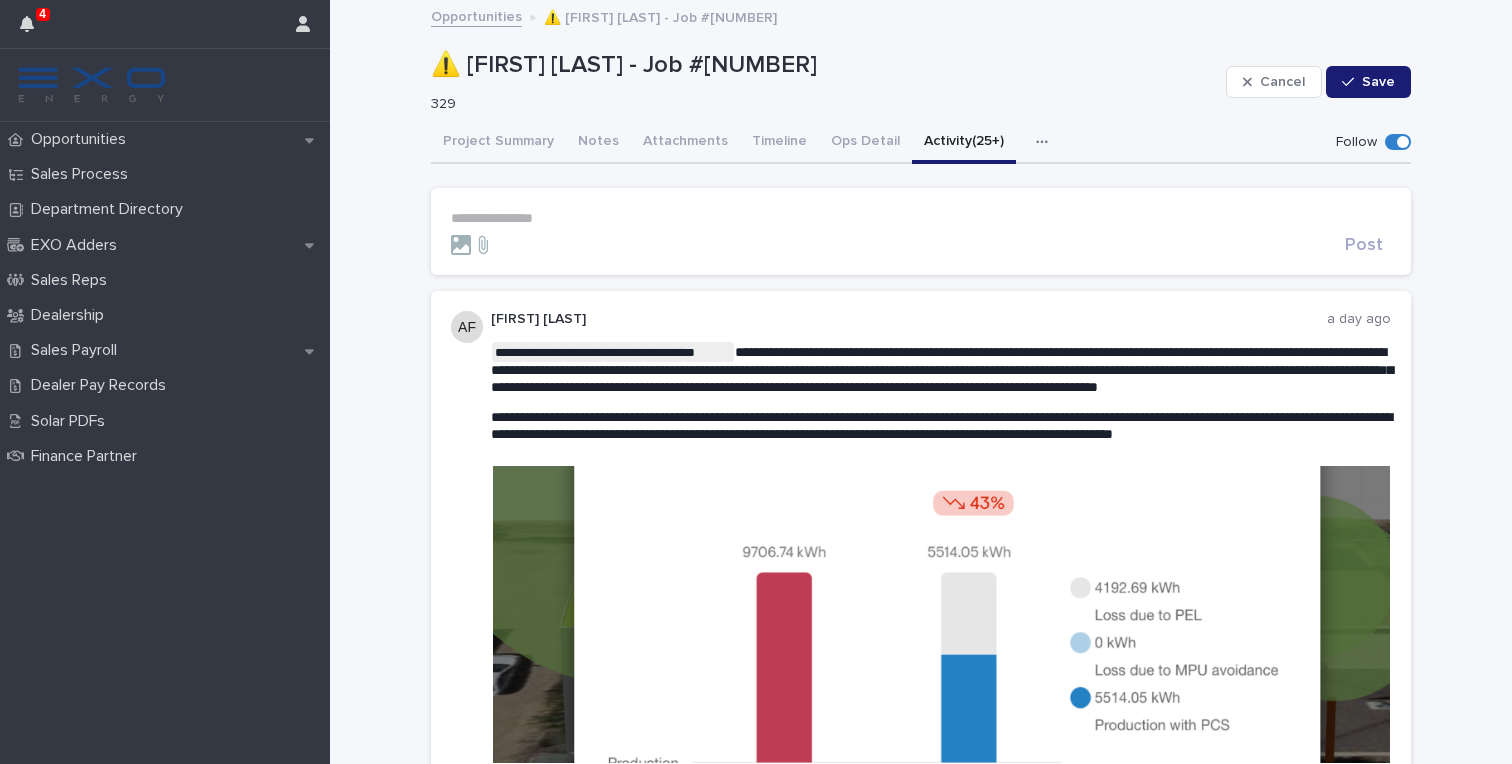 click on "4" at bounding box center (148, 24) 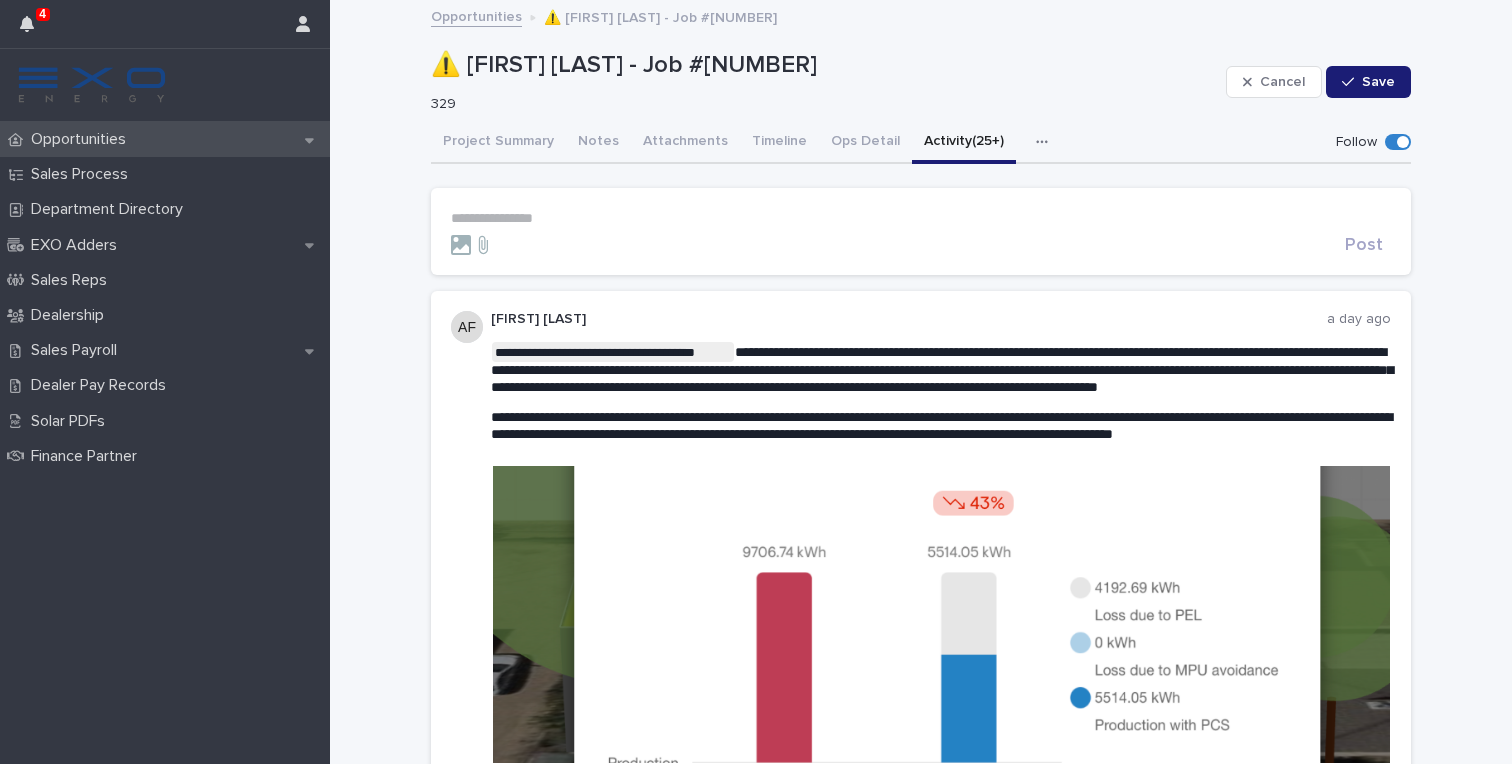 click on "Opportunities" at bounding box center (82, 139) 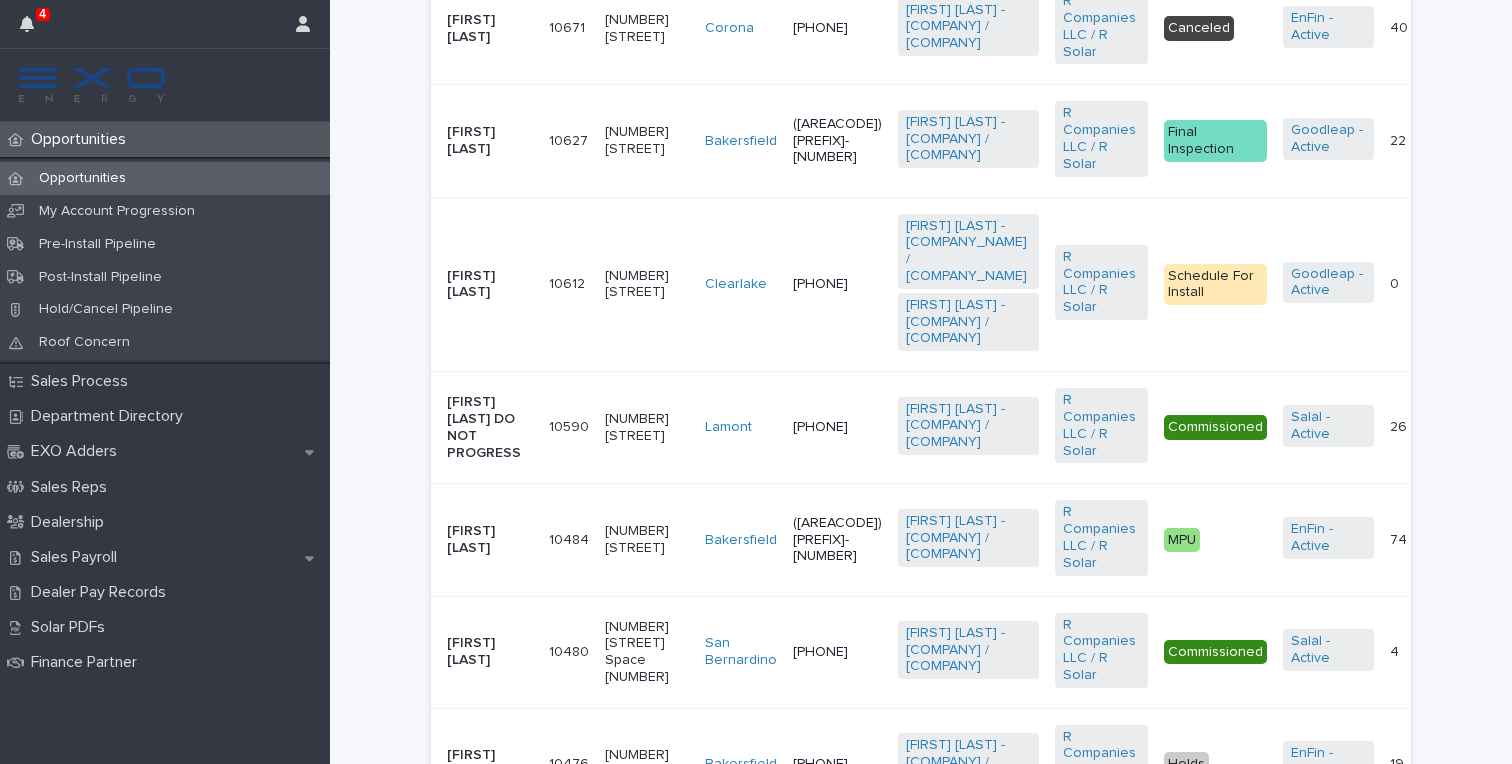 scroll, scrollTop: 639, scrollLeft: 0, axis: vertical 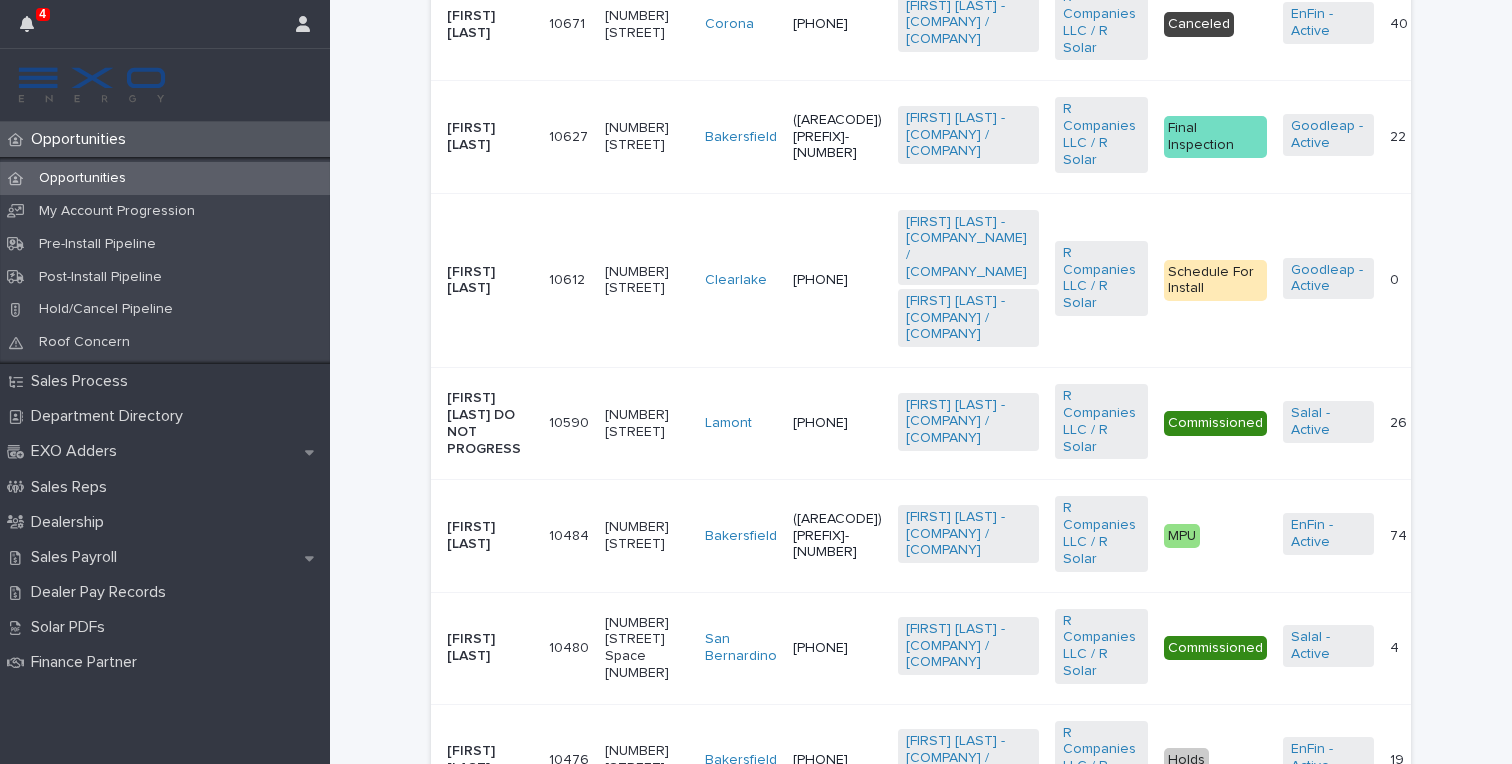 click on "[FIRST] [LAST]" at bounding box center (490, 137) 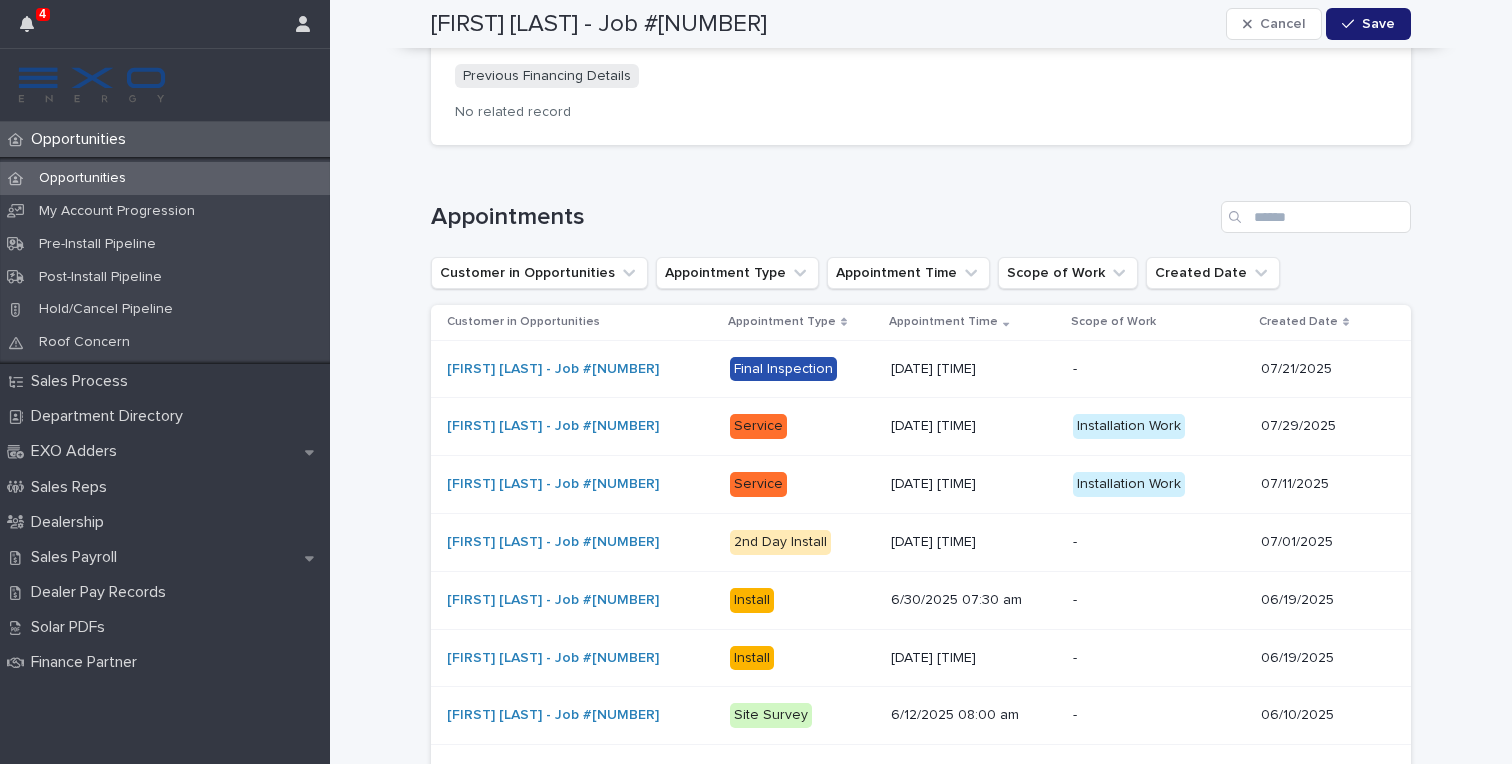 scroll, scrollTop: 2419, scrollLeft: 0, axis: vertical 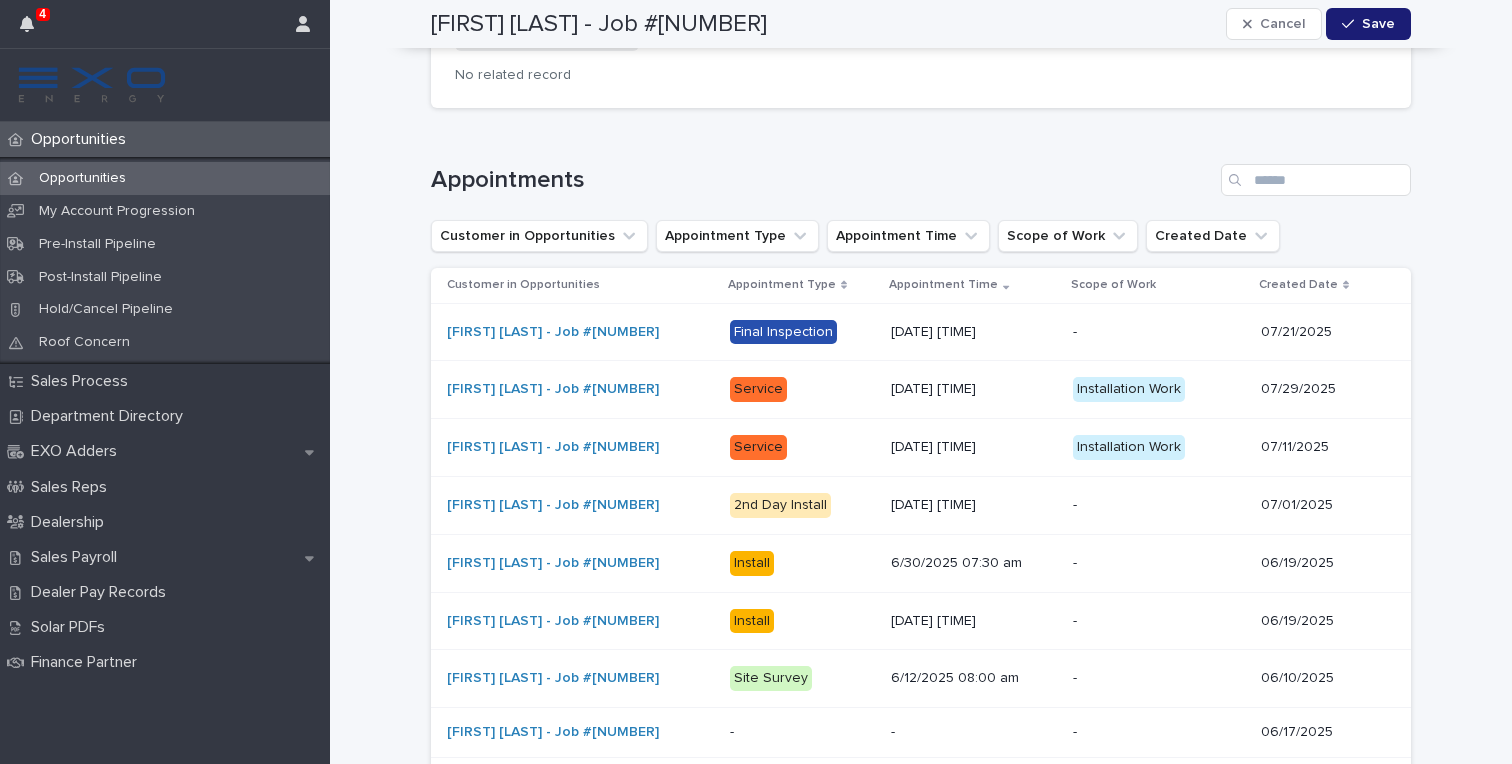 click on "Final Inspection" at bounding box center (783, 332) 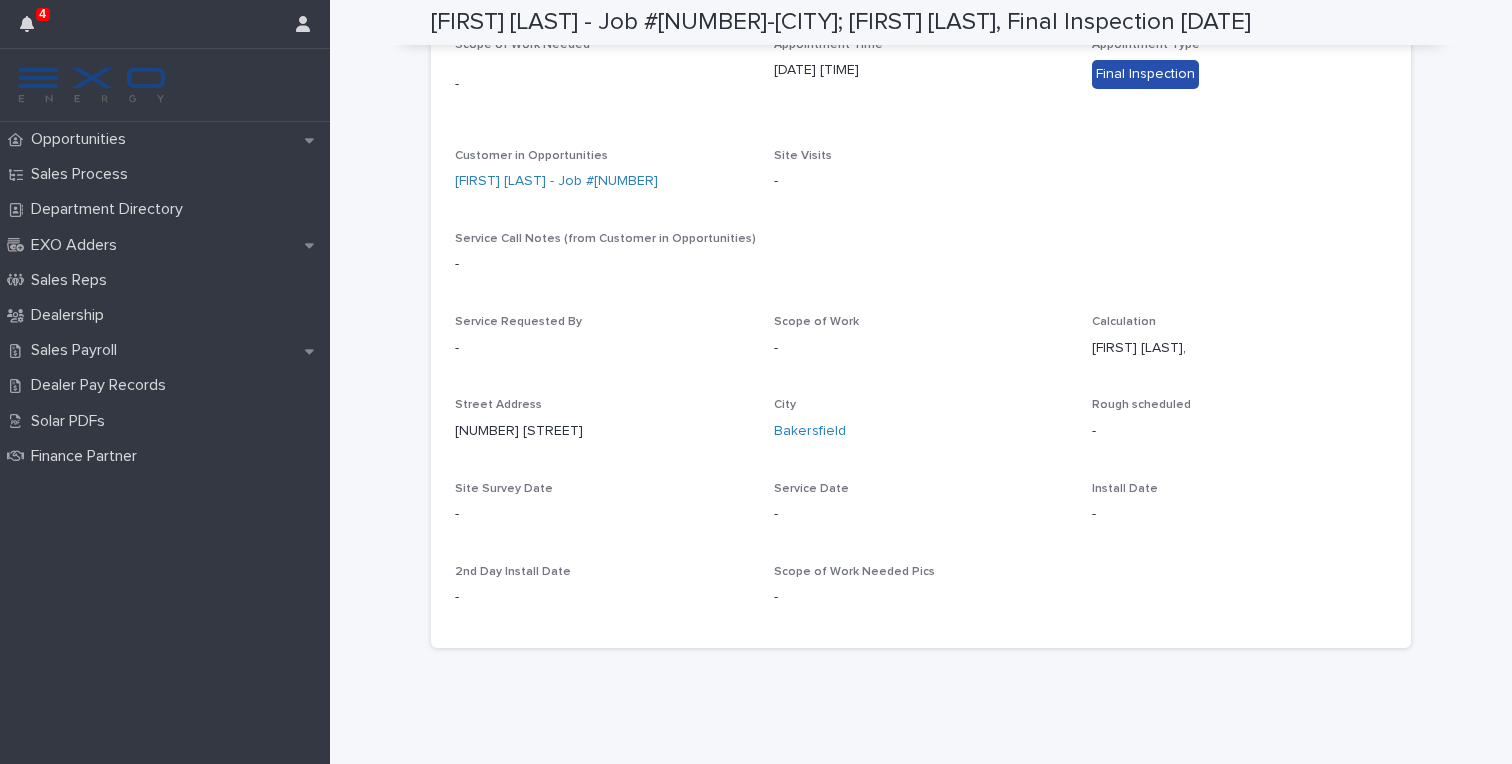 scroll, scrollTop: 0, scrollLeft: 0, axis: both 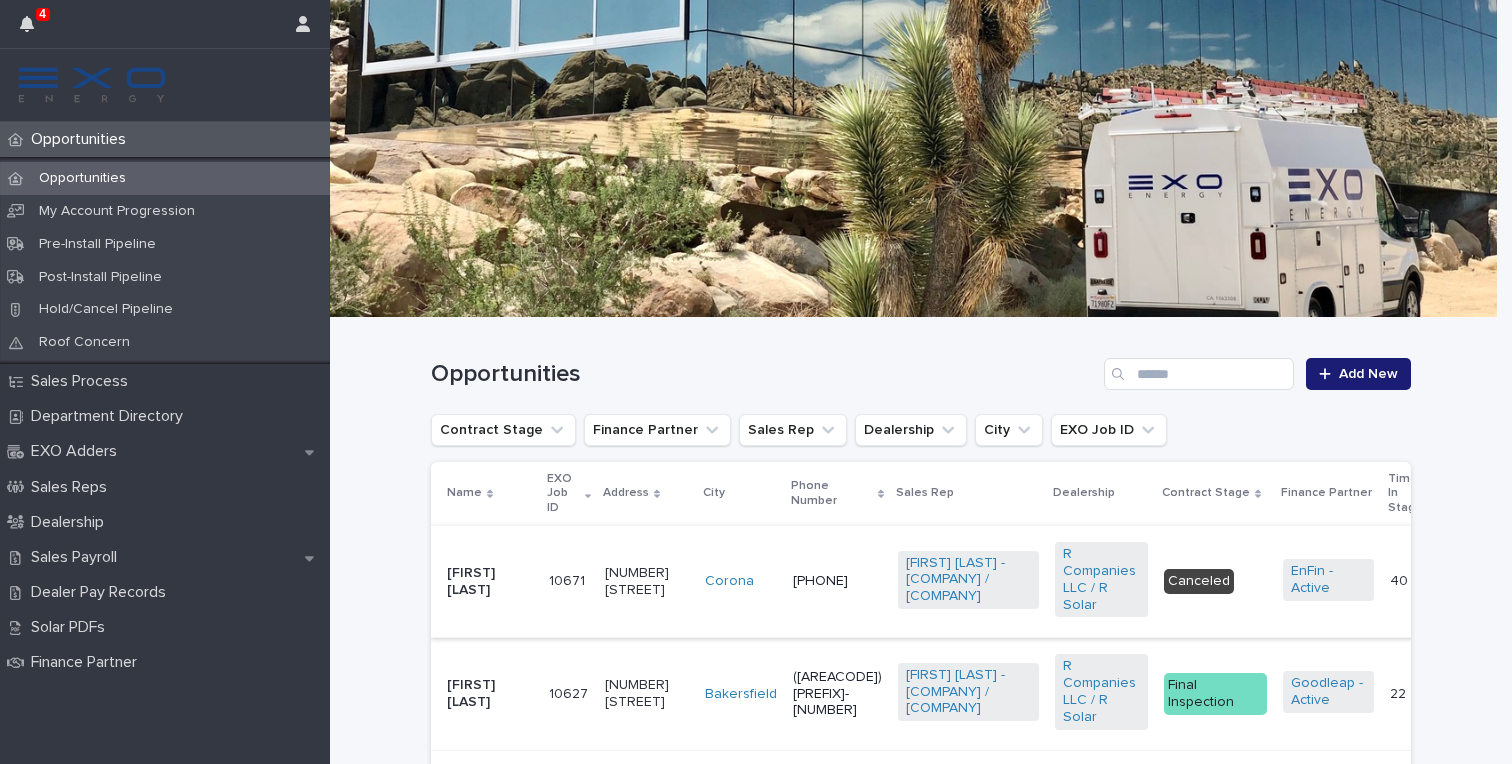 click at bounding box center (27, 24) 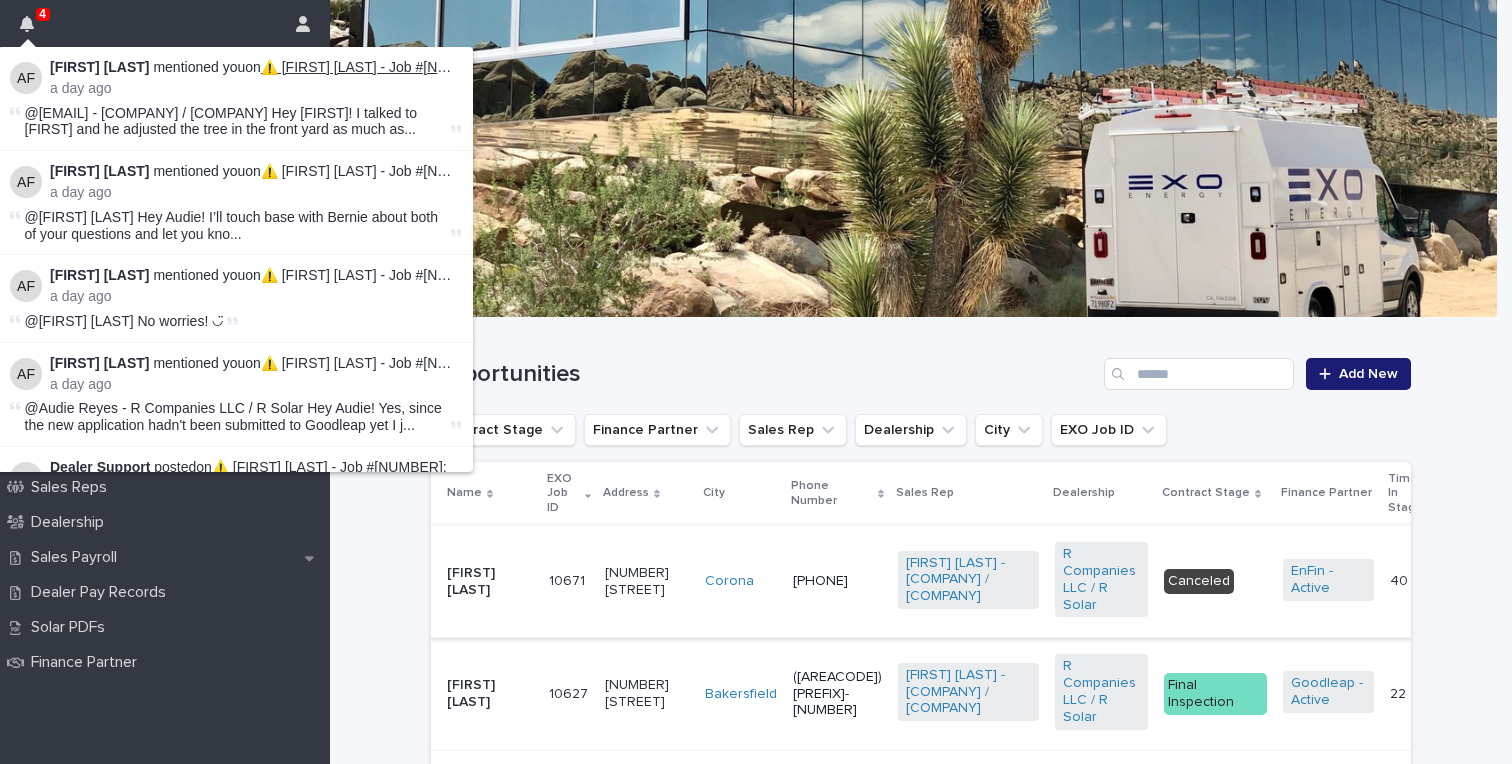 click on "⚠️ [FIRST] [LAST] - Job #[NUMBER]" at bounding box center (376, 67) 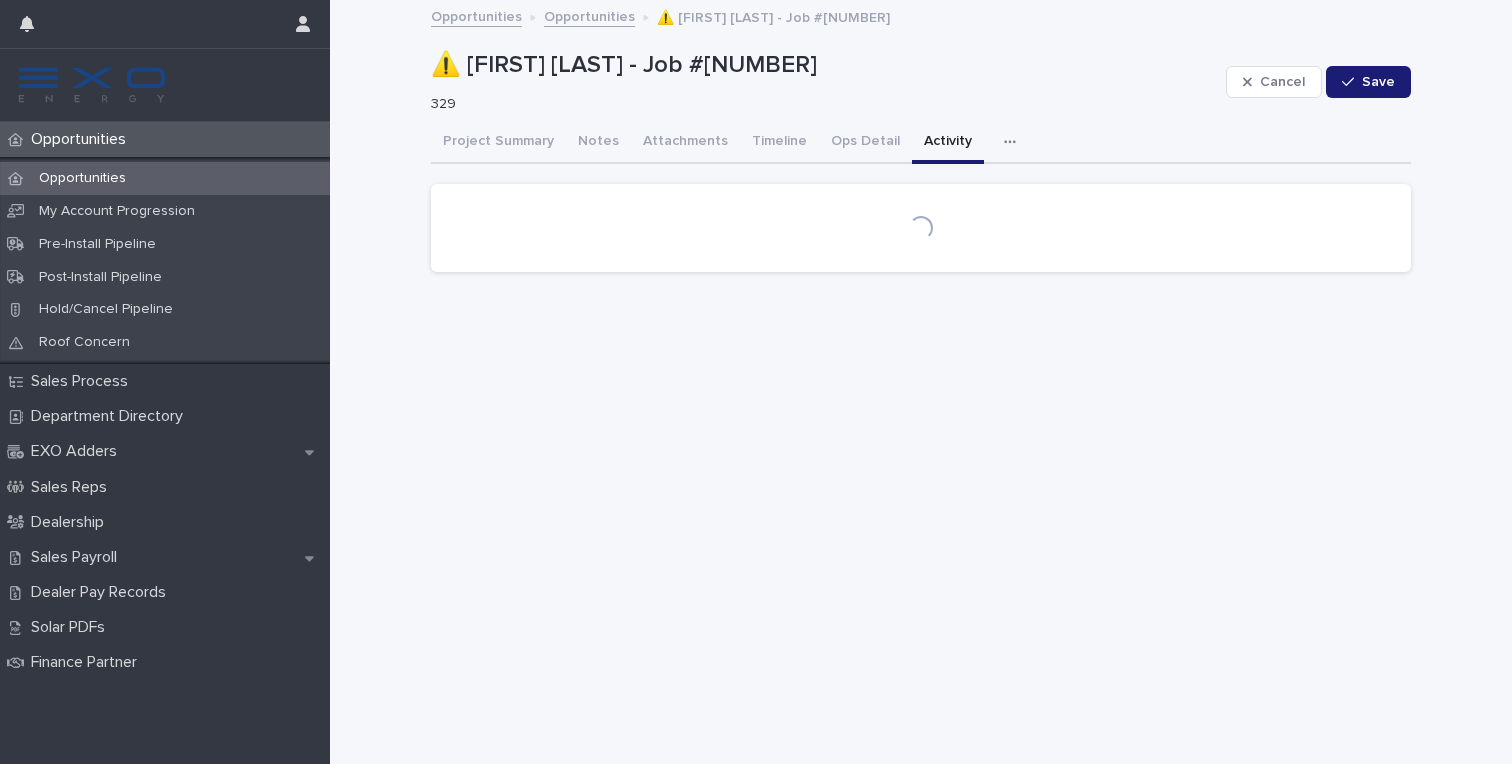 scroll, scrollTop: 0, scrollLeft: 0, axis: both 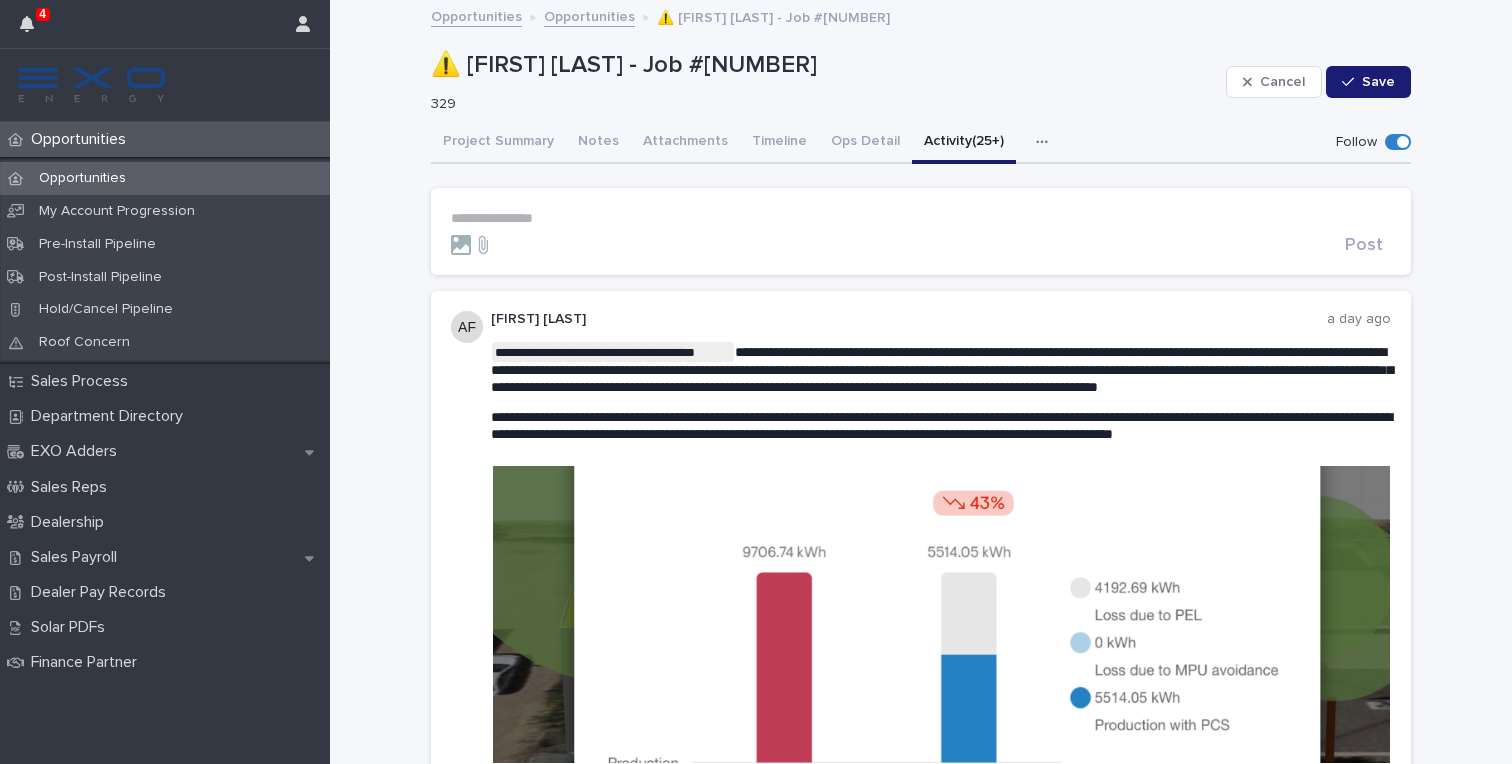 click on "**********" at bounding box center [921, 232] 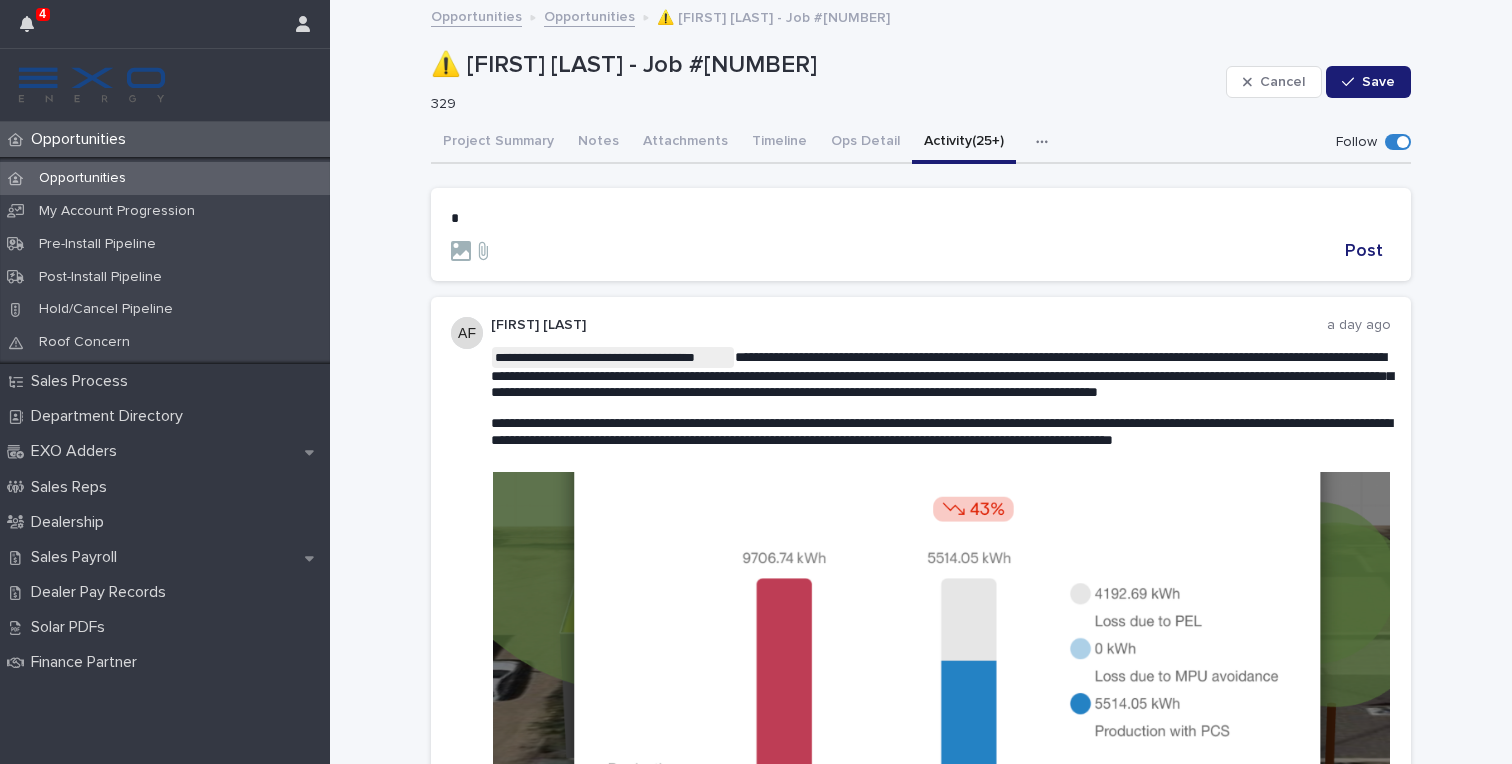 type 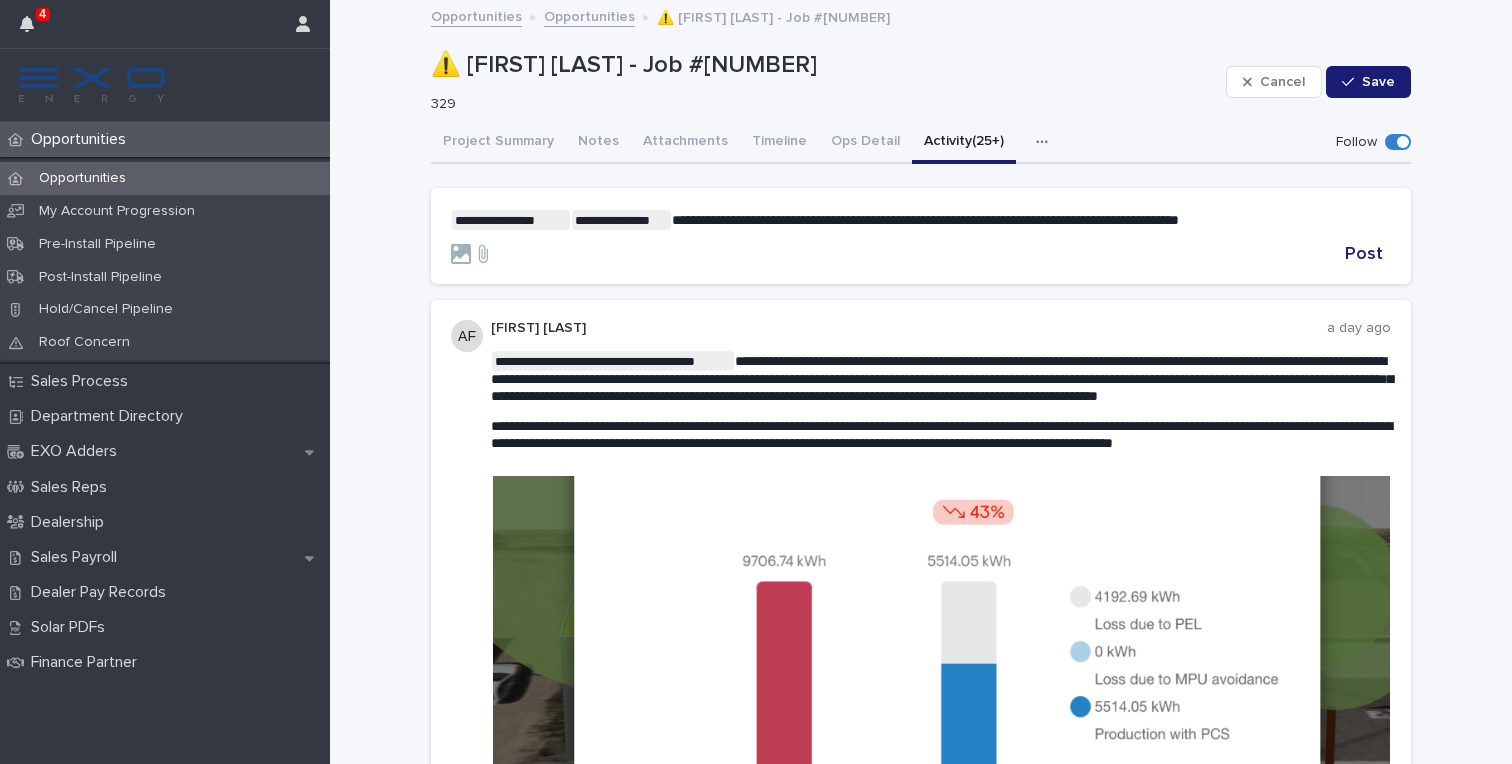 click on "**********" at bounding box center (921, 220) 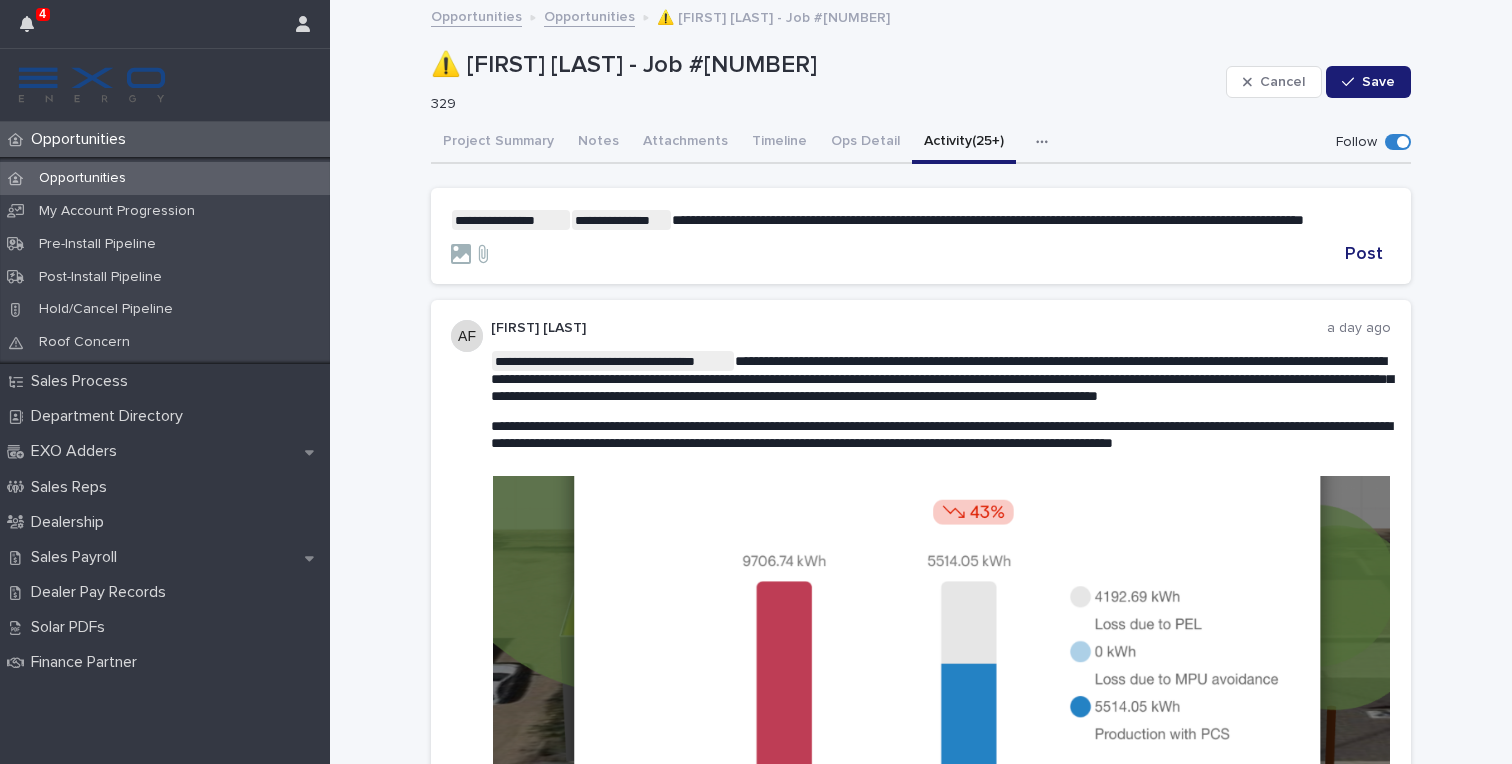 click on "**********" at bounding box center (921, 220) 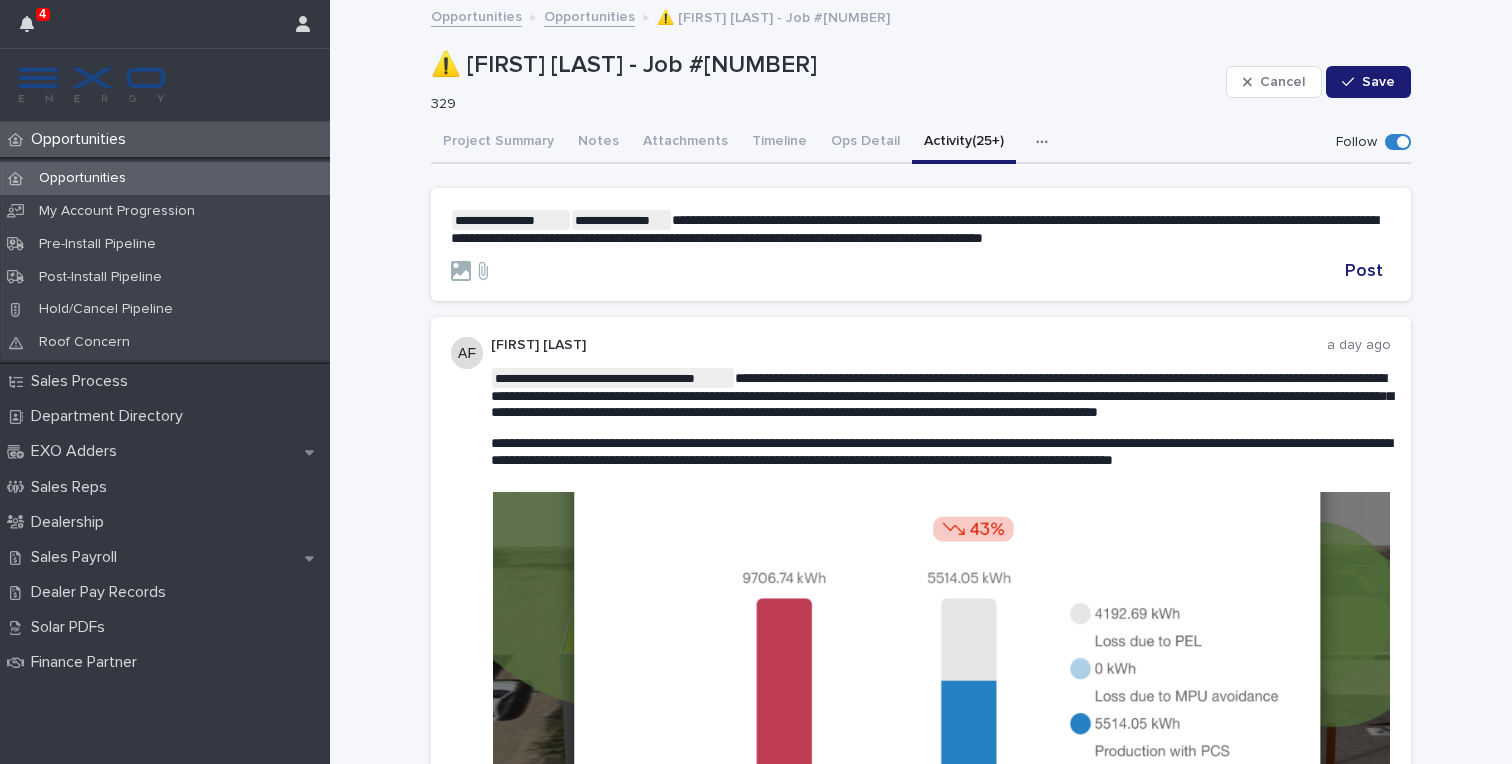 click on "**********" at bounding box center [921, 228] 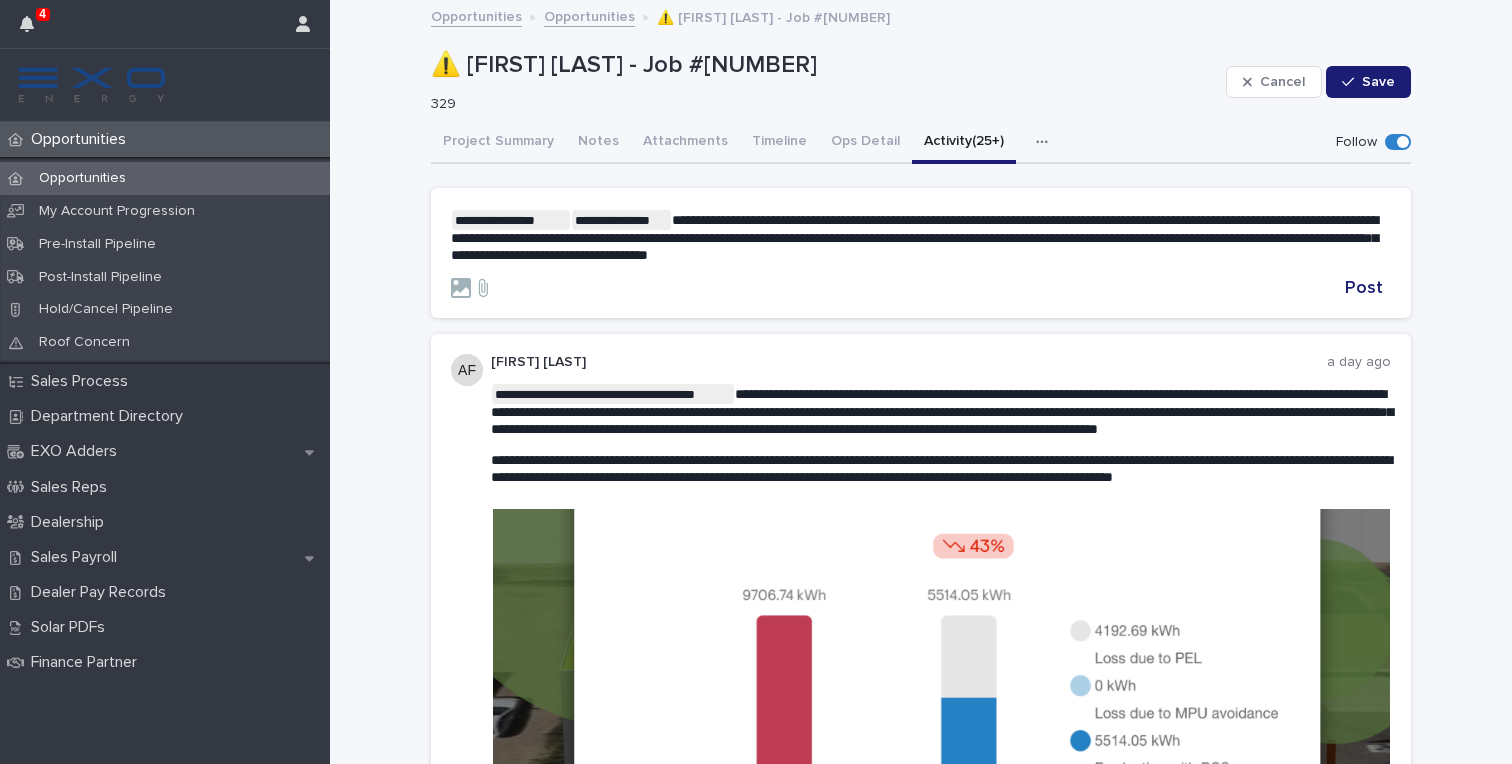 click on "**********" at bounding box center (914, 237) 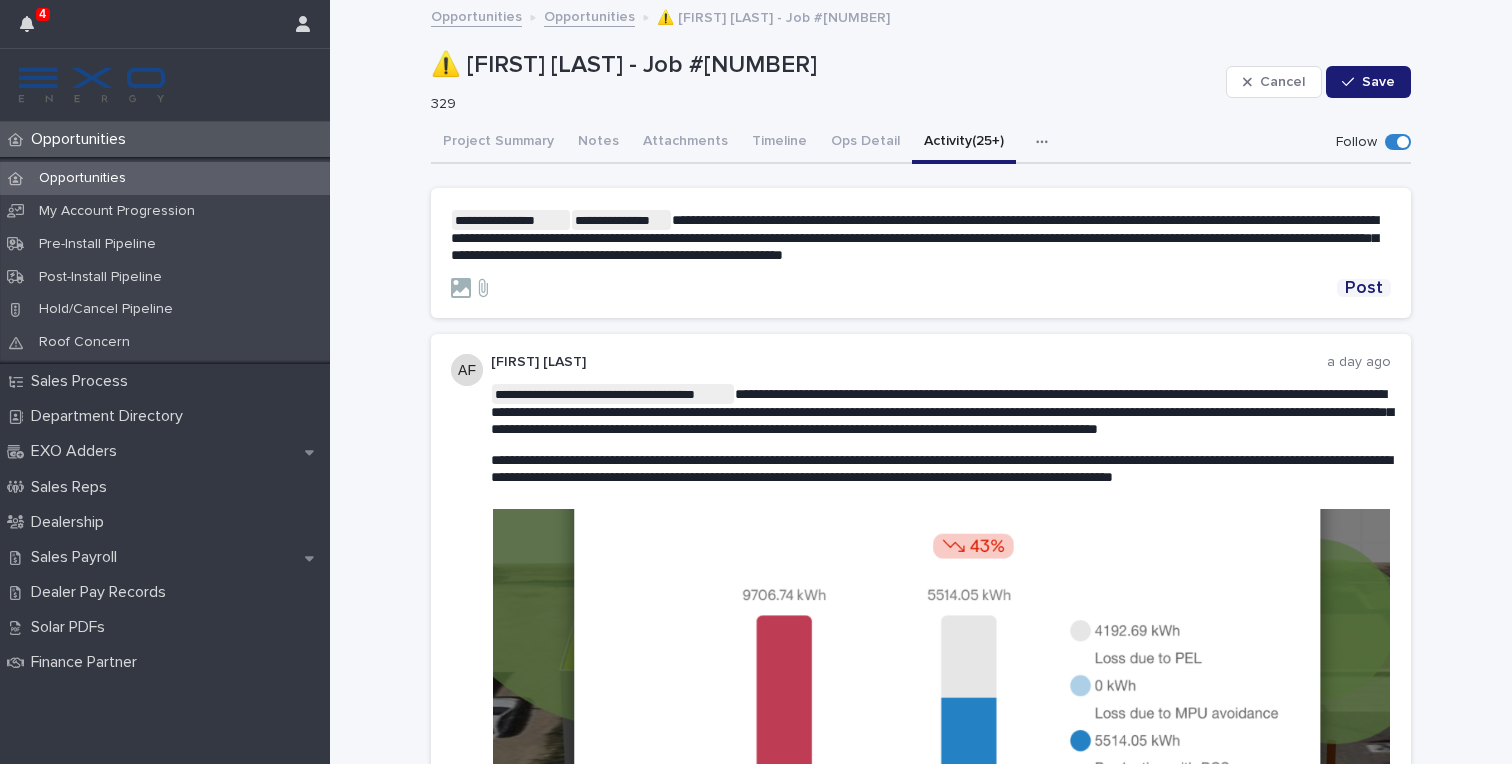 click on "Post" at bounding box center [1364, 288] 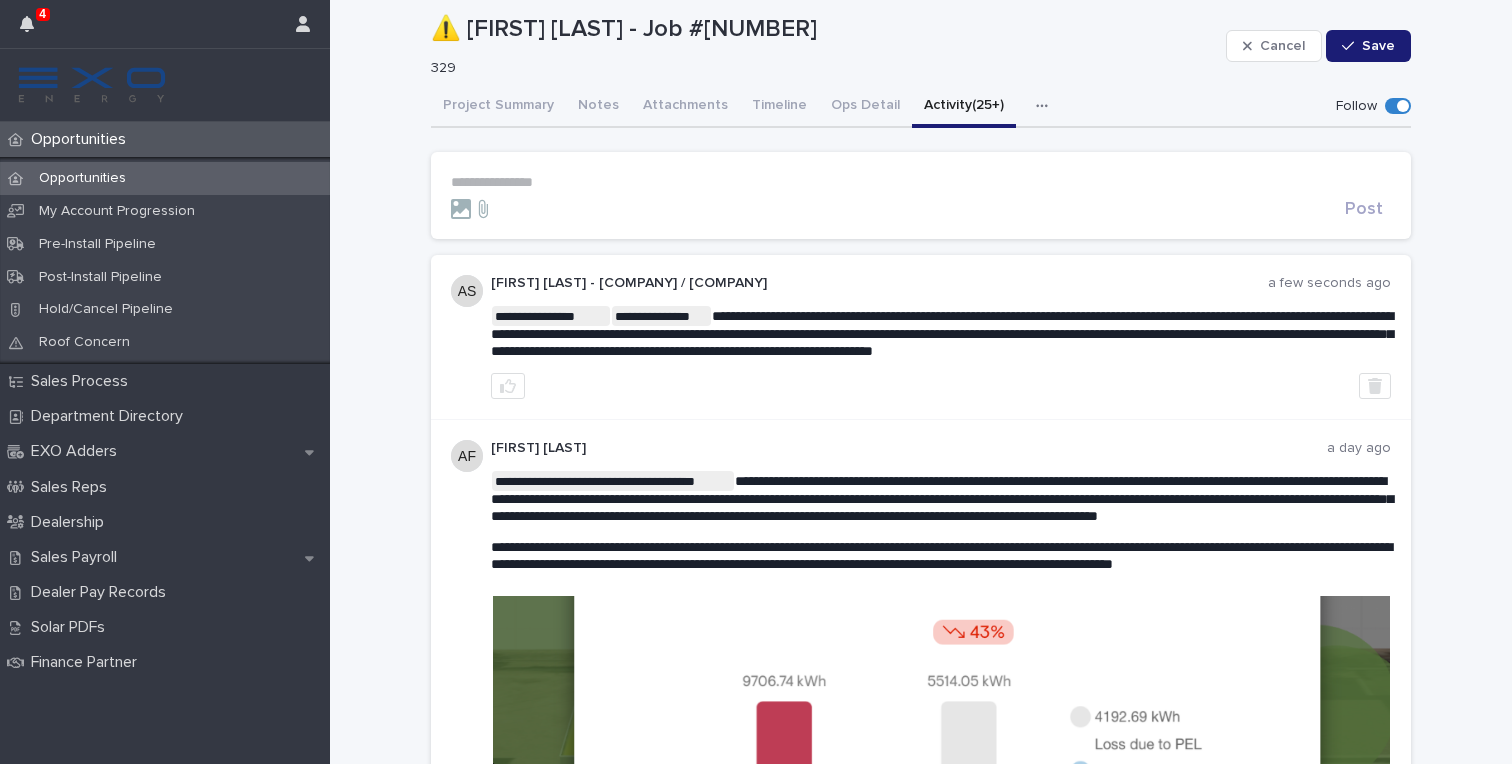 scroll, scrollTop: 66, scrollLeft: 0, axis: vertical 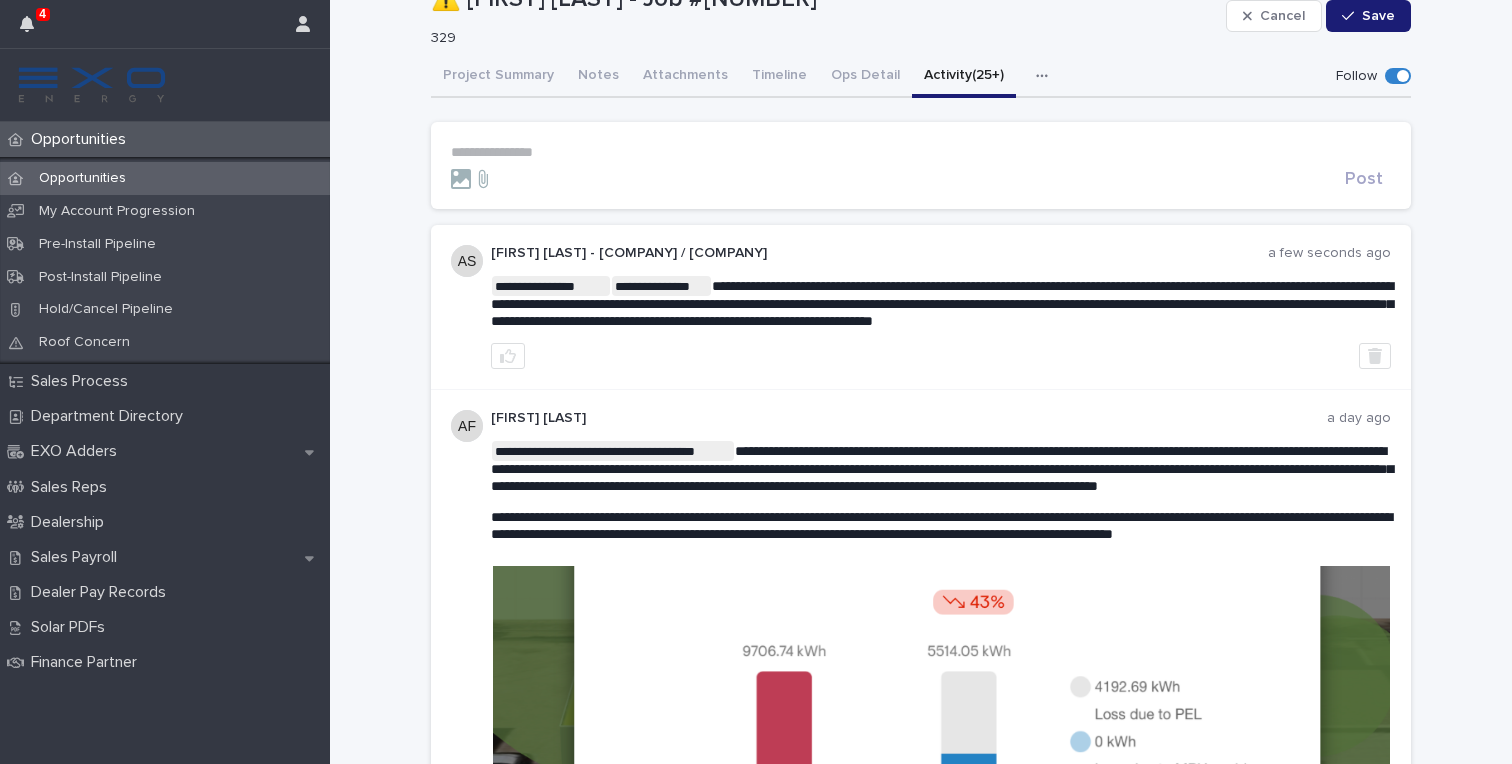 click on "Notes" at bounding box center (598, 77) 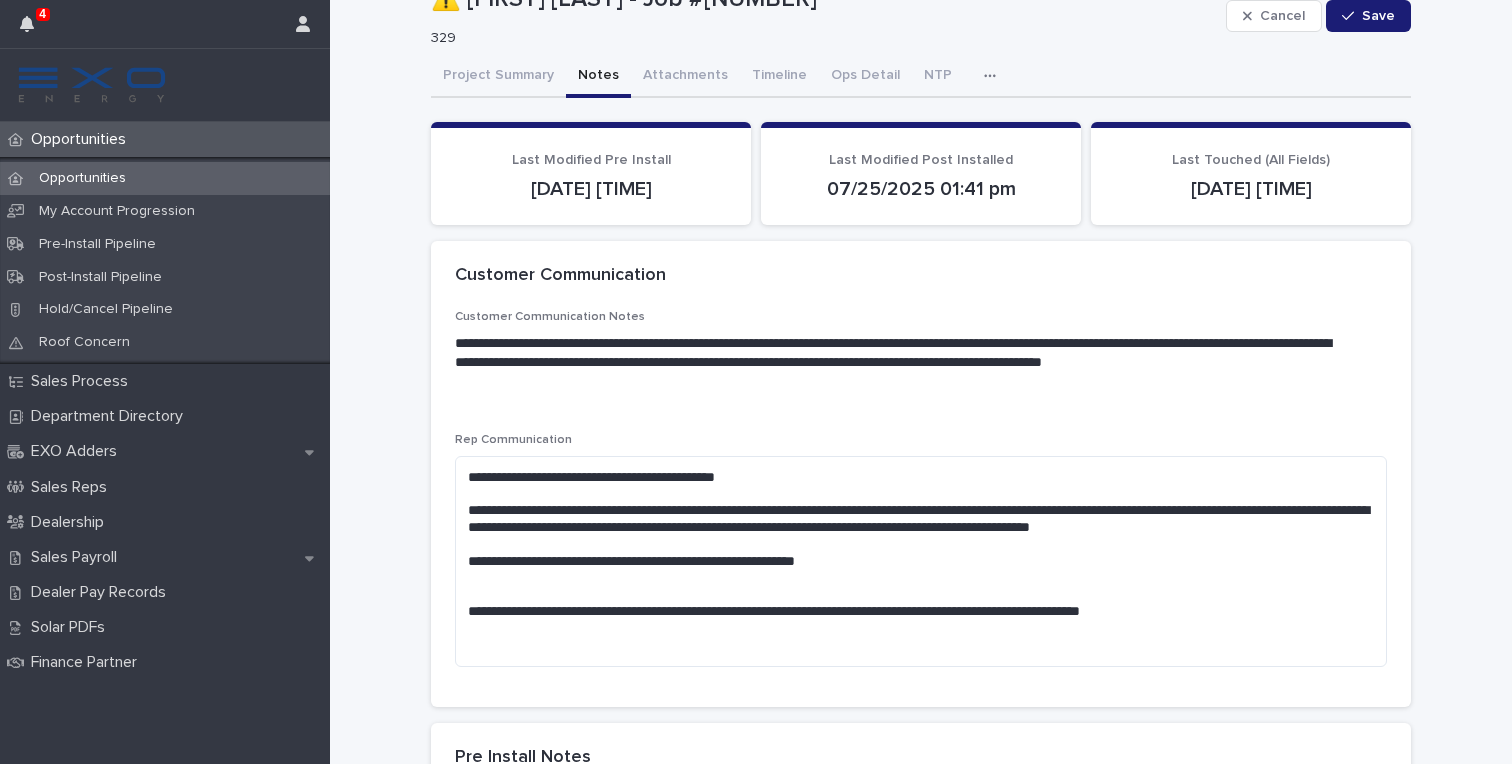 click on "Last Modified Pre Install [DATE] [TIME] Last Modified Post Installed [DATE] [TIME] Last Touched (All Fields) [DATE] [TIME]" at bounding box center (921, 4109) 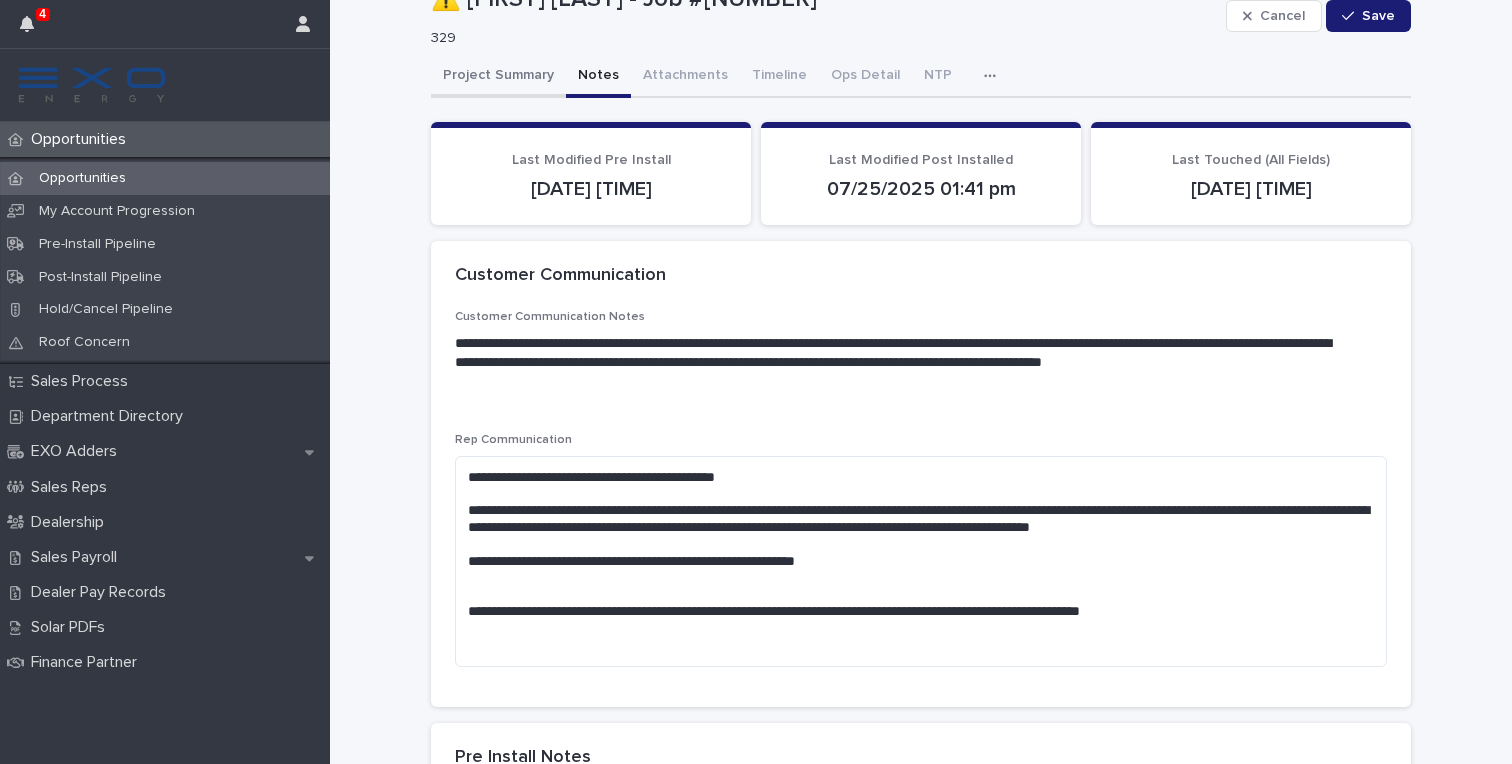 click on "Project Summary" at bounding box center (498, 77) 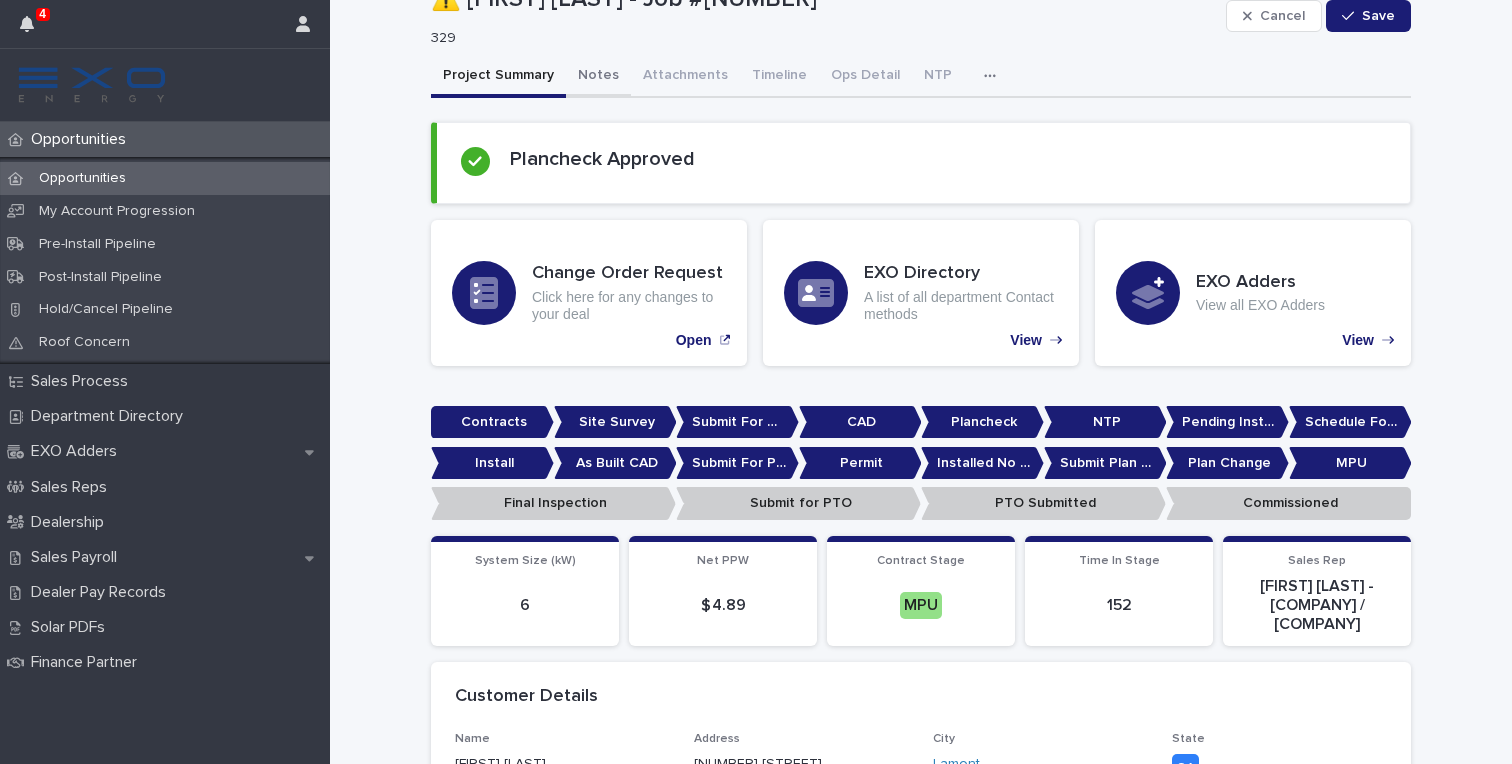 click on "Notes" at bounding box center [598, 77] 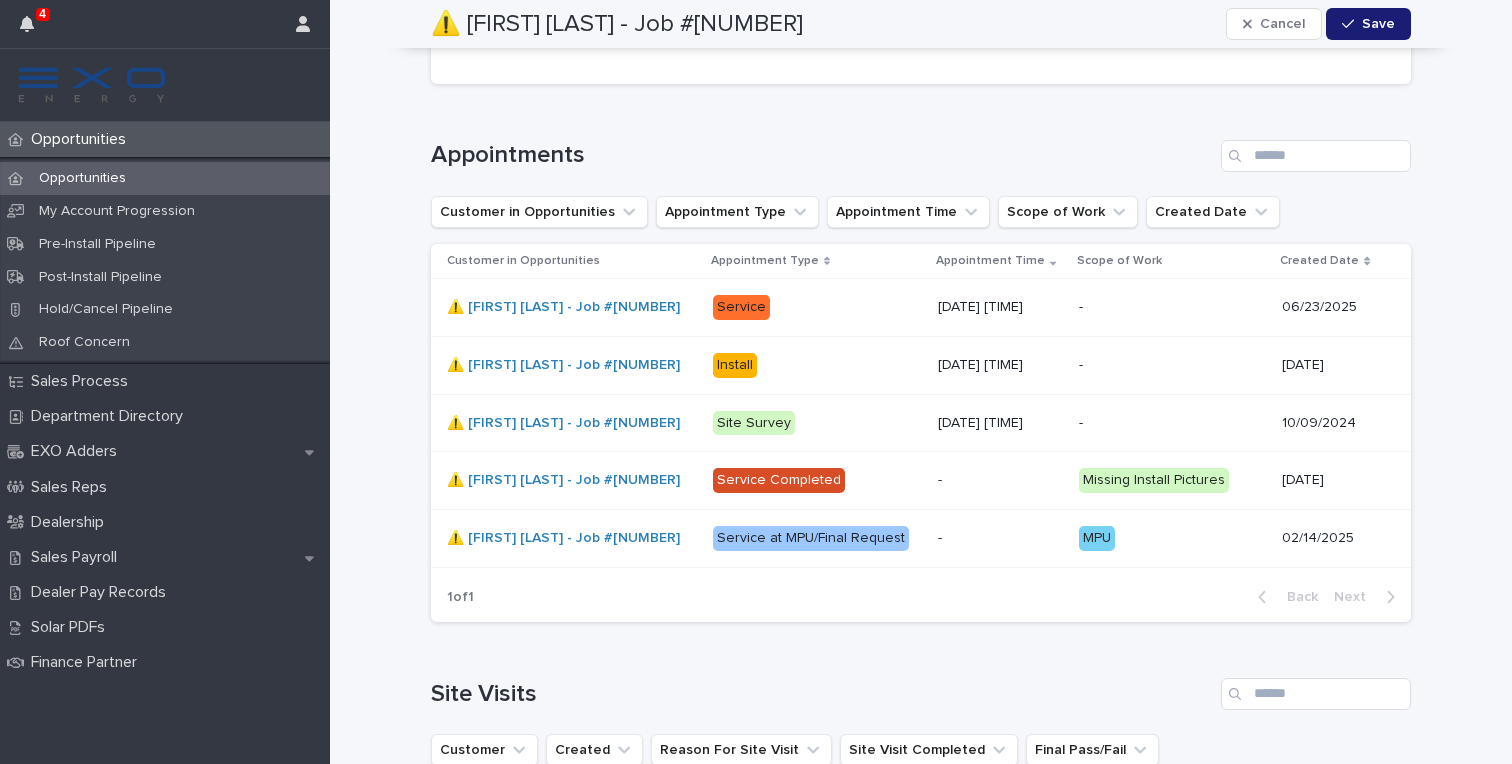 scroll, scrollTop: 7812, scrollLeft: 0, axis: vertical 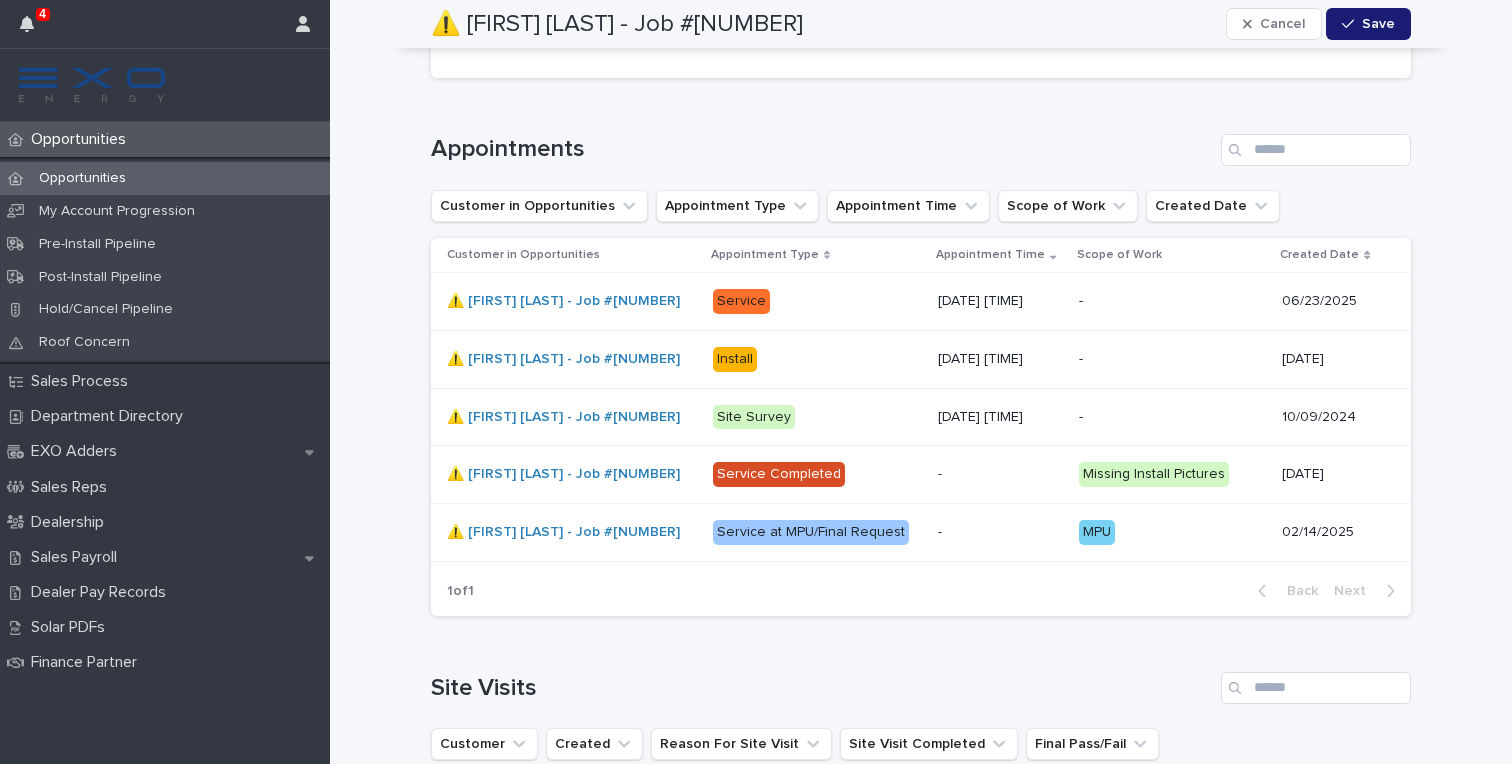 click on "Service at MPU/Final Request" at bounding box center (811, 532) 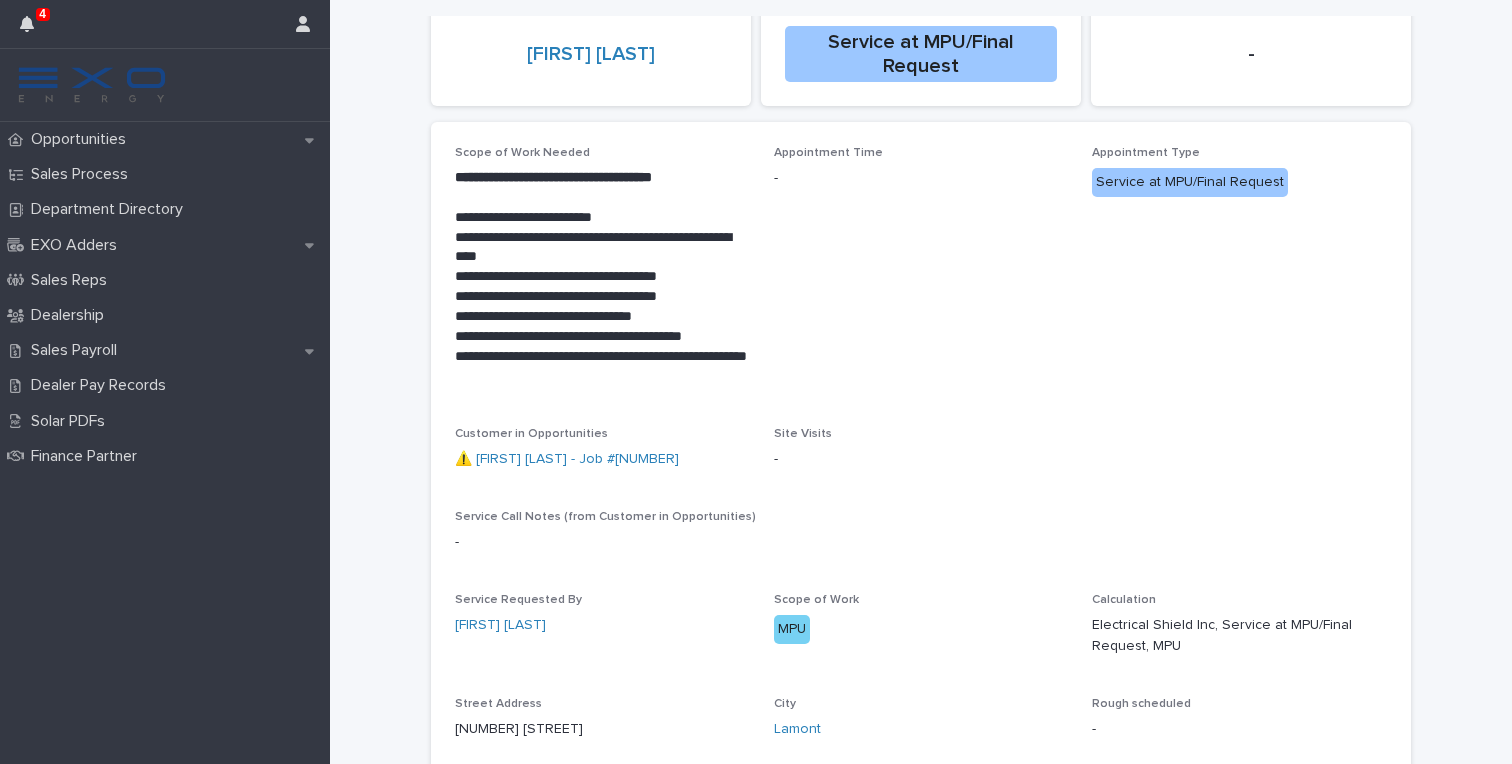 scroll, scrollTop: 0, scrollLeft: 0, axis: both 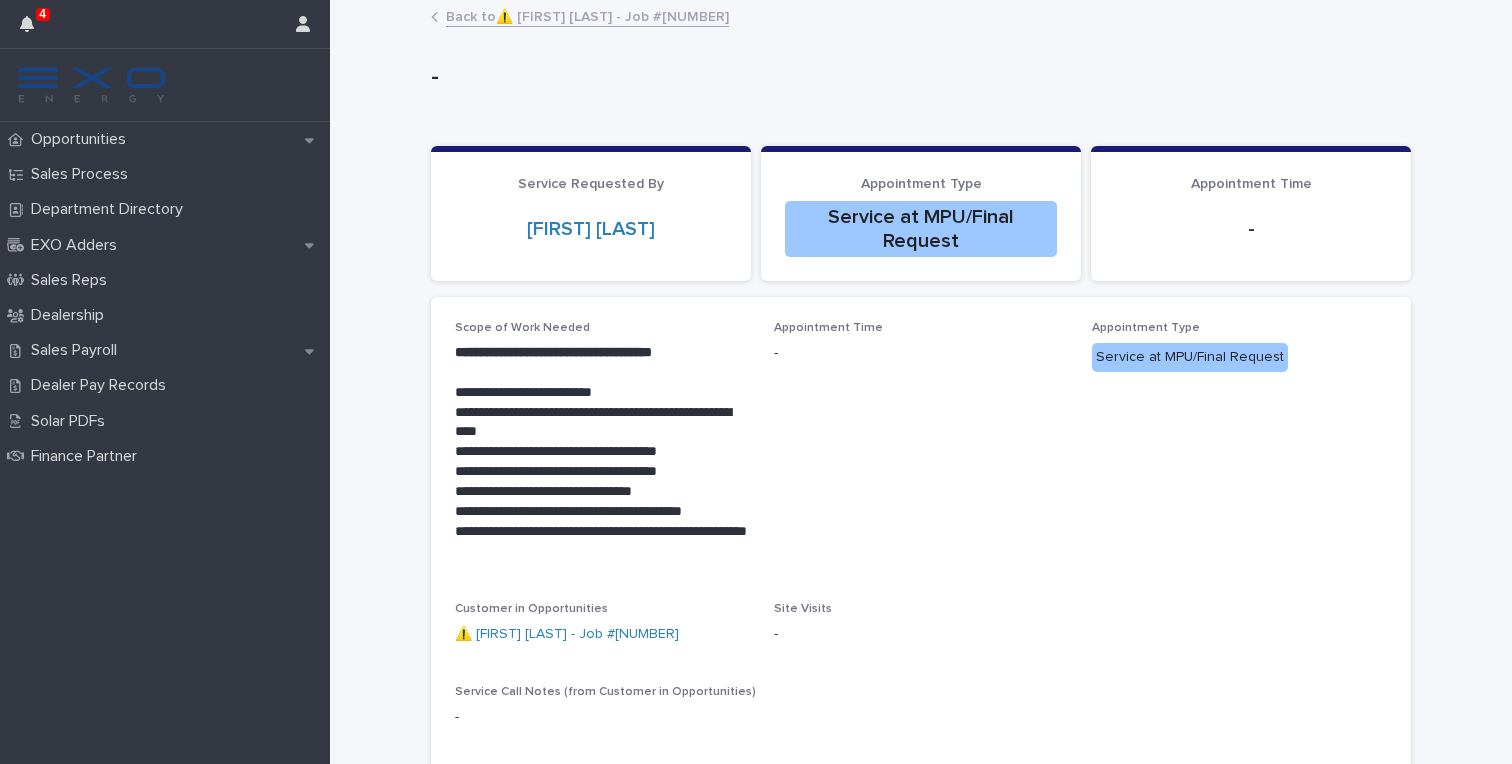 click on "Back to  ⚠️ [FIRST] [LAST] - Job #[NUMBER]" at bounding box center (587, 15) 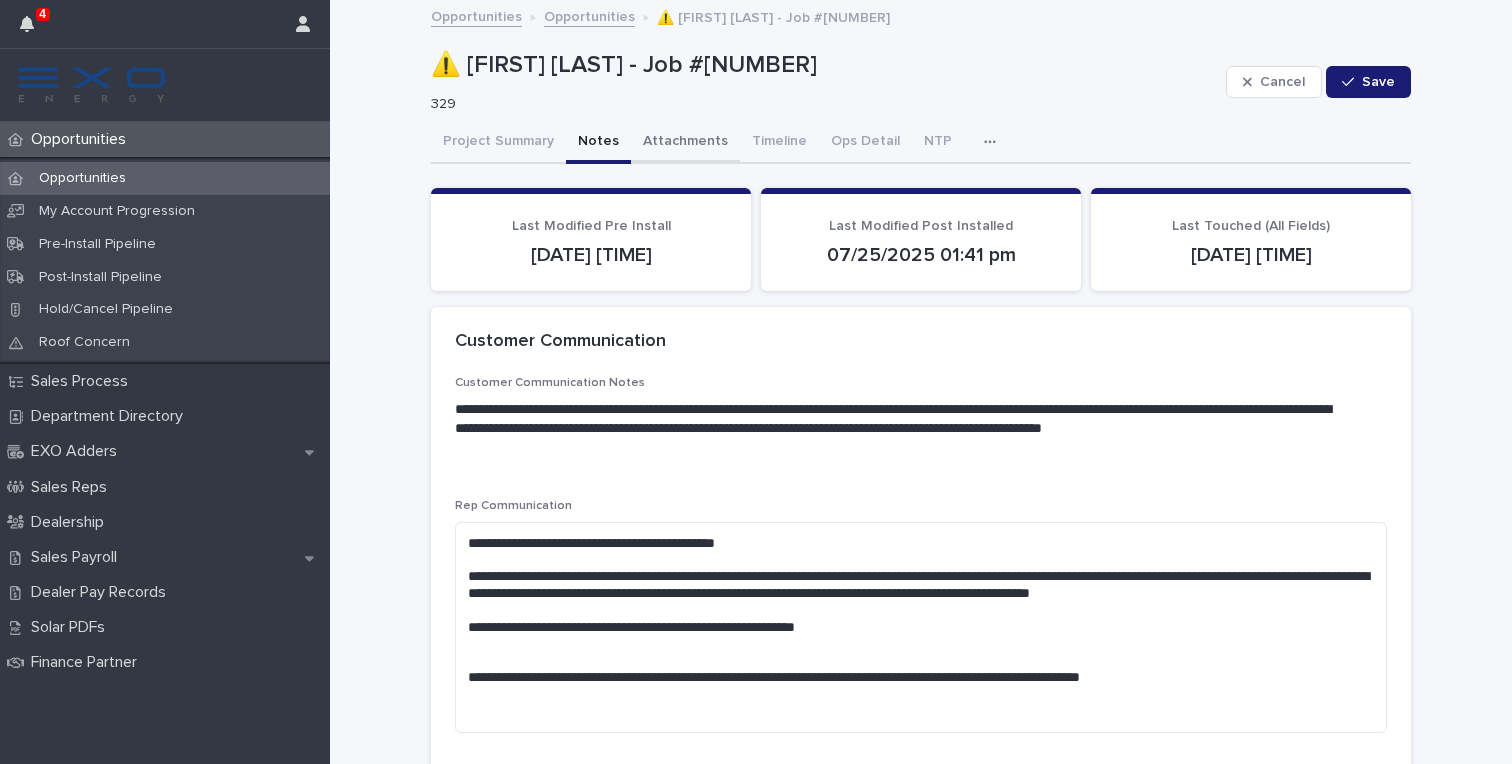 click on "Attachments" at bounding box center [685, 143] 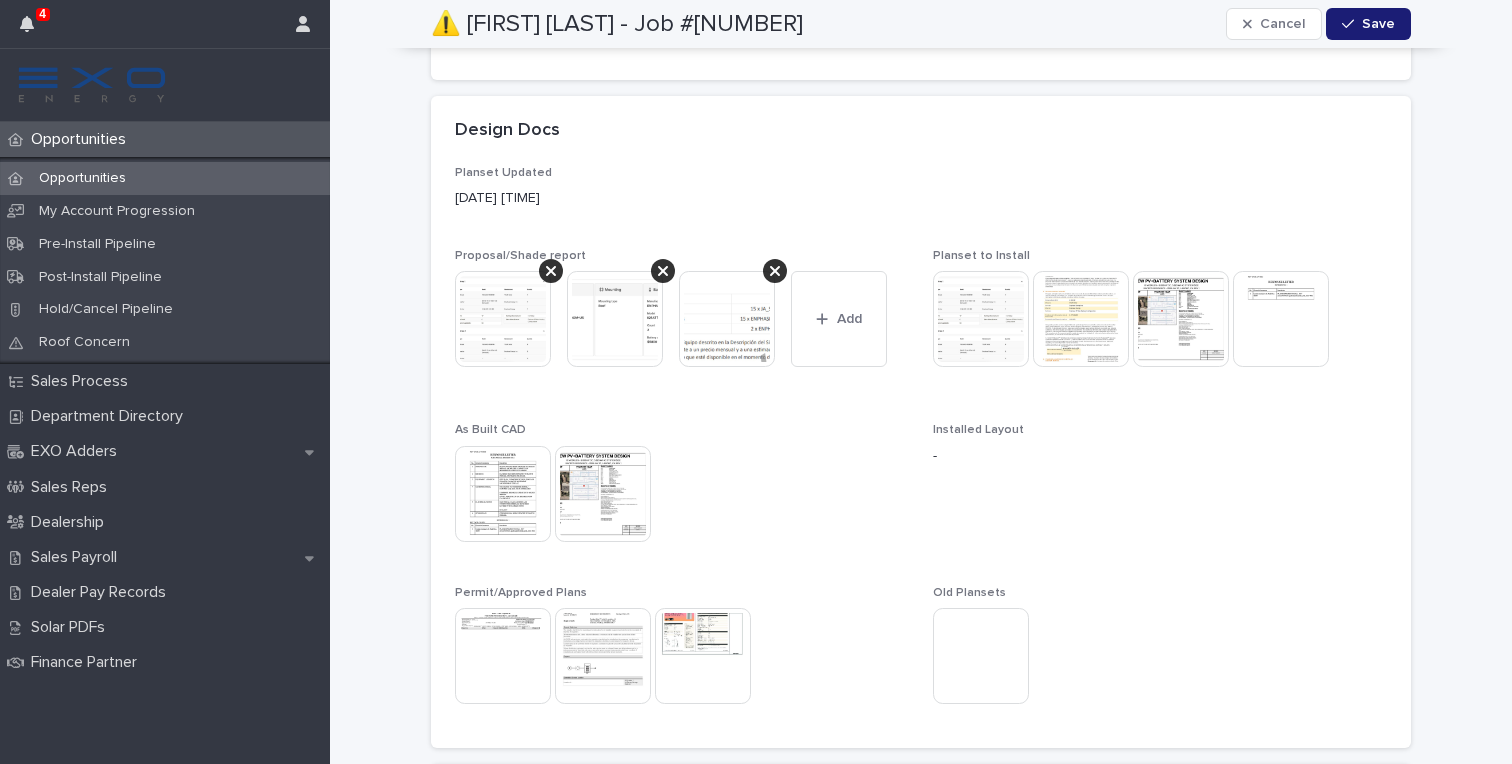 scroll, scrollTop: 0, scrollLeft: 0, axis: both 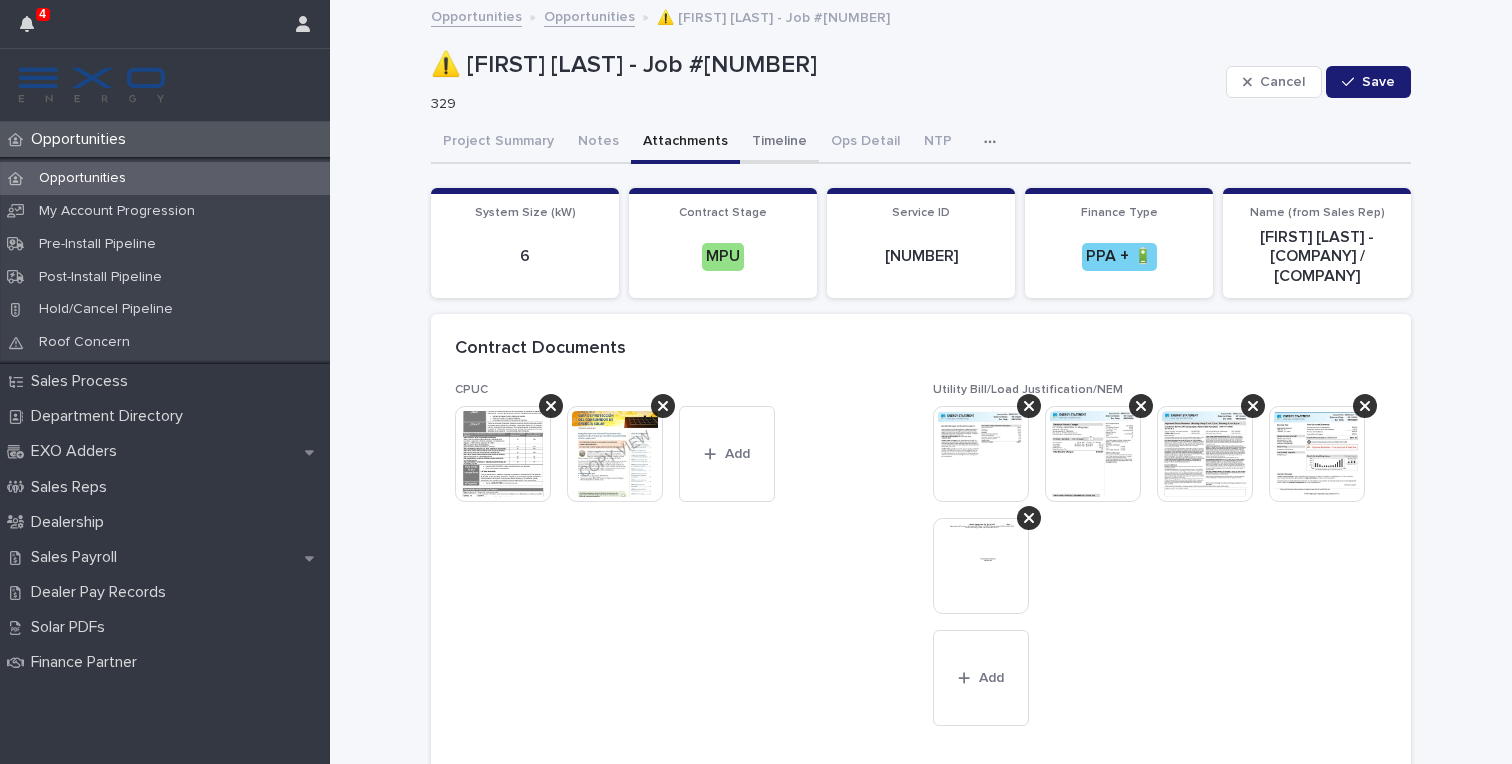 click on "Timeline" at bounding box center (779, 143) 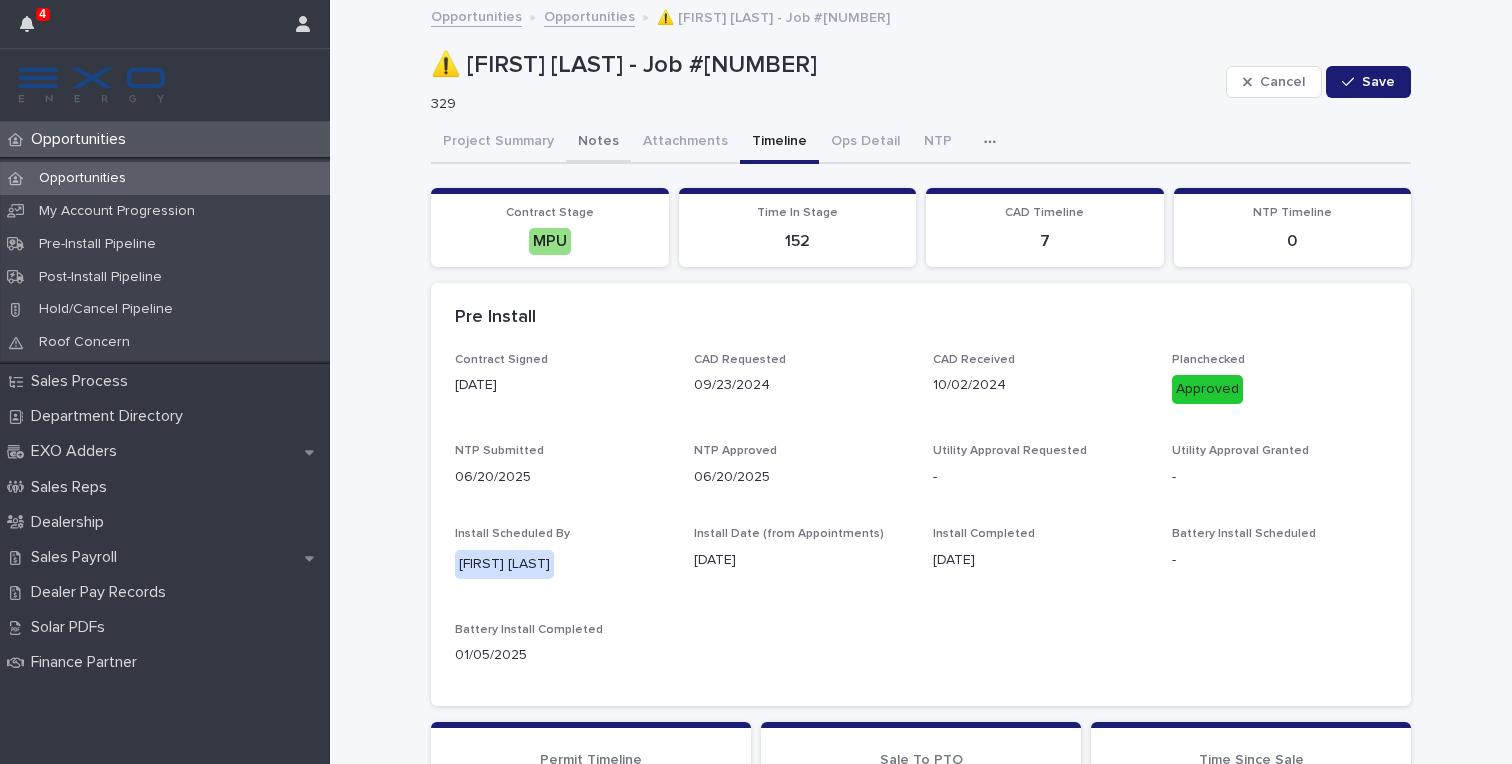 click on "Notes" at bounding box center (598, 143) 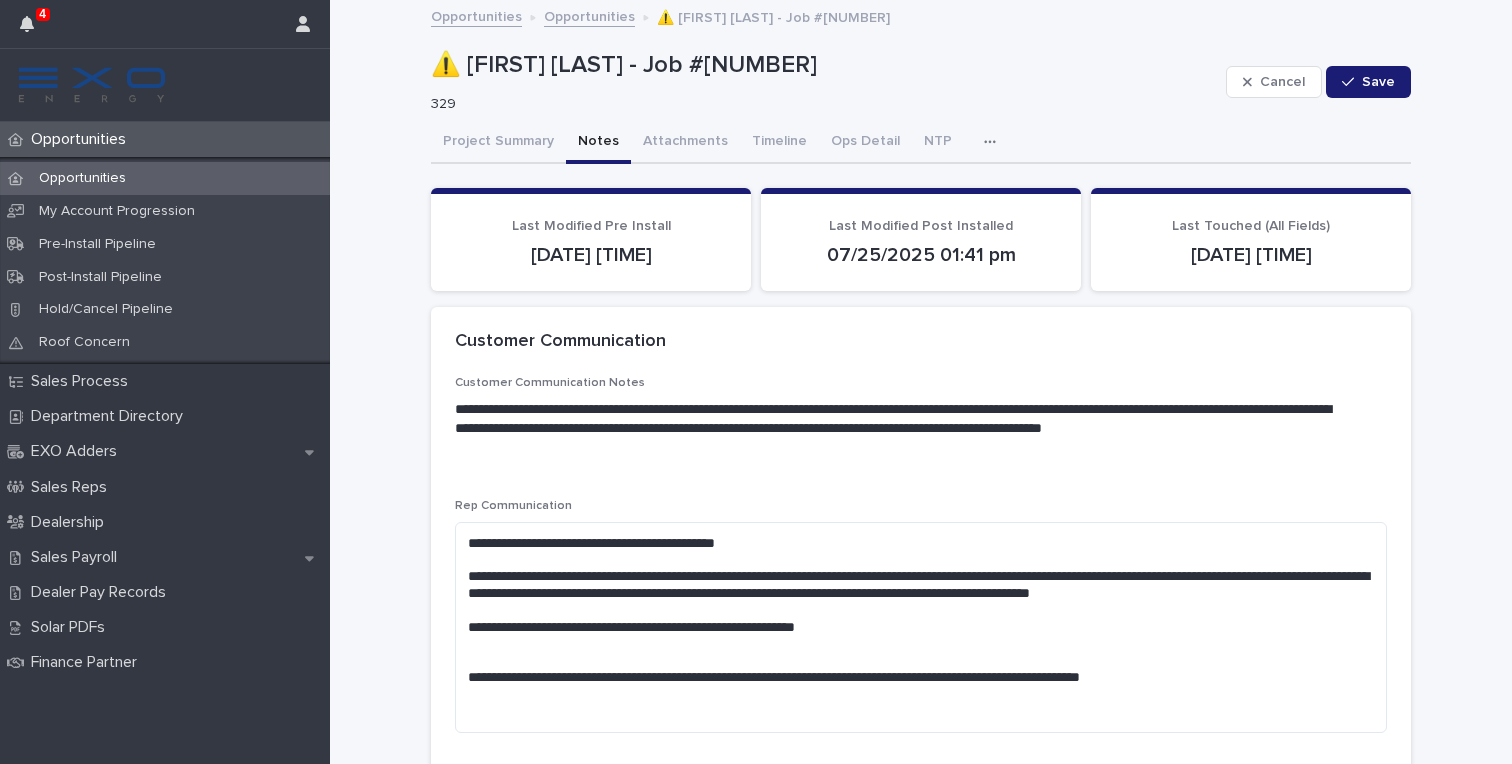 type 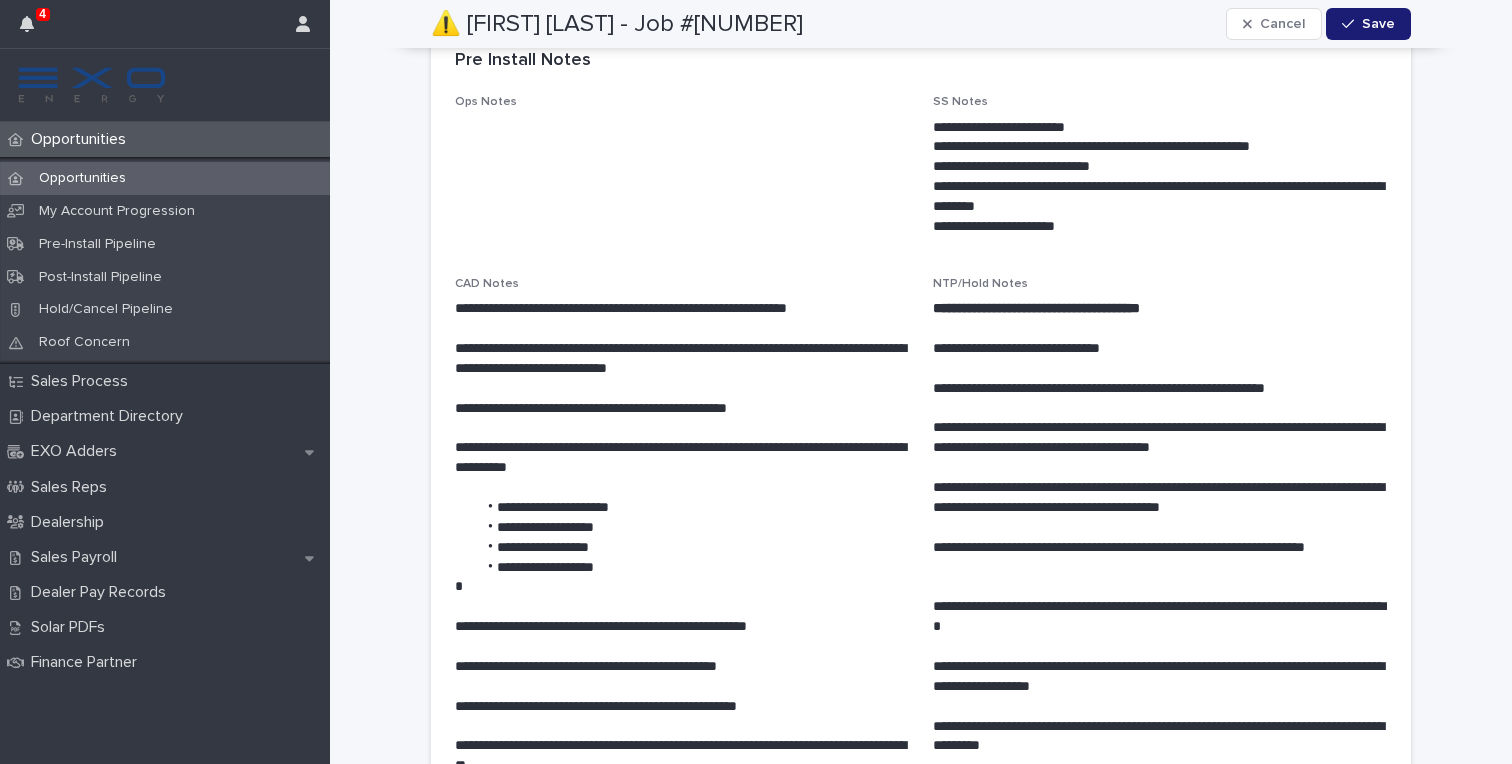 scroll, scrollTop: 776, scrollLeft: 0, axis: vertical 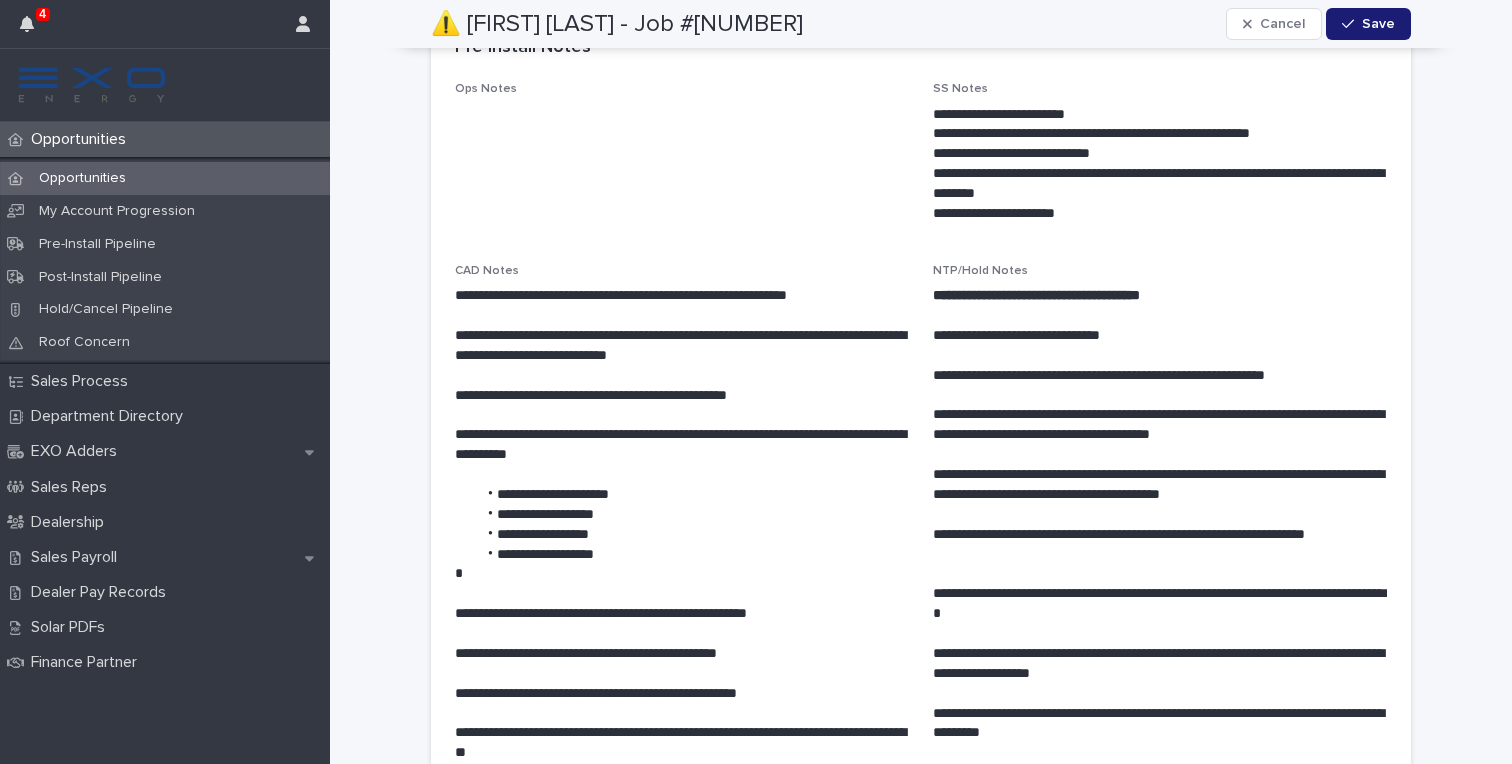 click on "**********" at bounding box center [1160, 336] 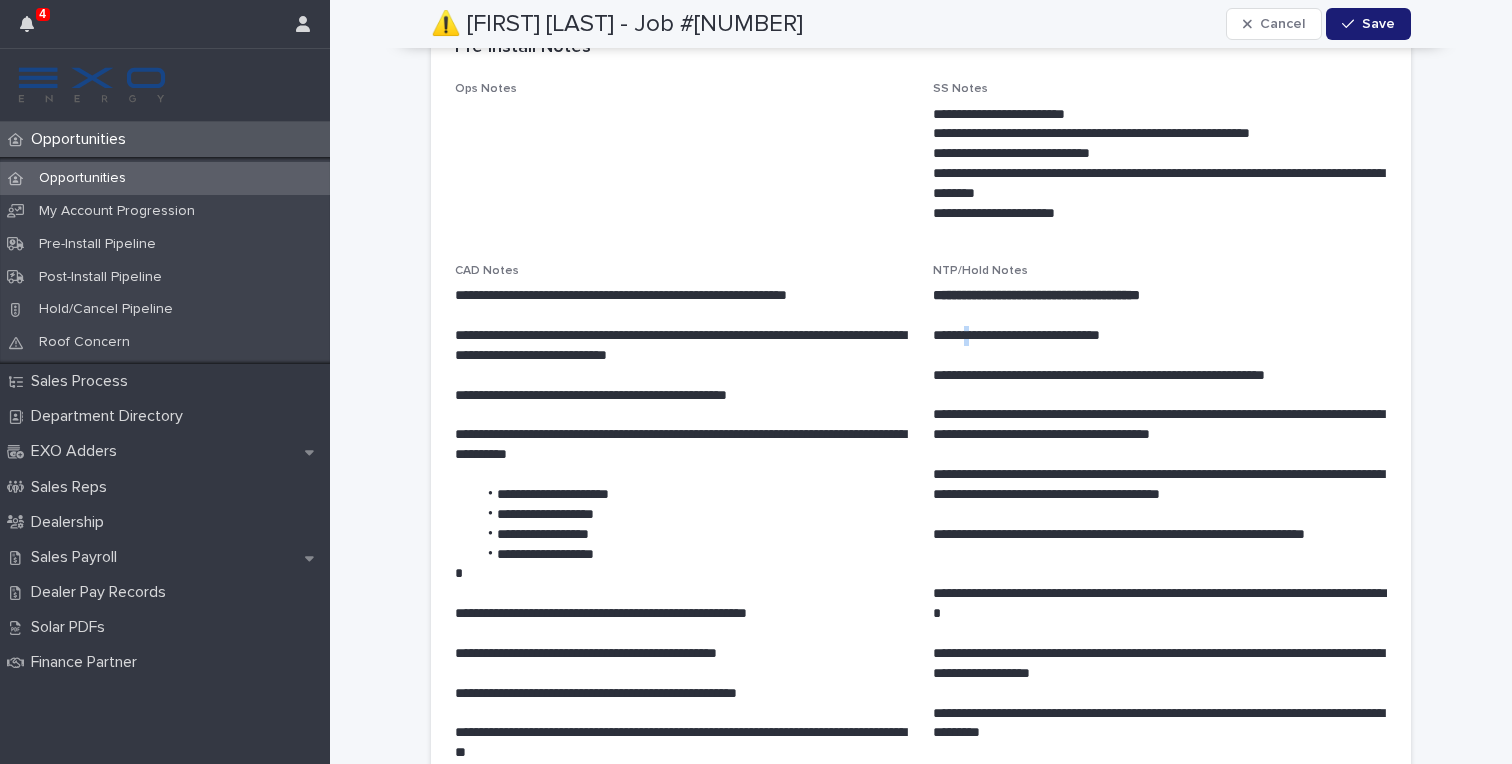 click on "**********" at bounding box center (1160, 336) 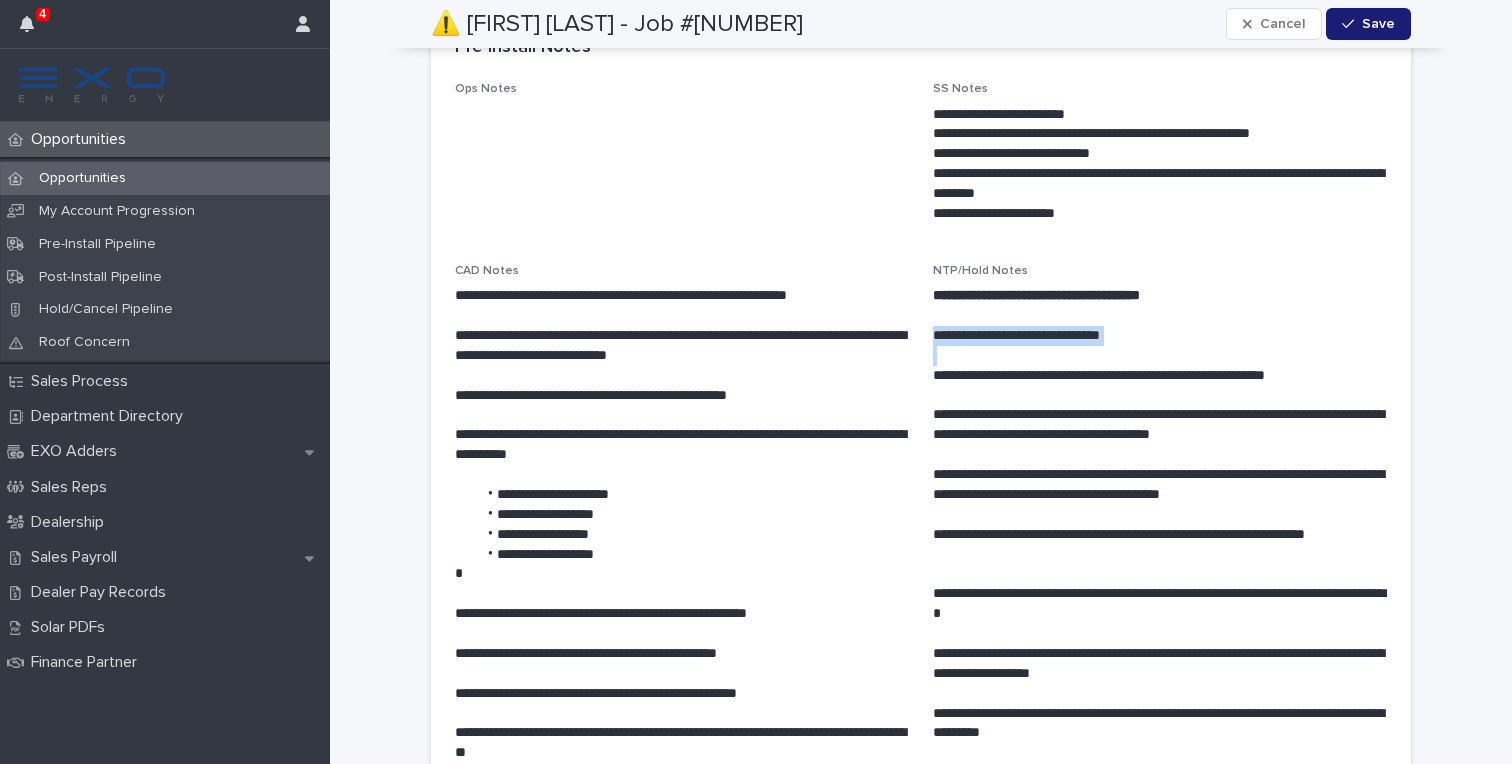 click at bounding box center [1160, 356] 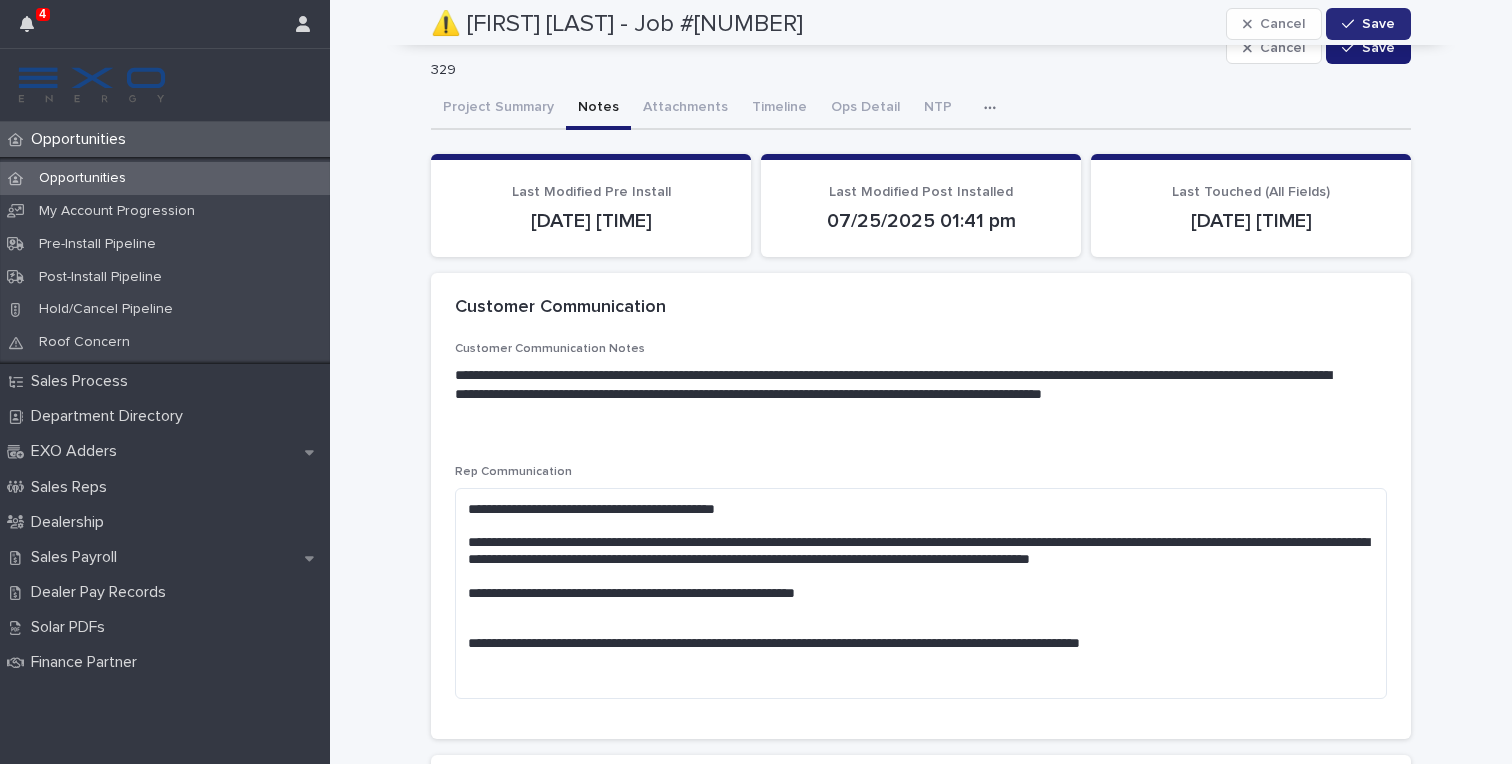 scroll, scrollTop: 0, scrollLeft: 0, axis: both 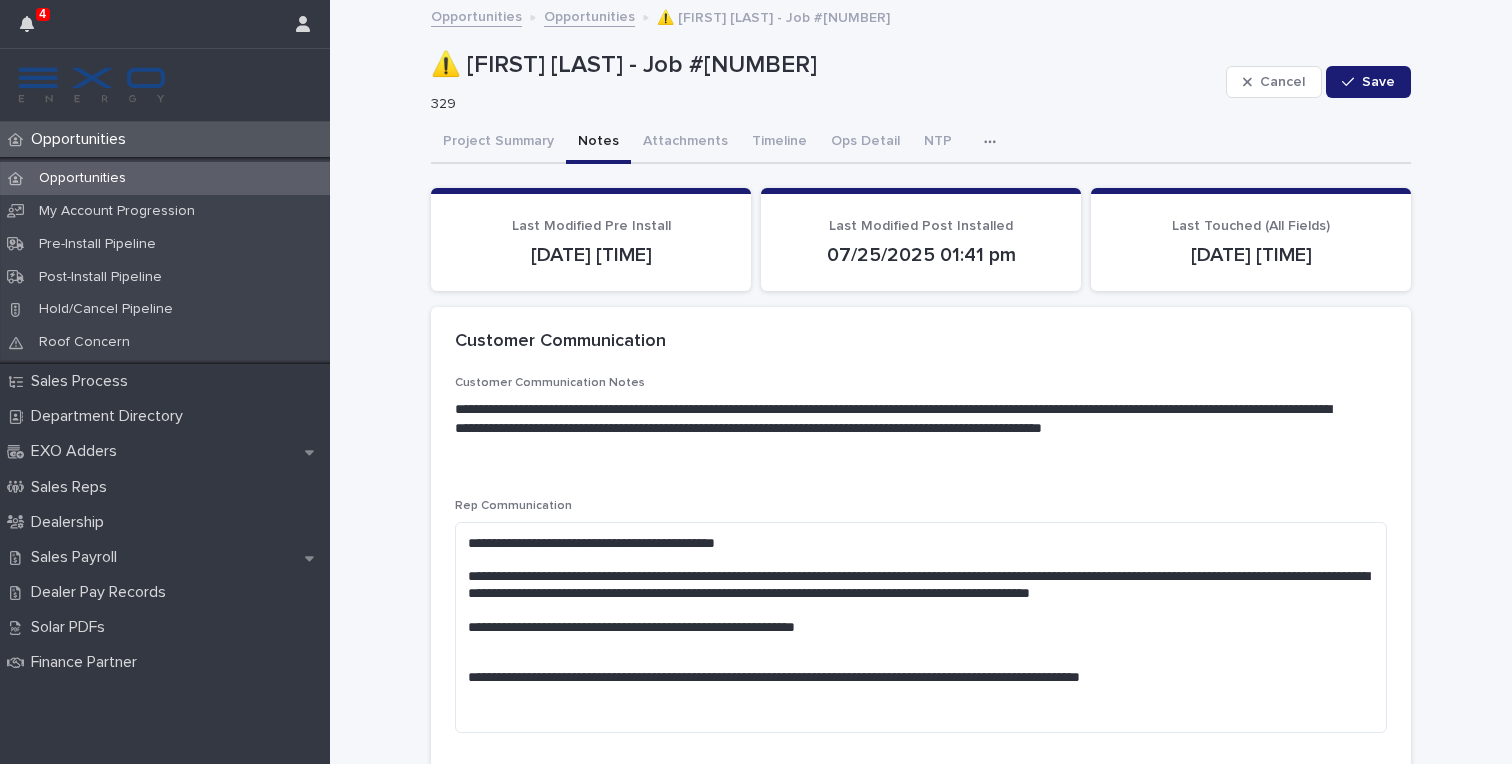 click on "Opportunities" at bounding box center [165, 178] 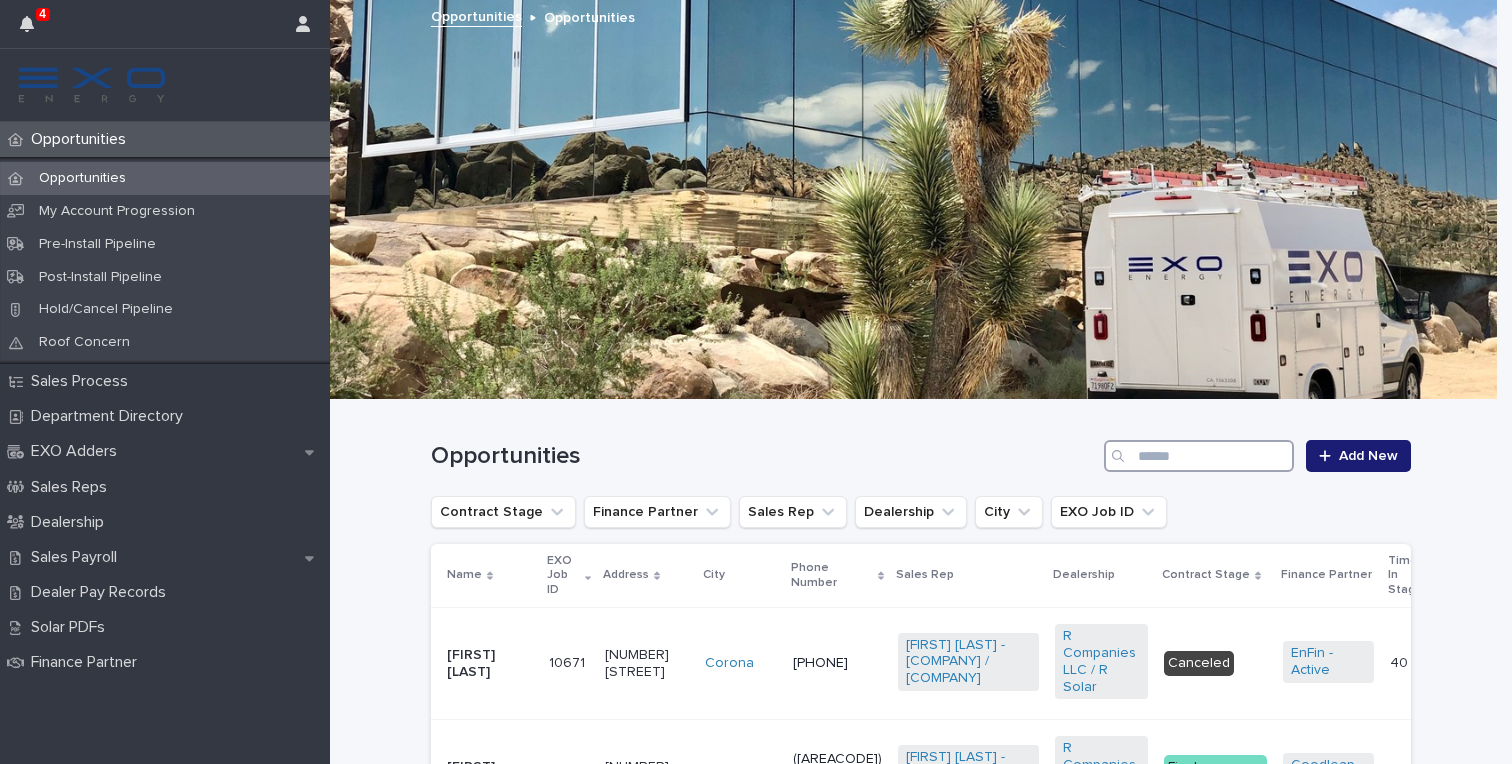 click at bounding box center [1199, 456] 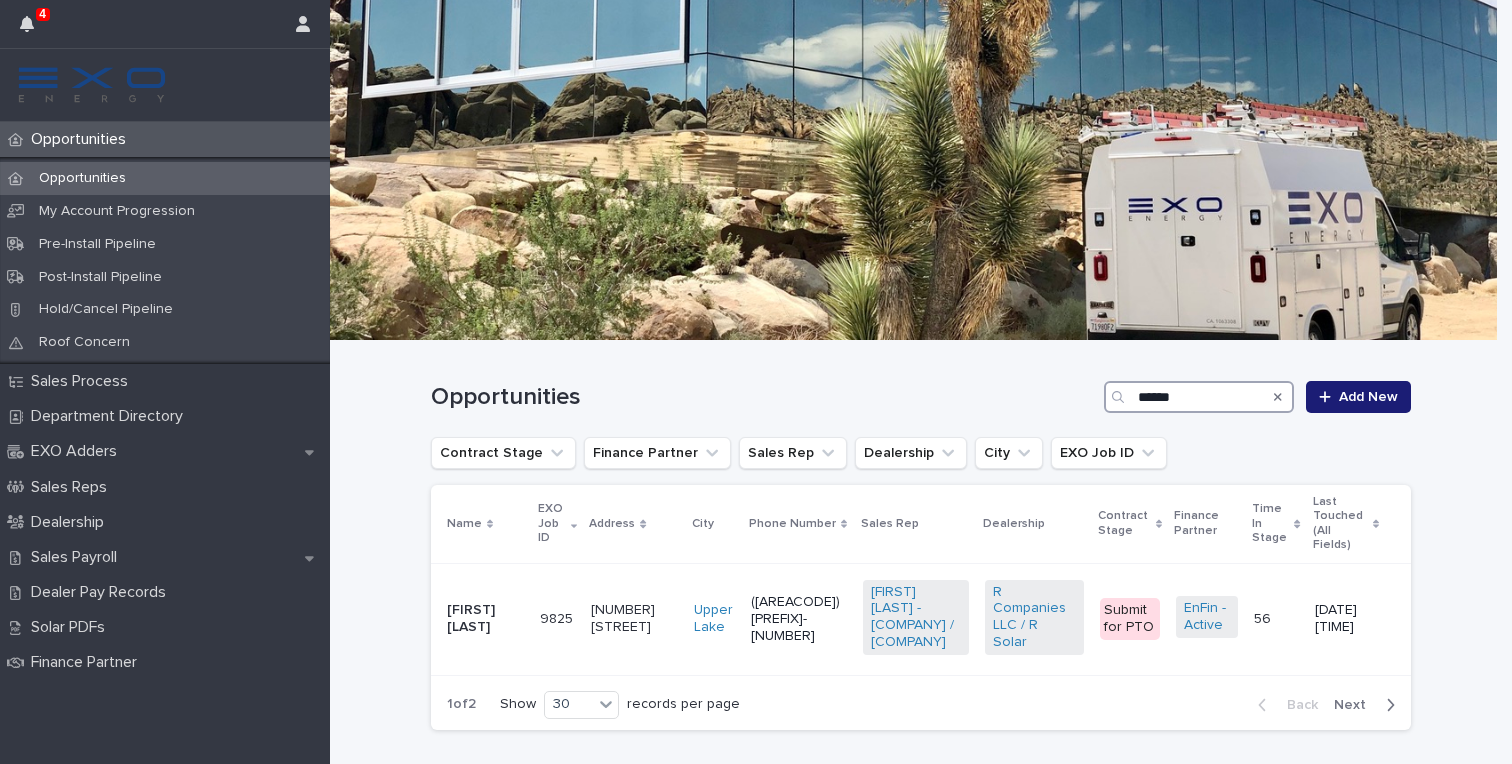 scroll, scrollTop: 110, scrollLeft: 0, axis: vertical 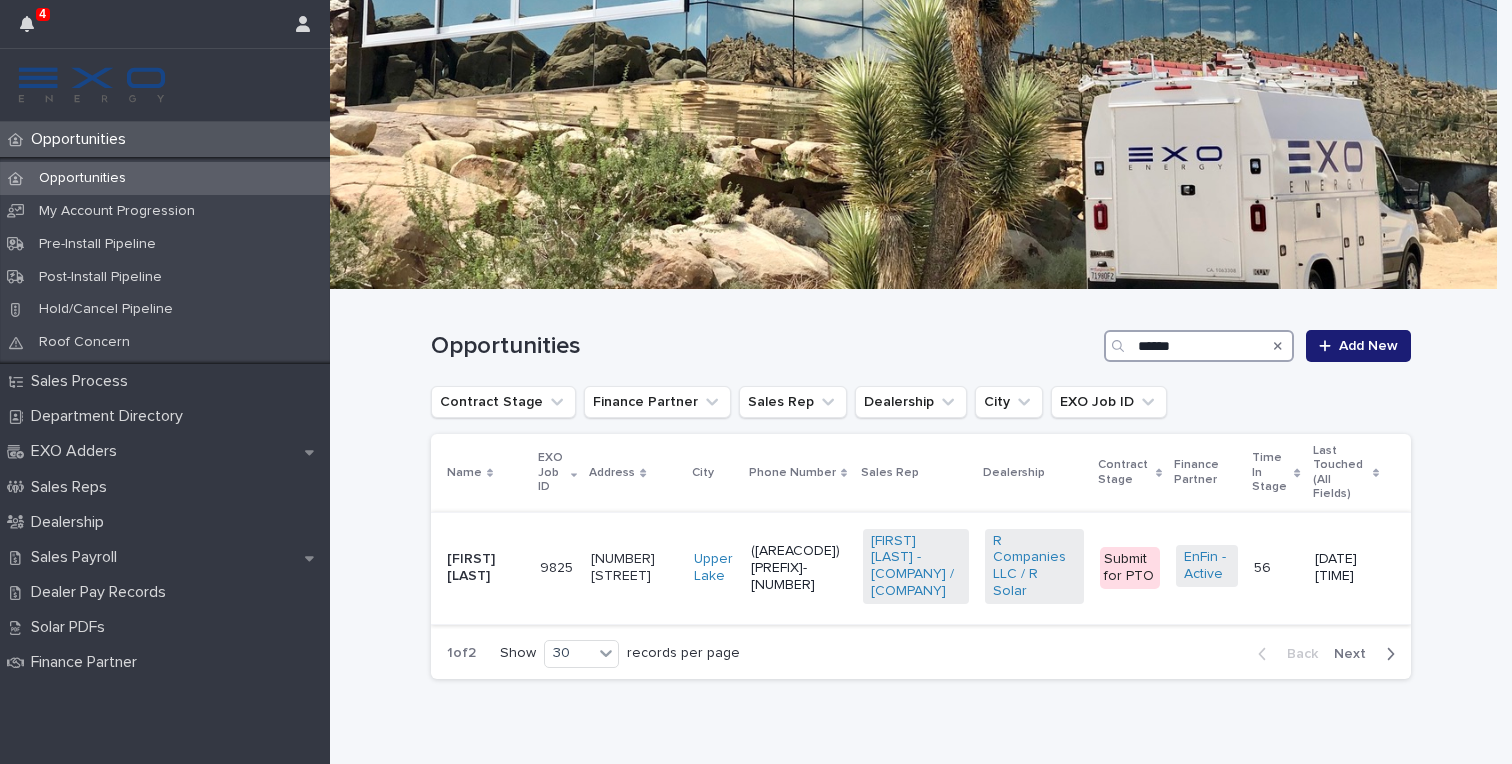 type on "******" 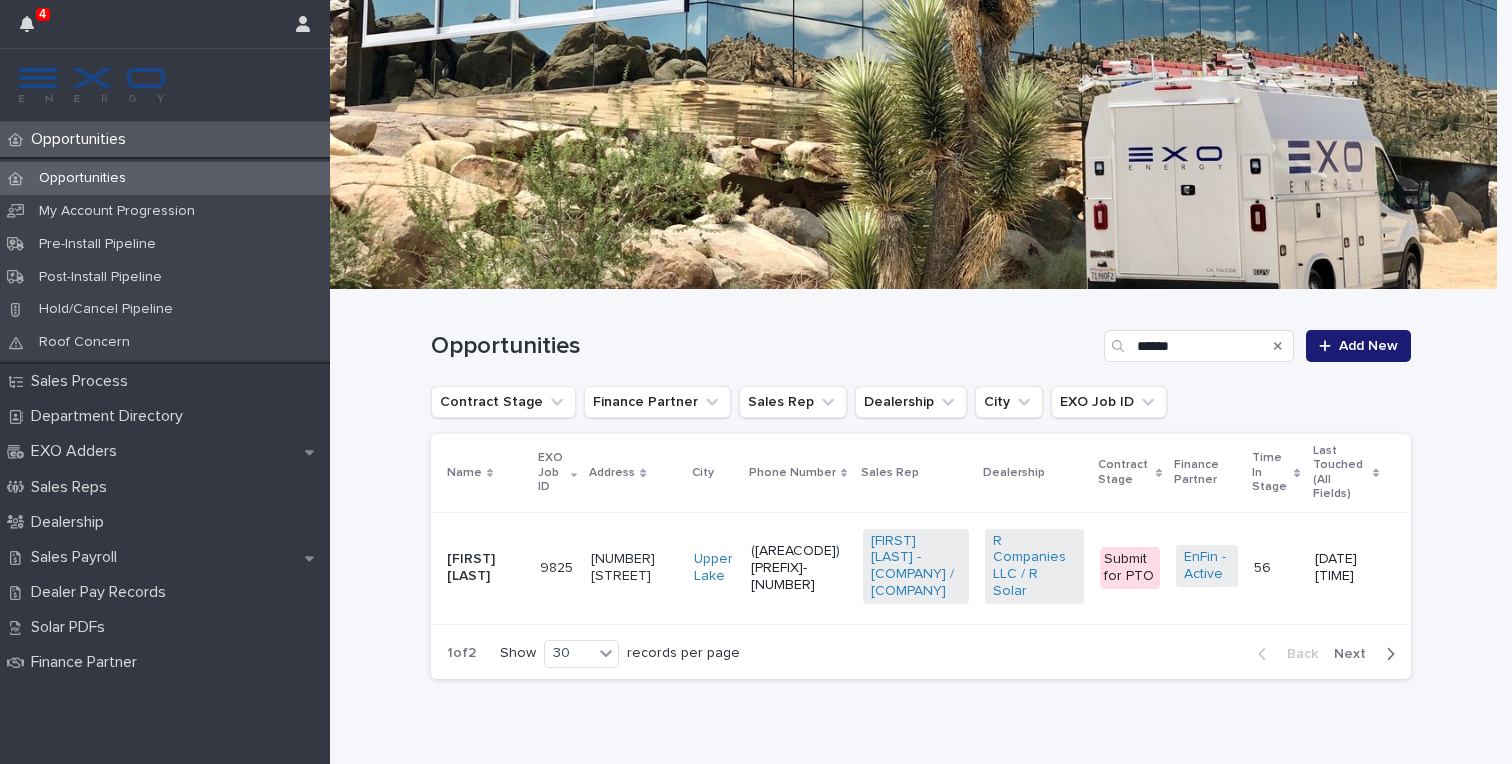 click on "[FIRST] [LAST]" at bounding box center [481, 568] 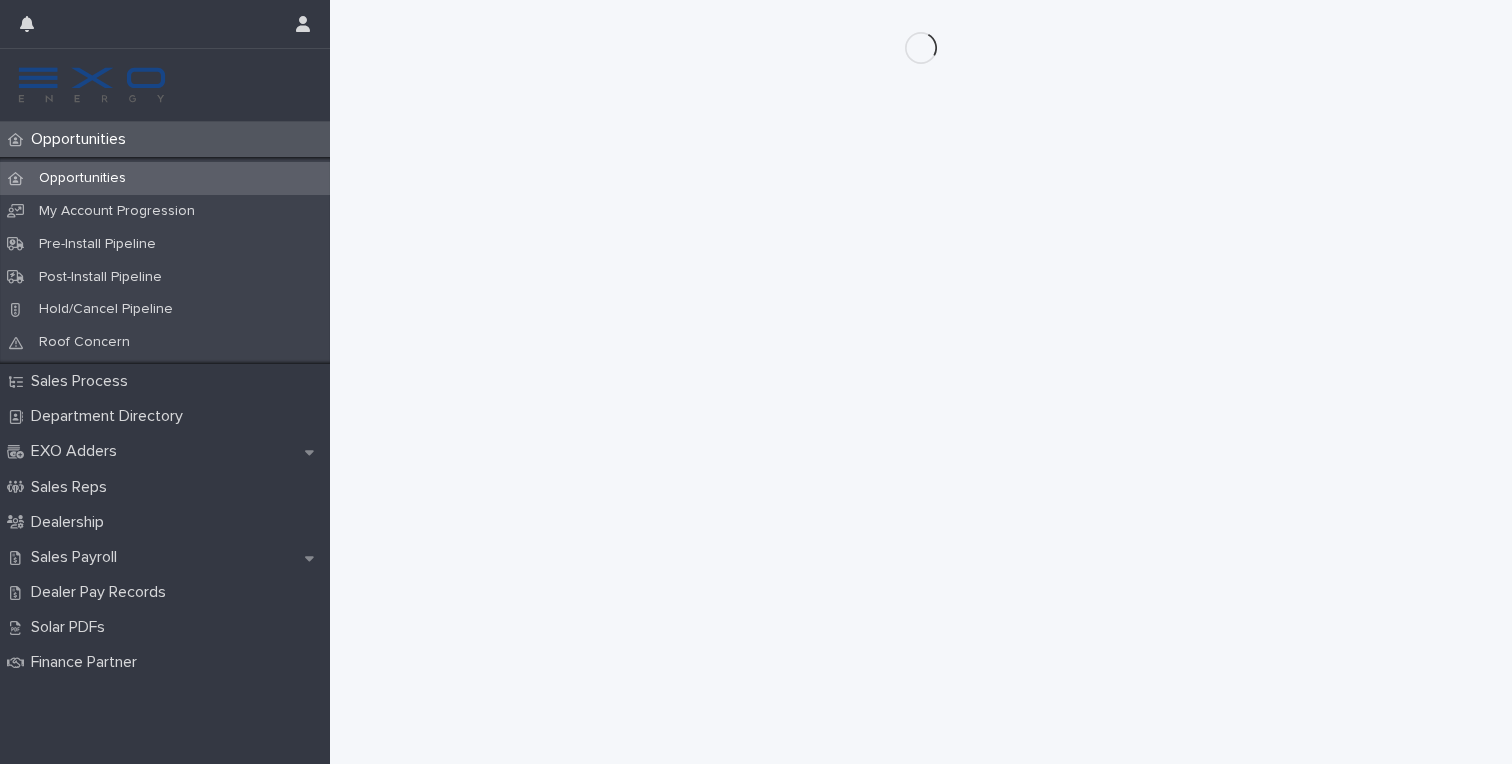 scroll, scrollTop: 0, scrollLeft: 0, axis: both 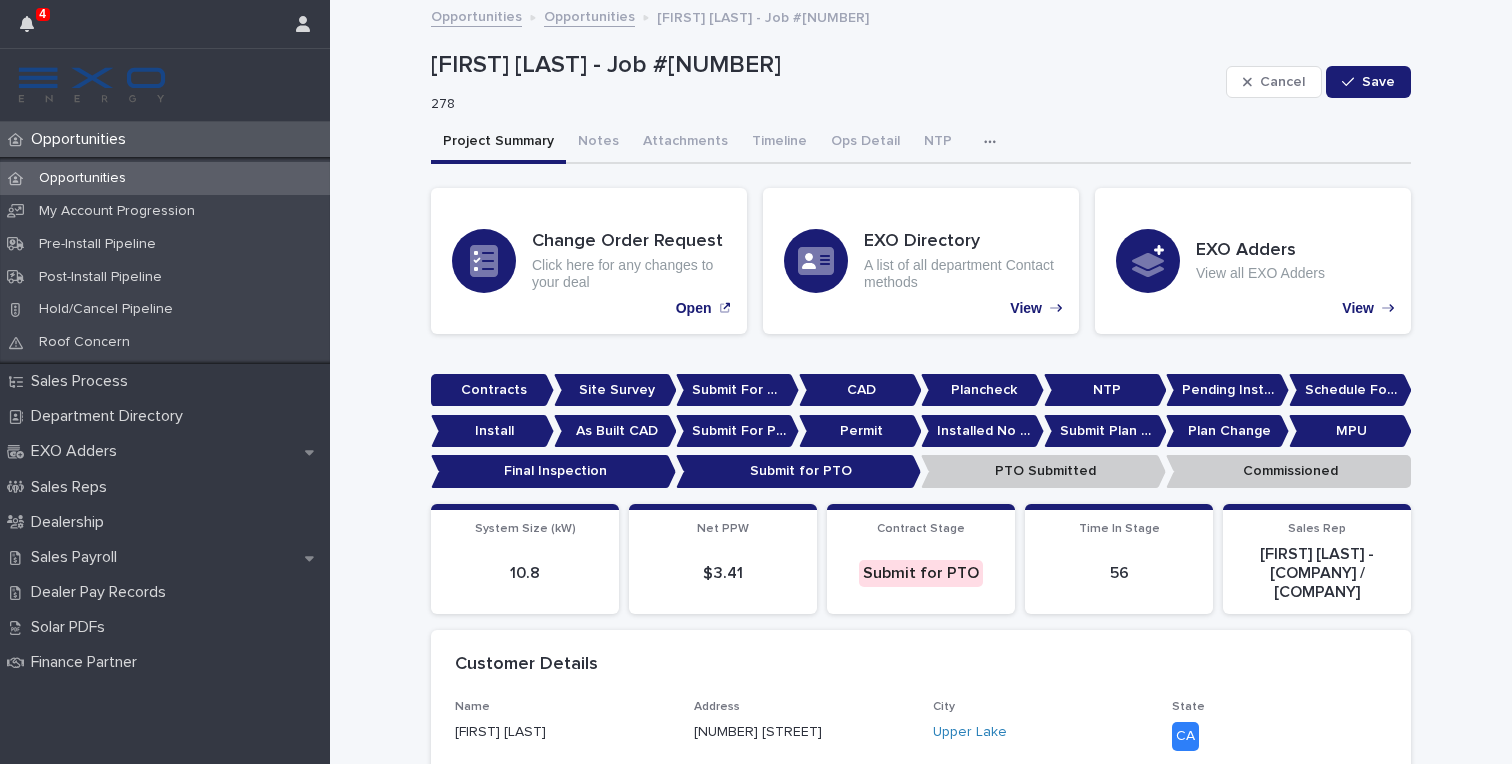 click 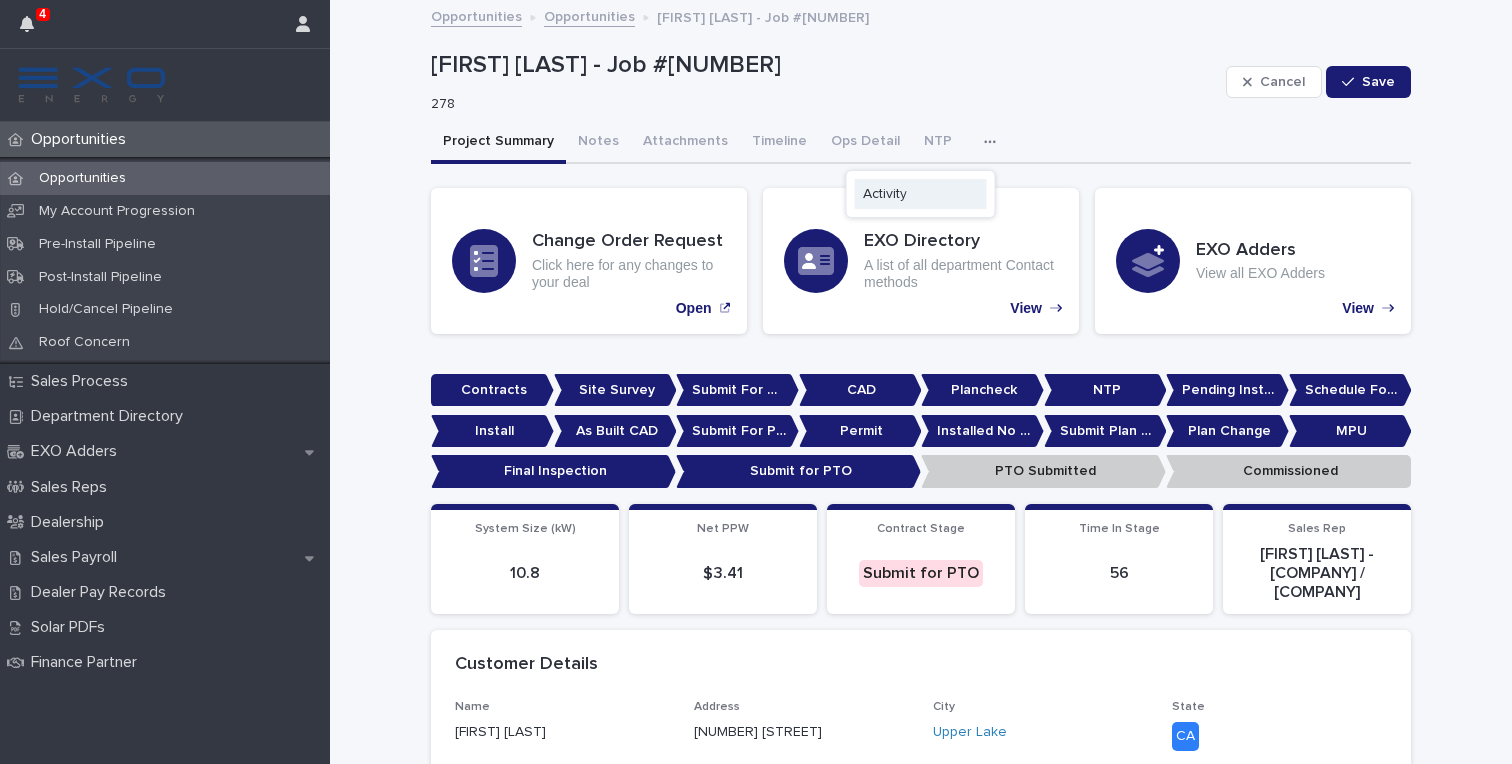 click on "Activity" at bounding box center (921, 194) 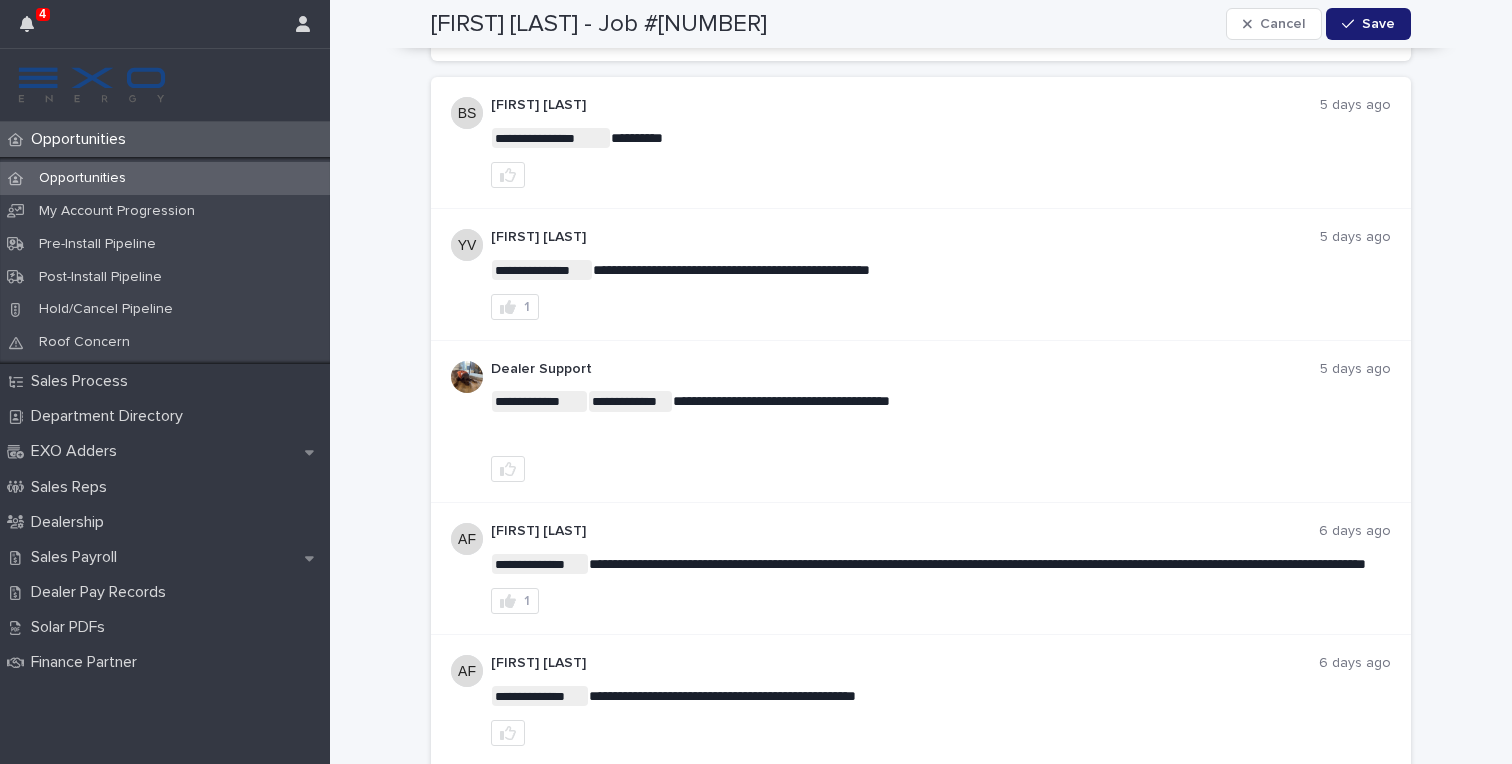 scroll, scrollTop: 0, scrollLeft: 0, axis: both 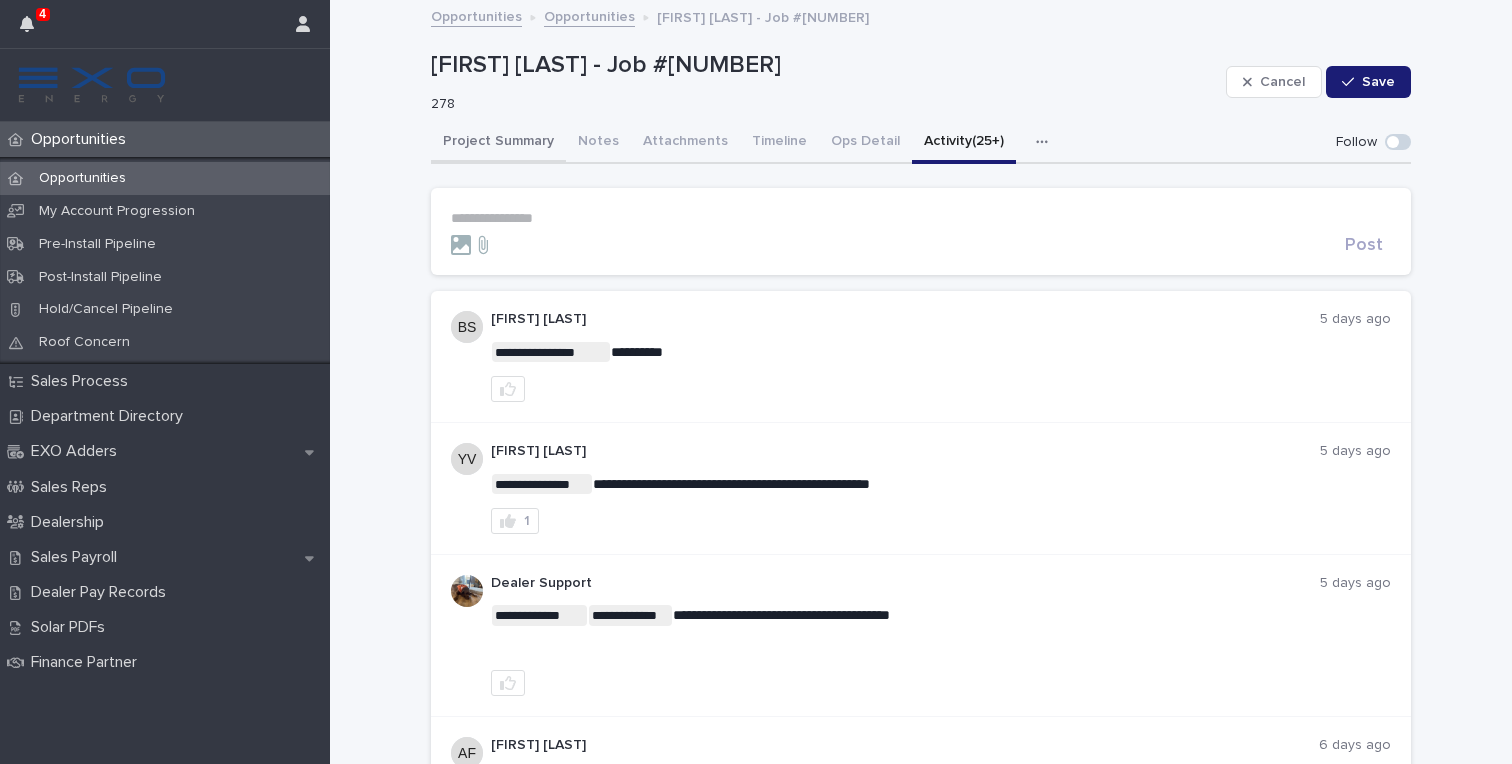 click on "Project Summary" at bounding box center (498, 143) 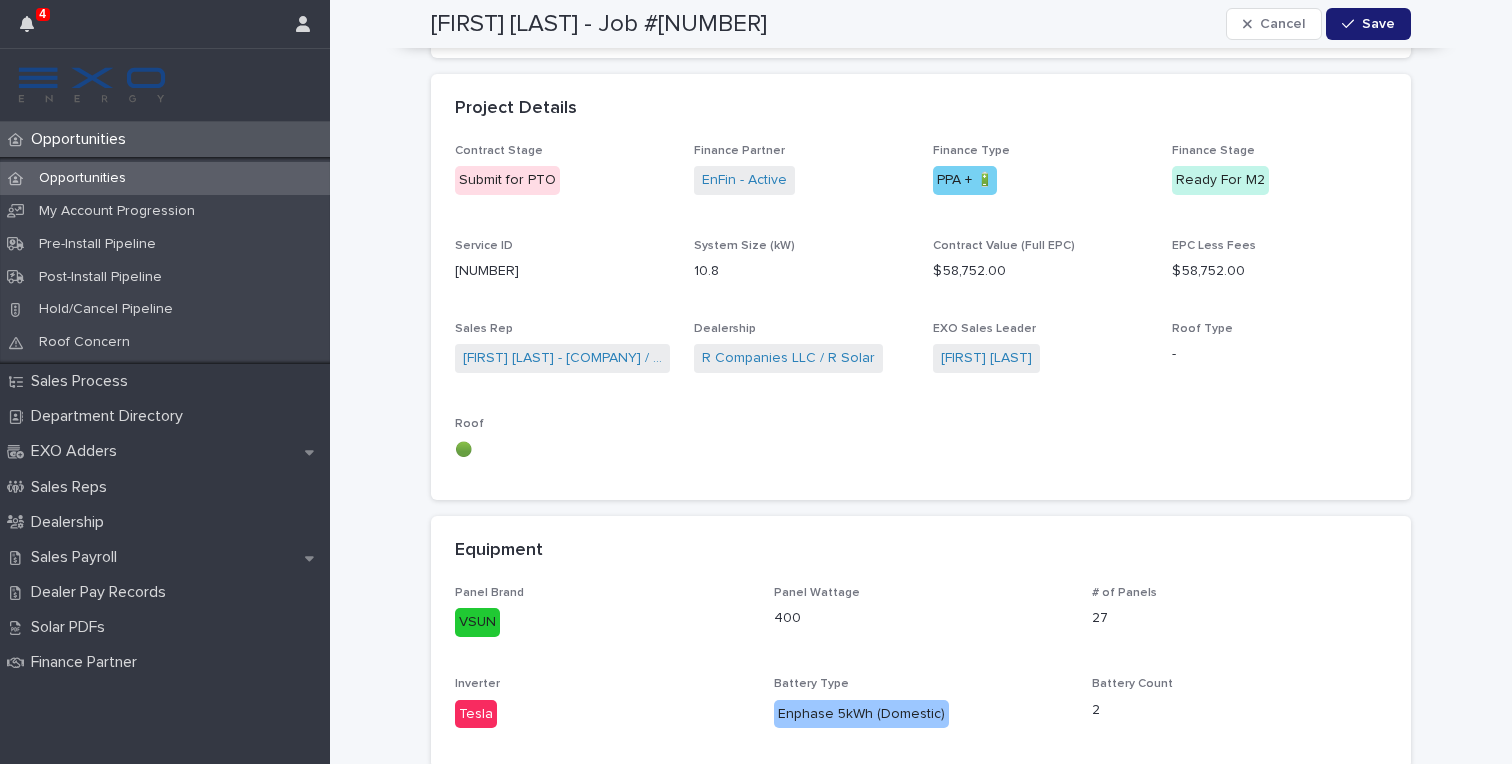 scroll, scrollTop: 0, scrollLeft: 0, axis: both 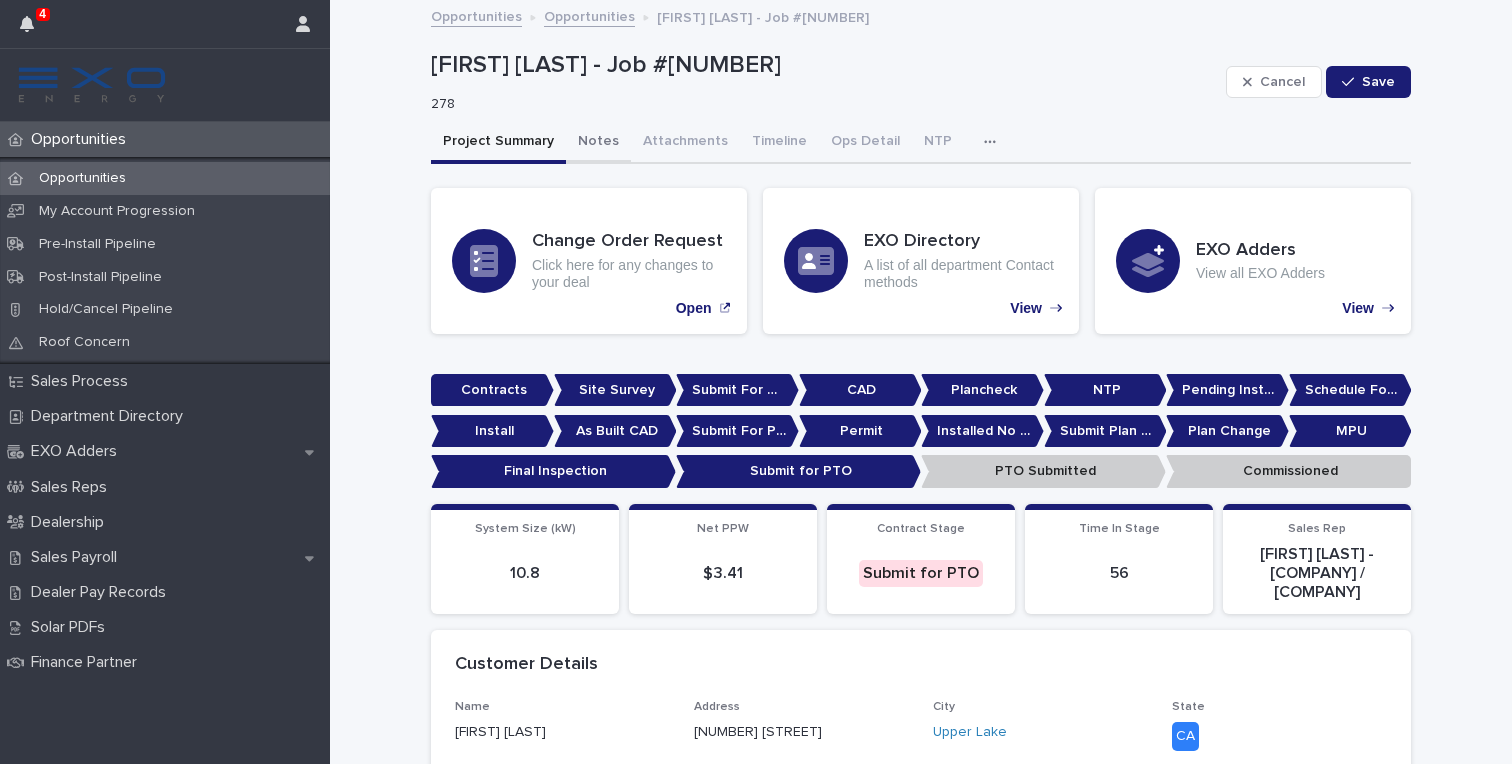 click on "Notes" at bounding box center (598, 143) 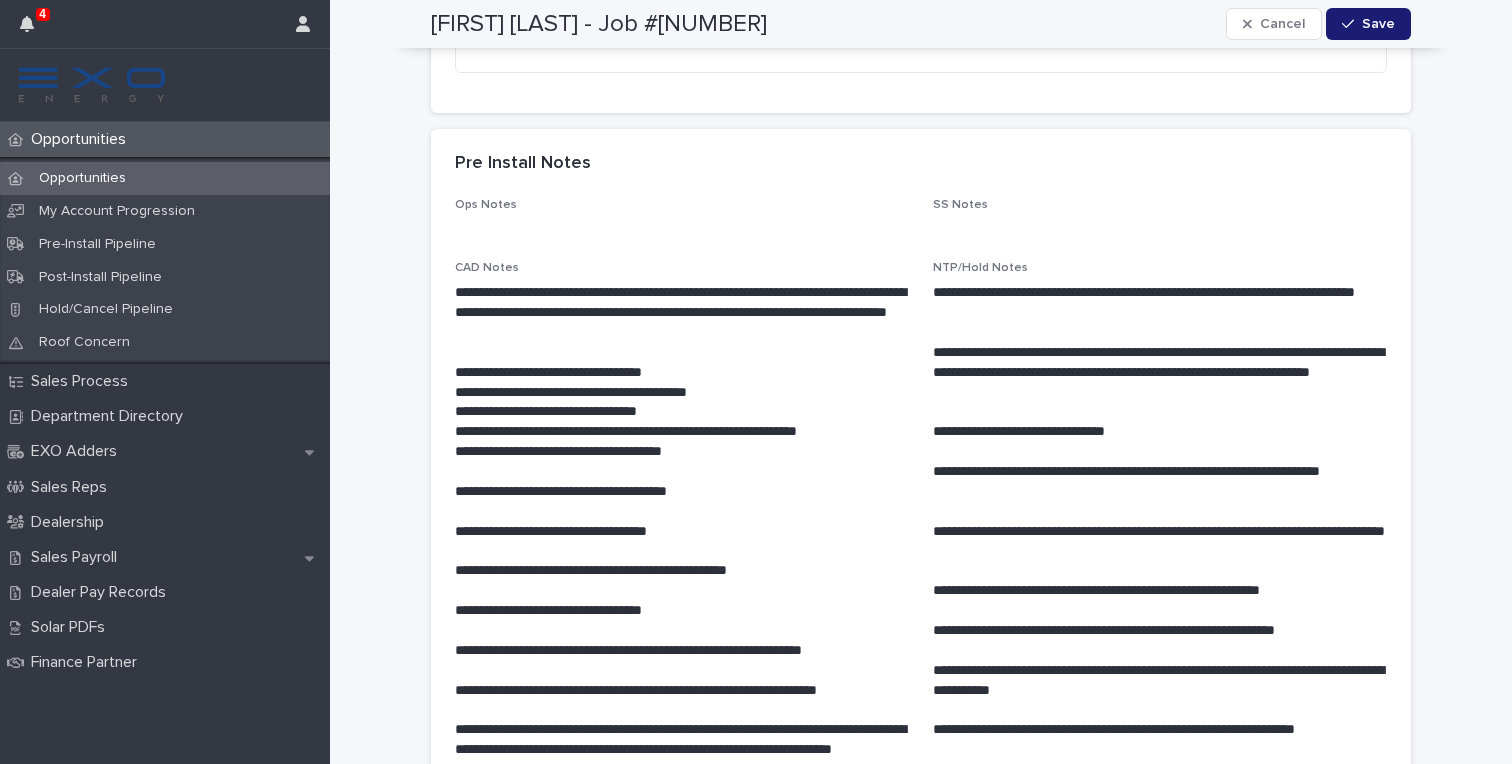 scroll, scrollTop: 0, scrollLeft: 0, axis: both 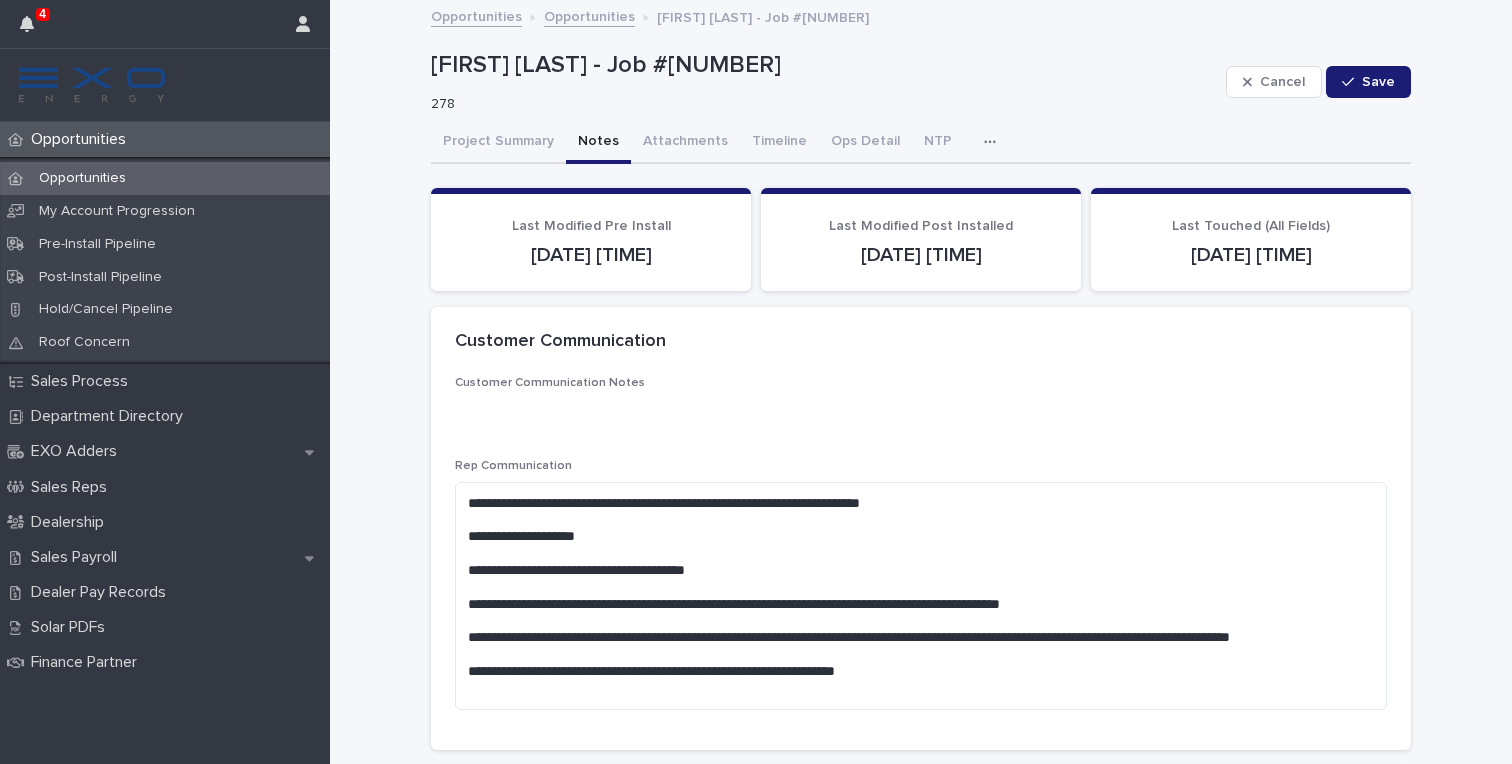 click at bounding box center (994, 142) 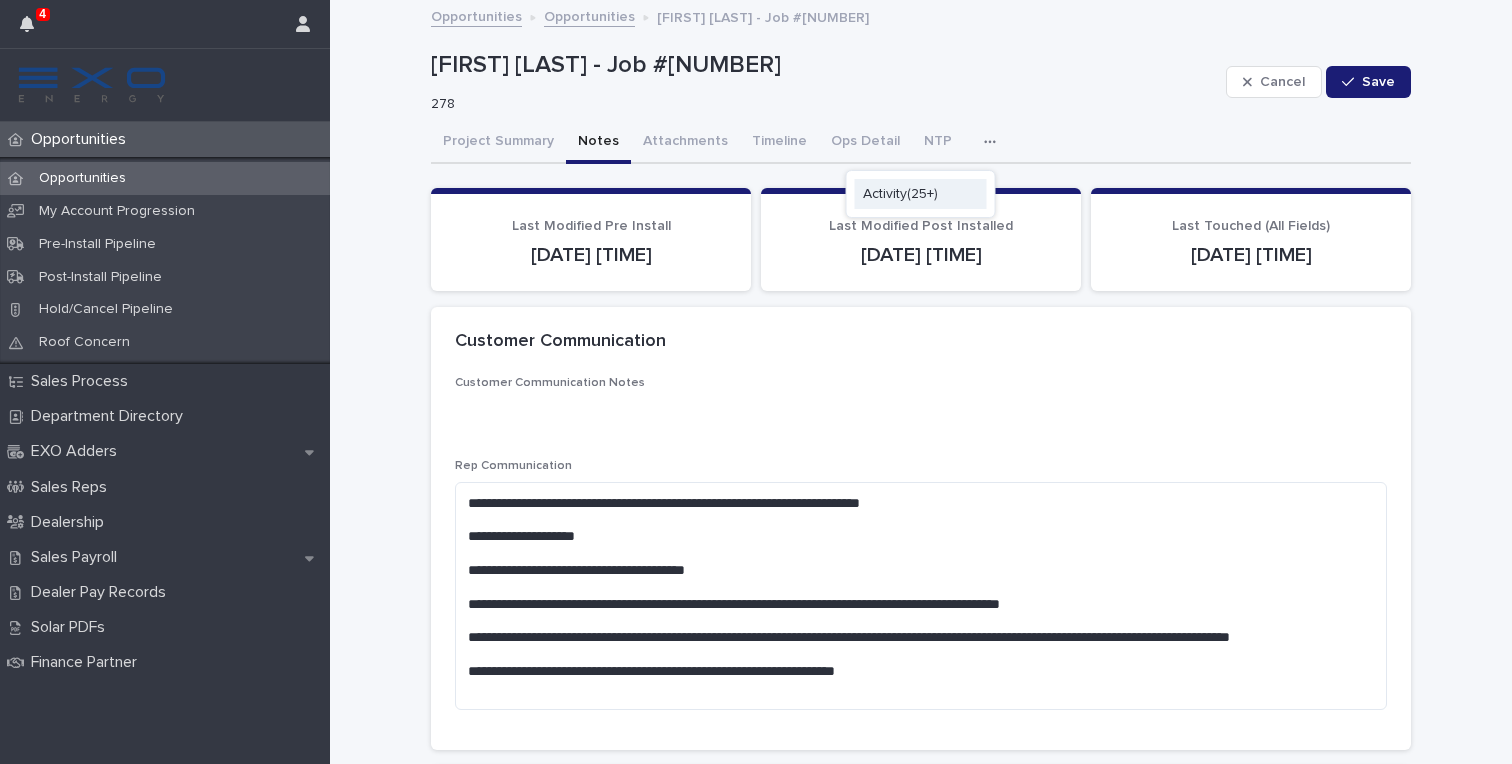 click on "Activity  (25+)" at bounding box center (900, 194) 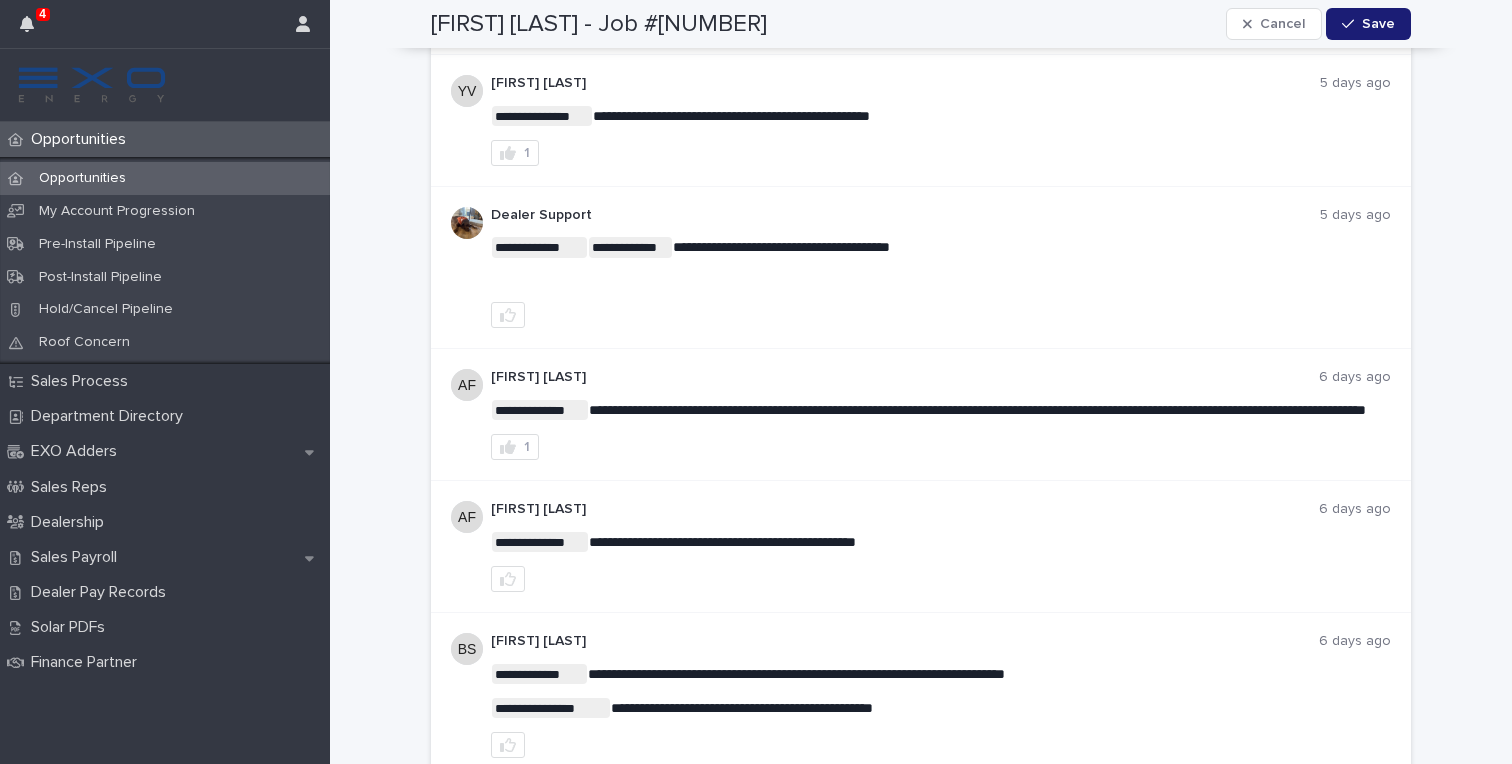 scroll, scrollTop: 353, scrollLeft: 0, axis: vertical 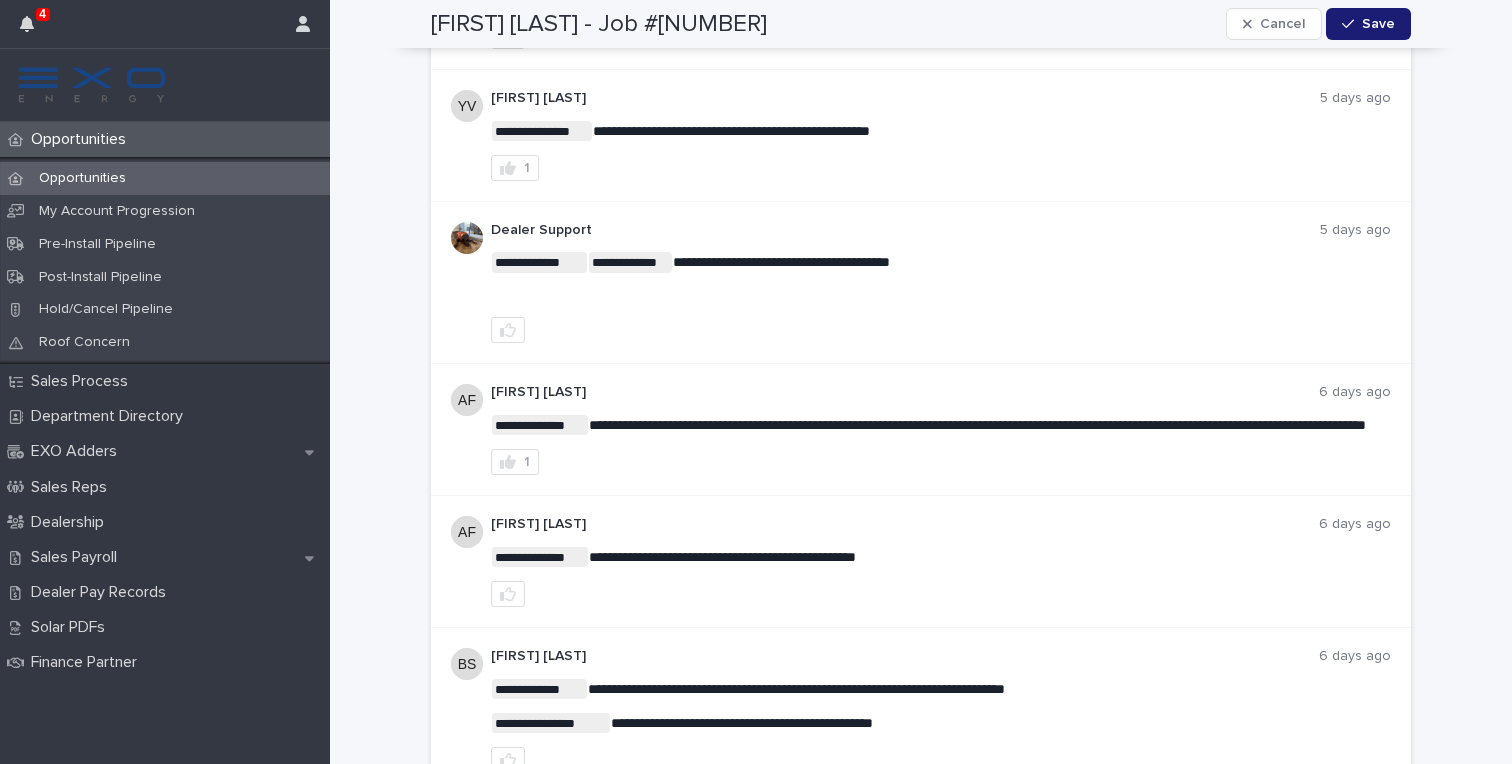 click on "[FIRST] [LAST] [DAYS_AGO]" at bounding box center (941, 429) 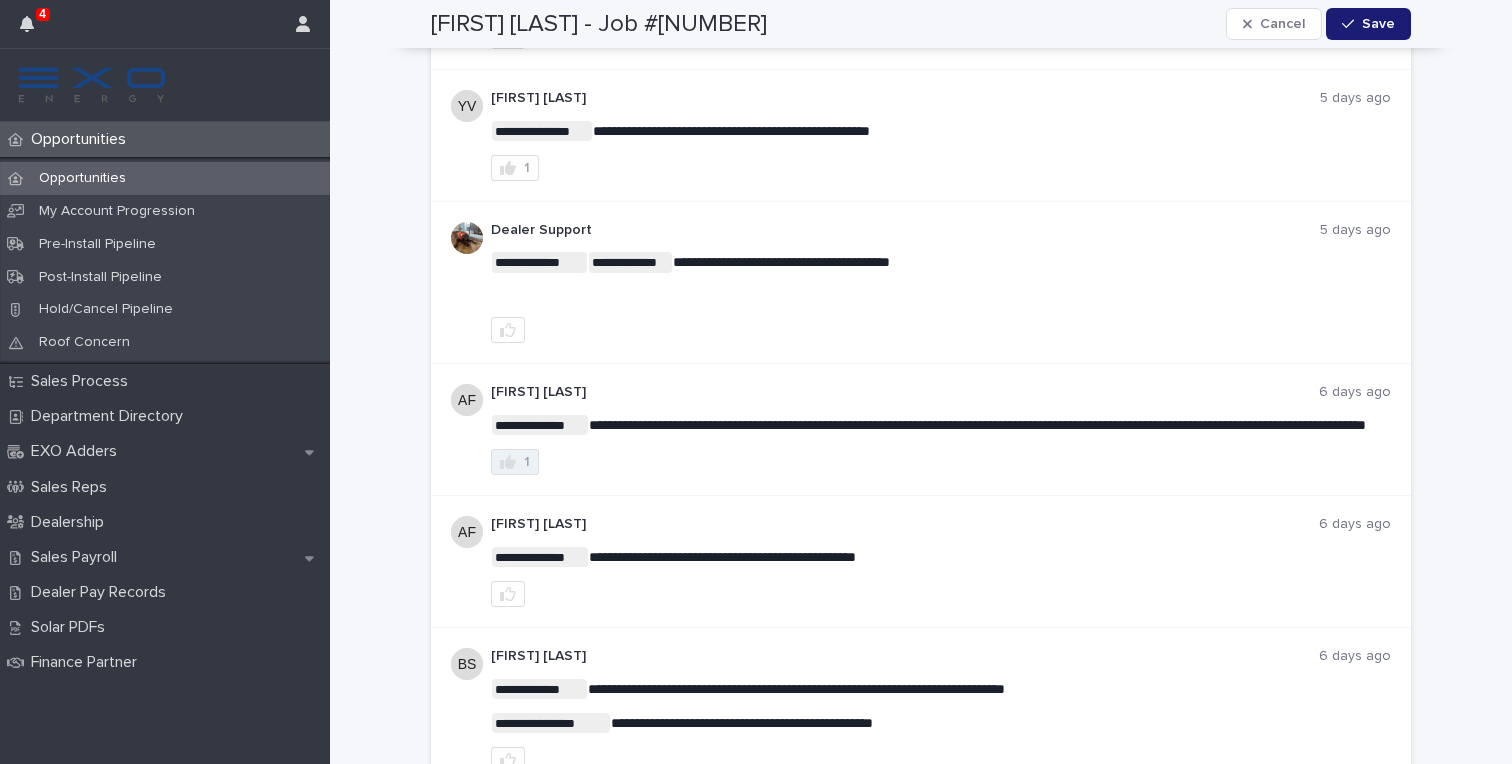 click on "1" at bounding box center [515, 462] 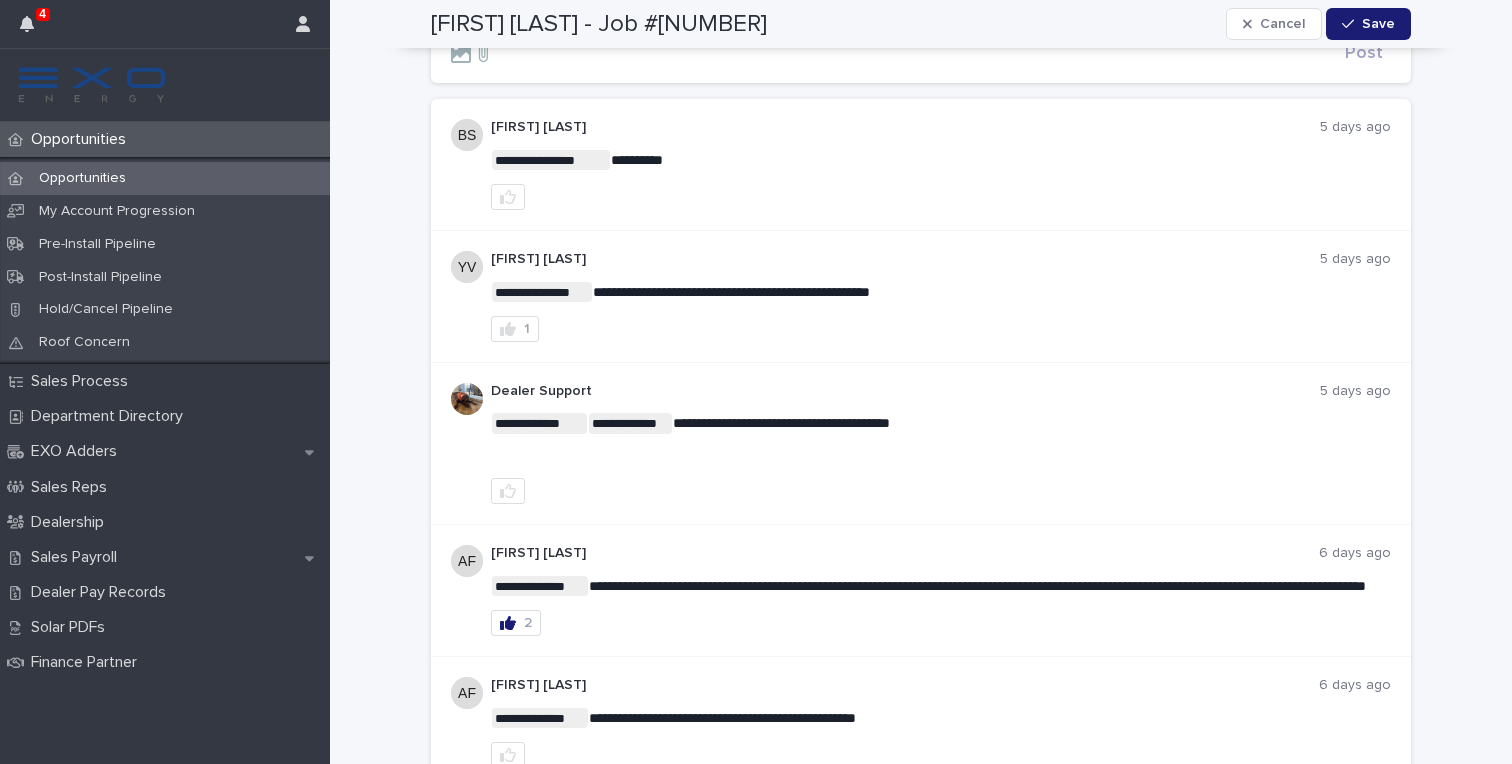 scroll, scrollTop: 0, scrollLeft: 0, axis: both 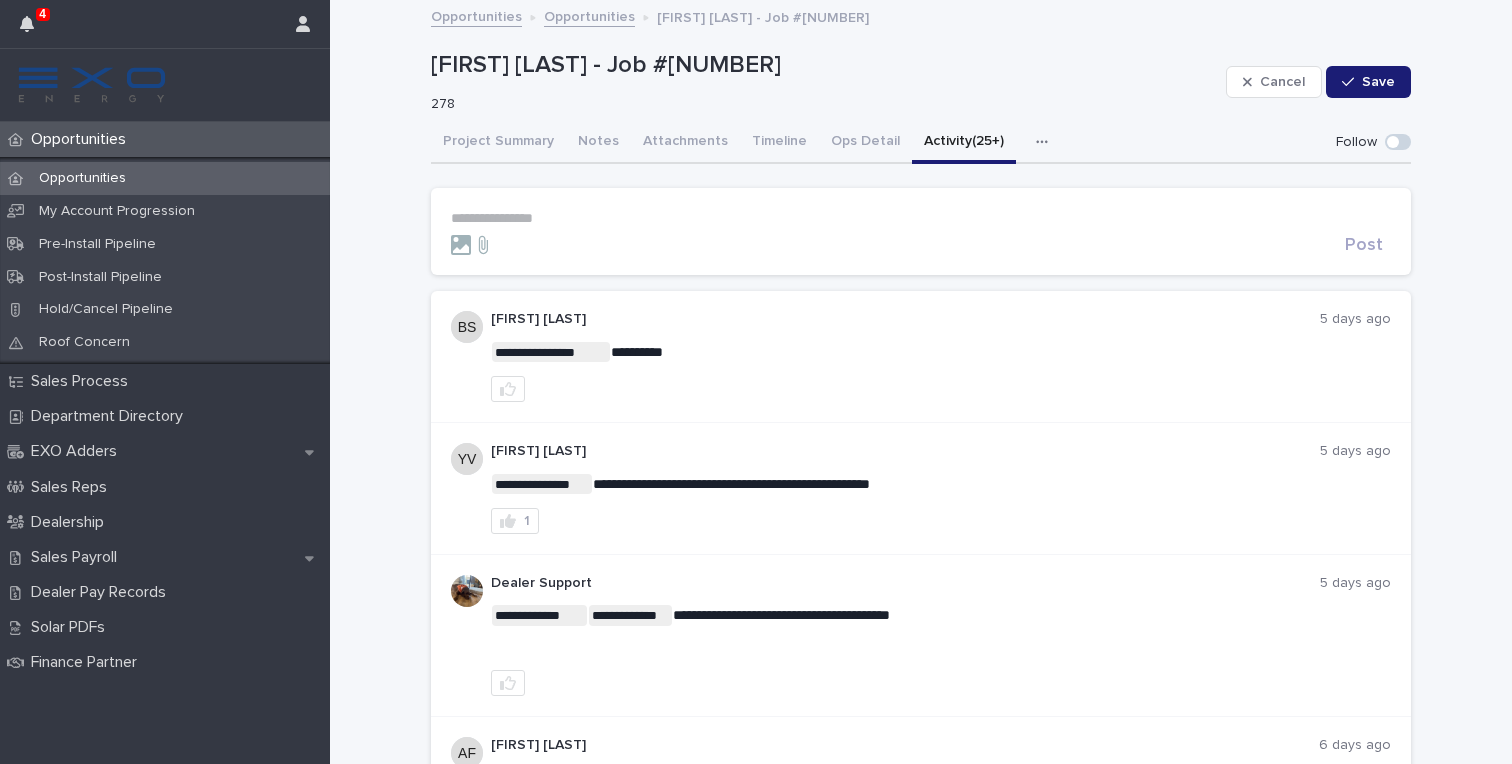click on "[FIRST] [LAST] - Job #[NUMBER] Cancel Save" at bounding box center (921, 82) 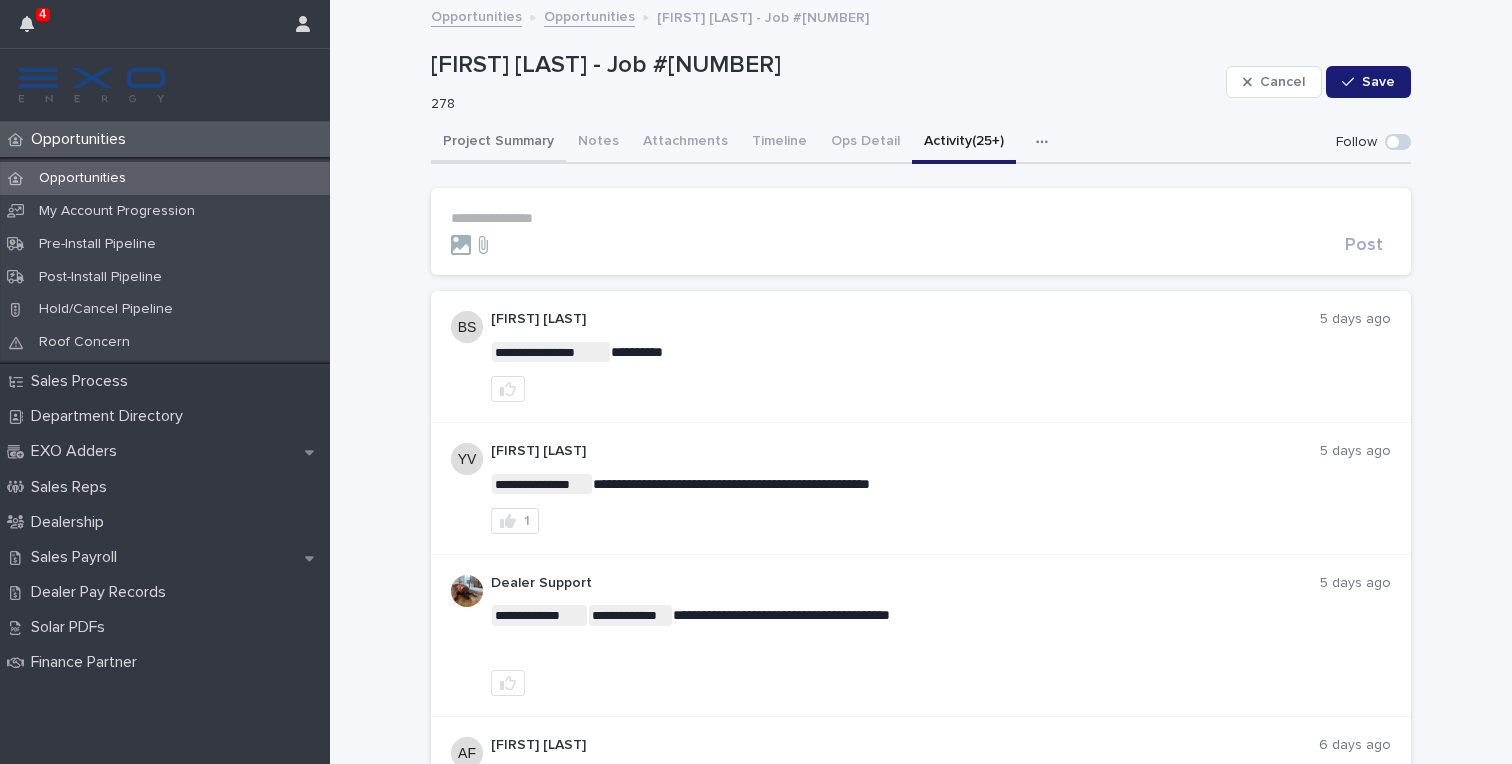 click on "Project Summary" at bounding box center [498, 143] 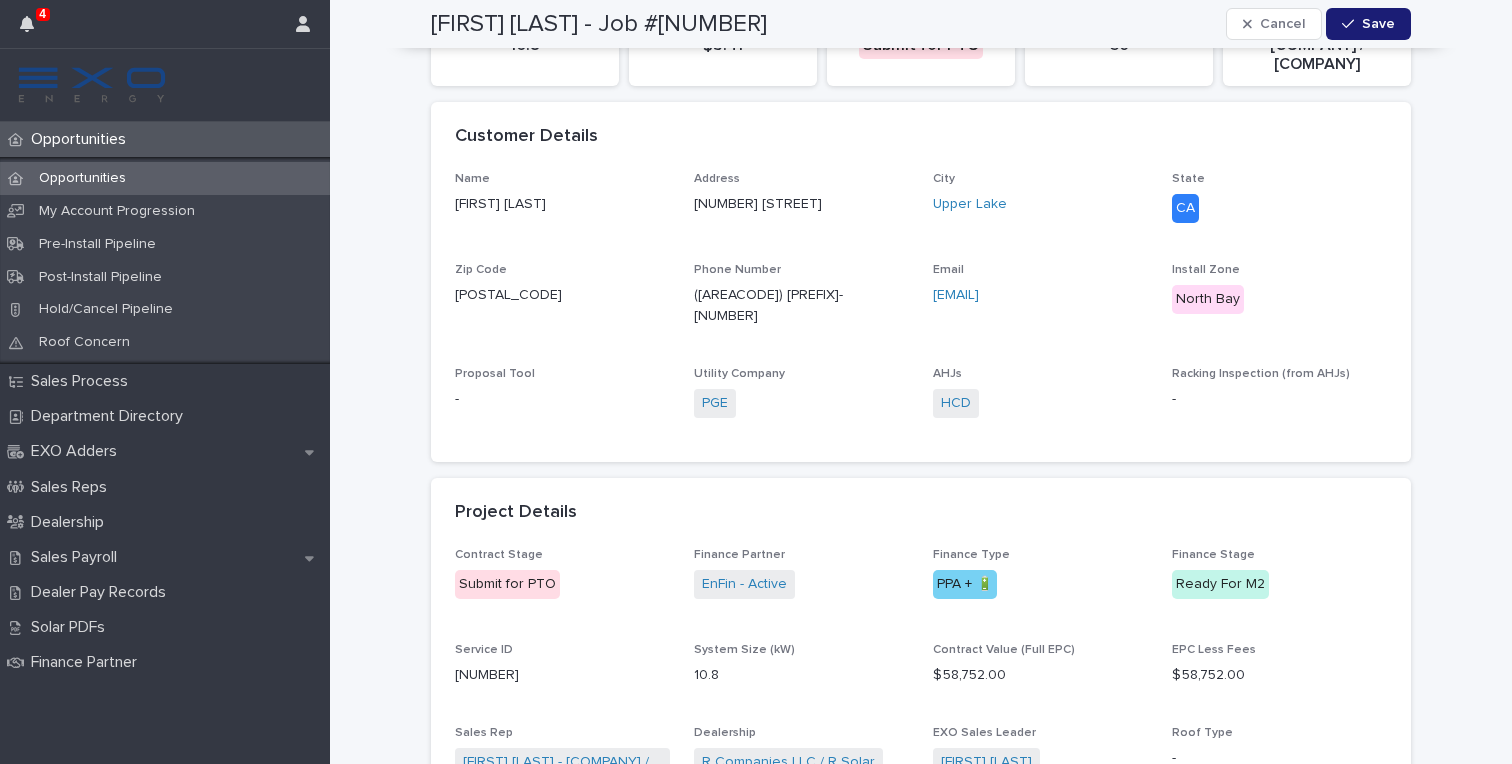 scroll, scrollTop: 0, scrollLeft: 0, axis: both 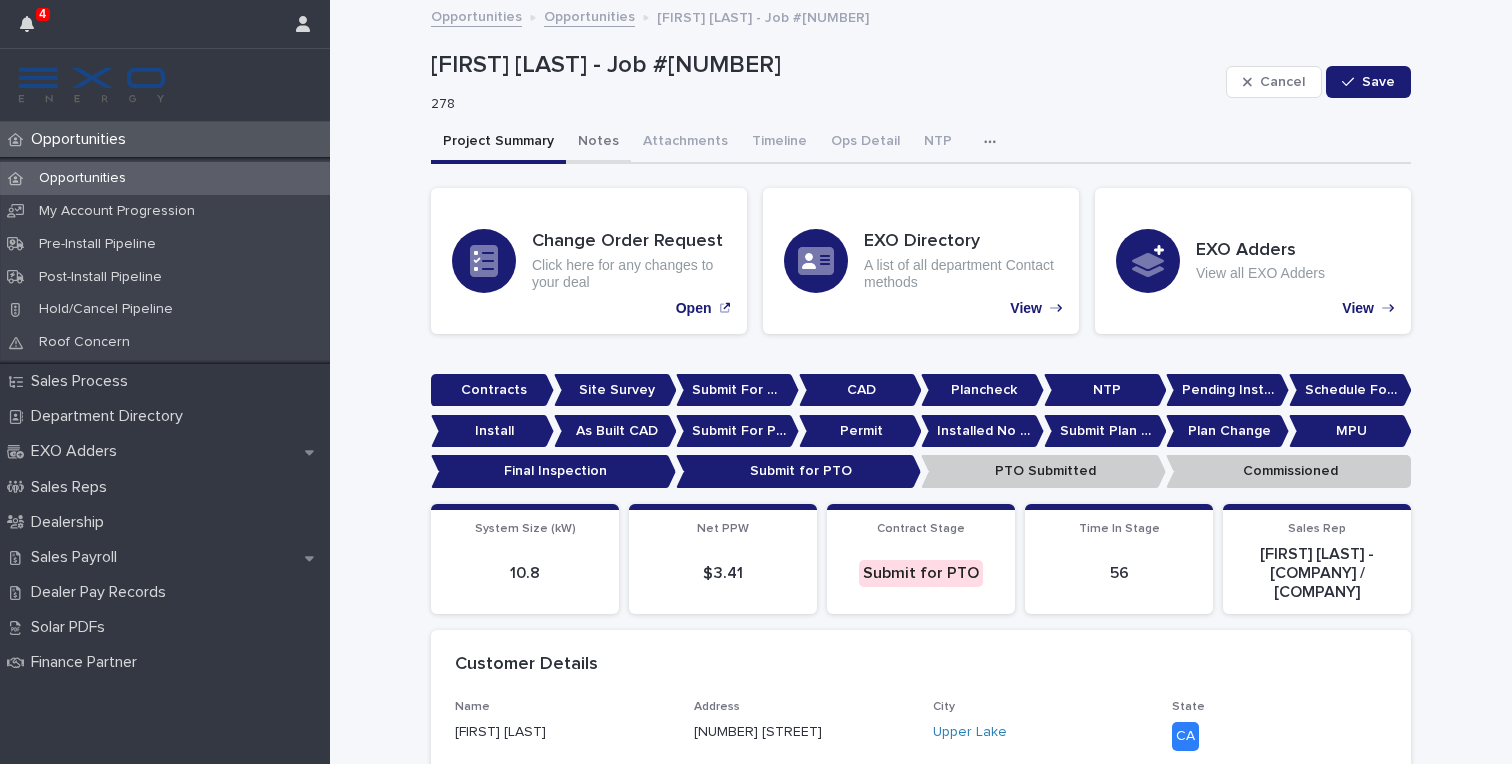 click on "Notes" at bounding box center [598, 143] 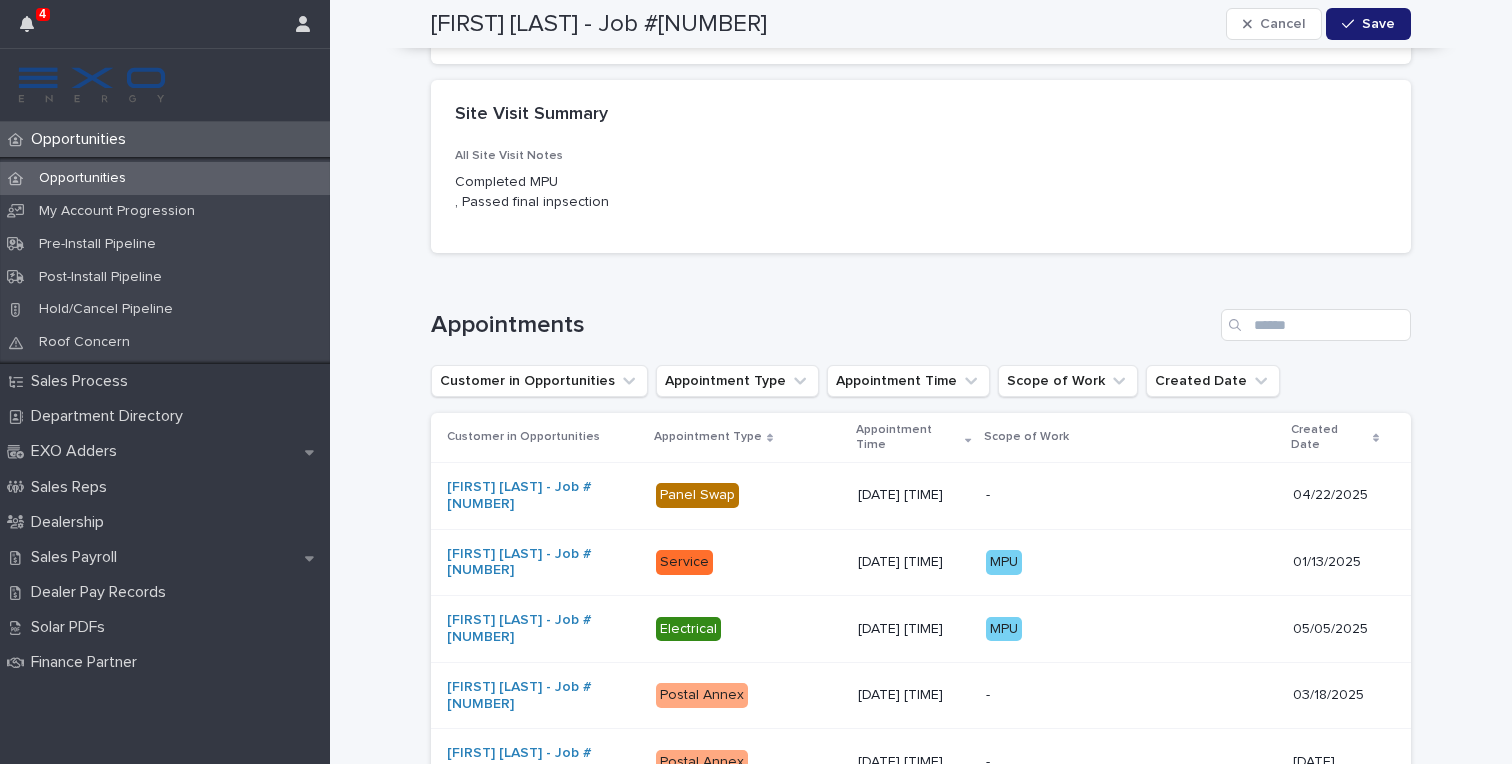scroll, scrollTop: 10434, scrollLeft: 0, axis: vertical 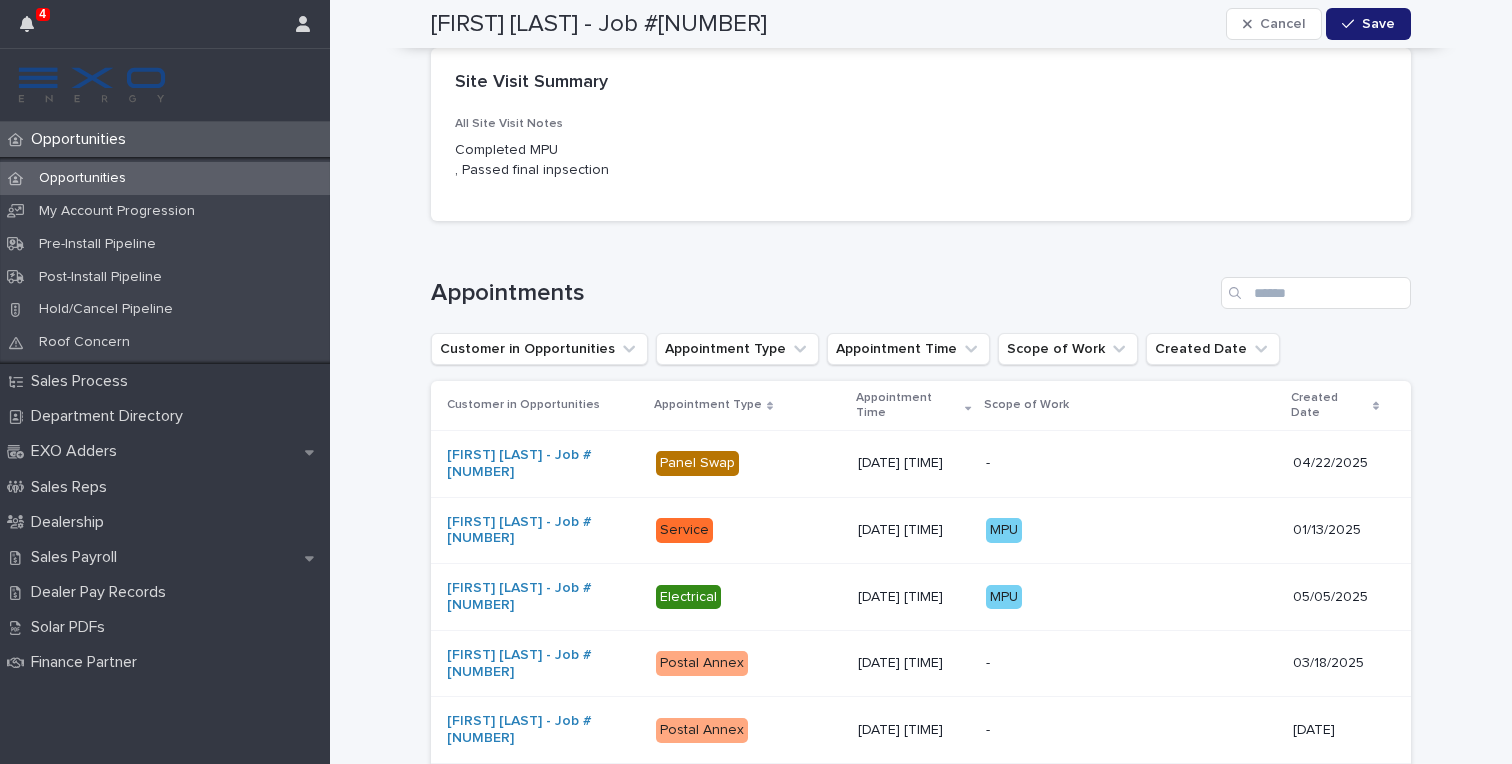 click on "[DATE] [TIME]" at bounding box center (913, 461) 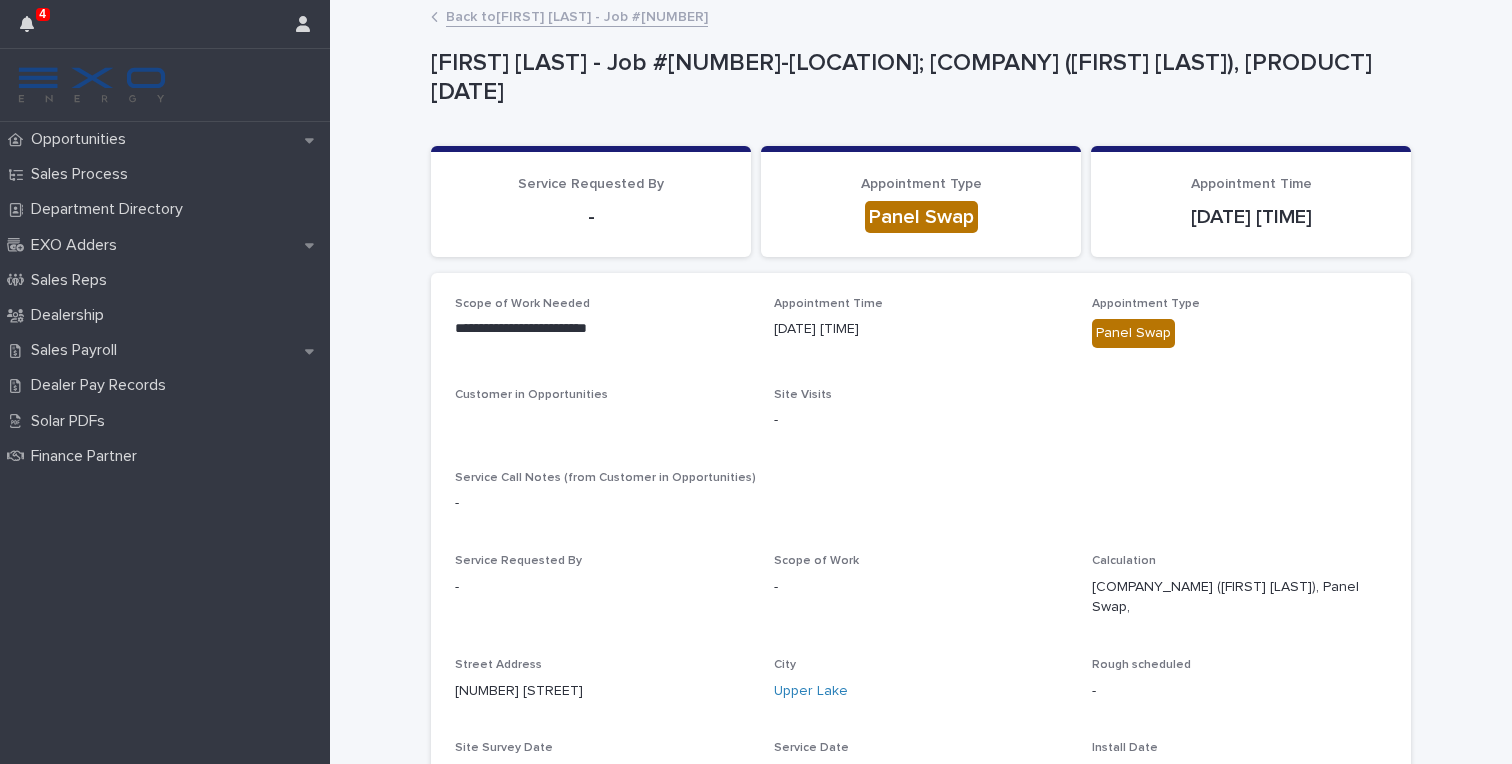 scroll, scrollTop: 260, scrollLeft: 0, axis: vertical 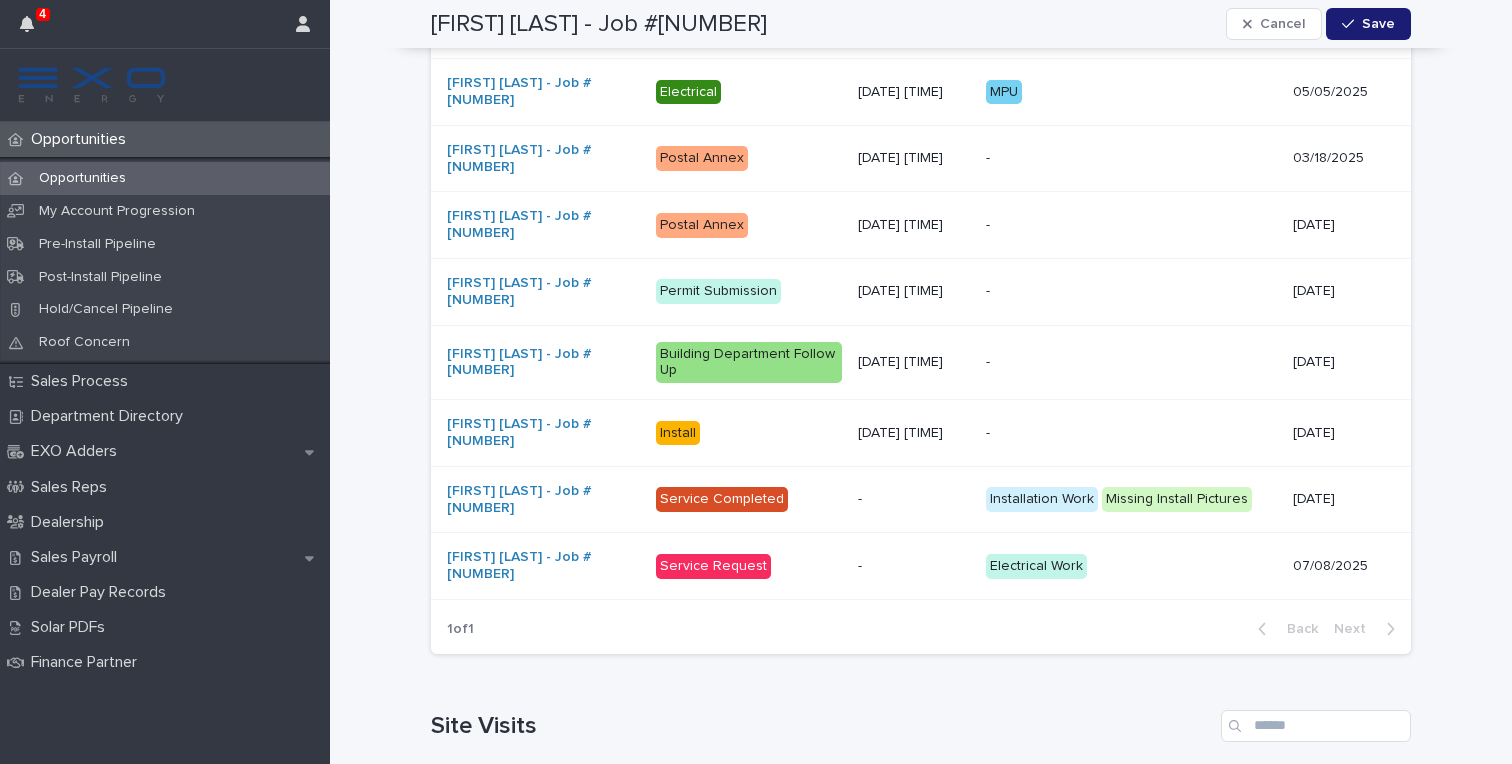 click on "Install" at bounding box center [749, 433] 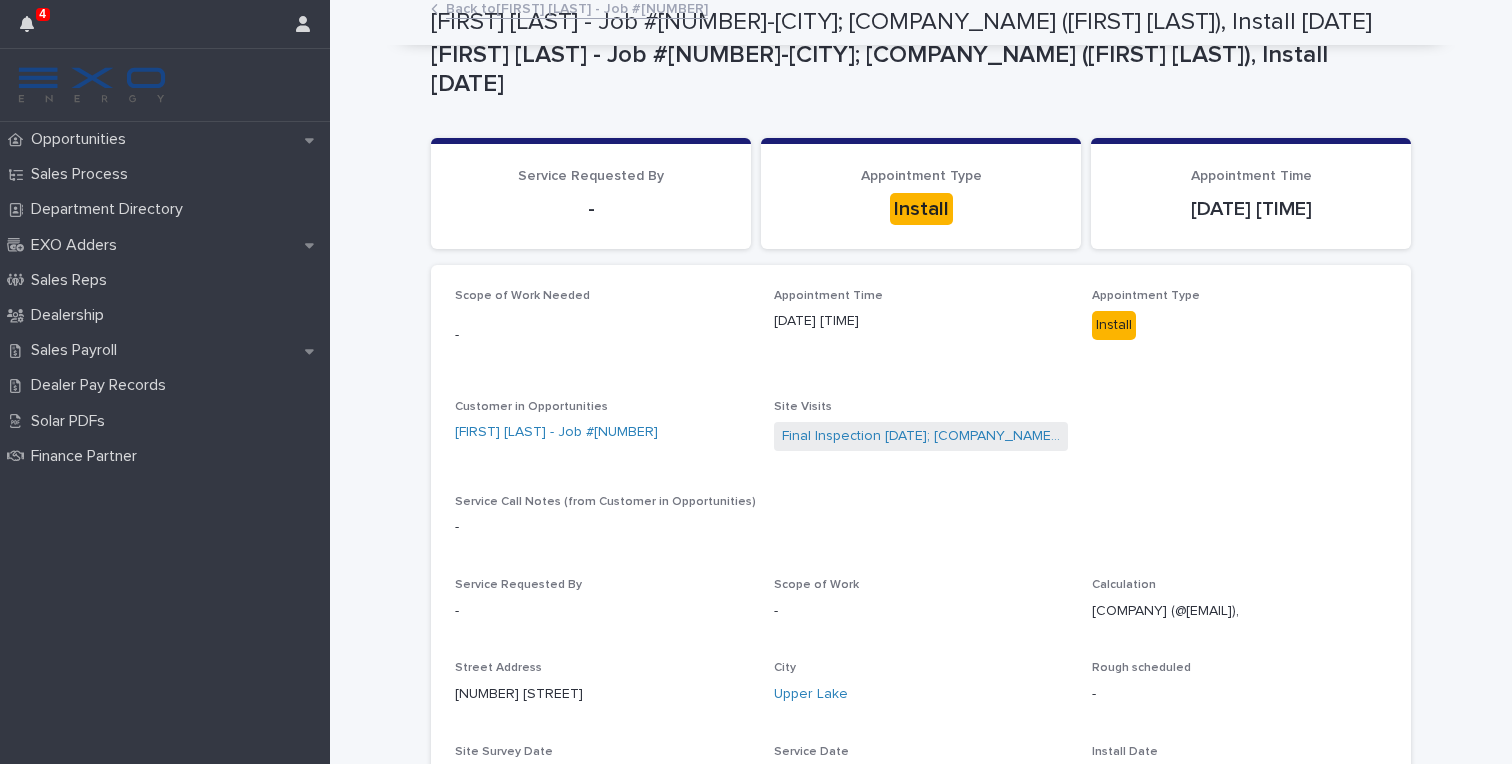 scroll, scrollTop: 0, scrollLeft: 0, axis: both 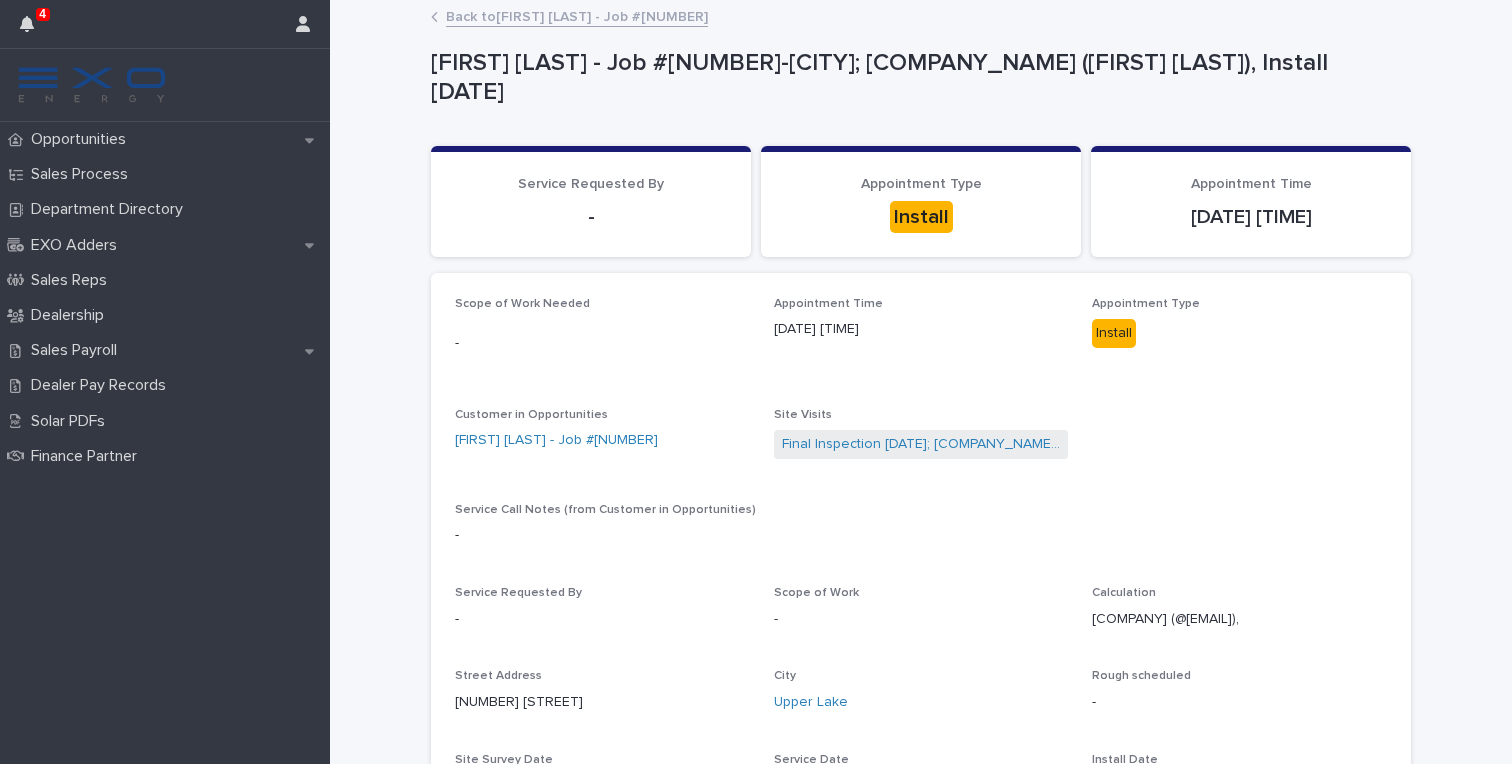 click on "Back to  [FIRST] [LAST] - Job #[NUMBER]" at bounding box center [577, 15] 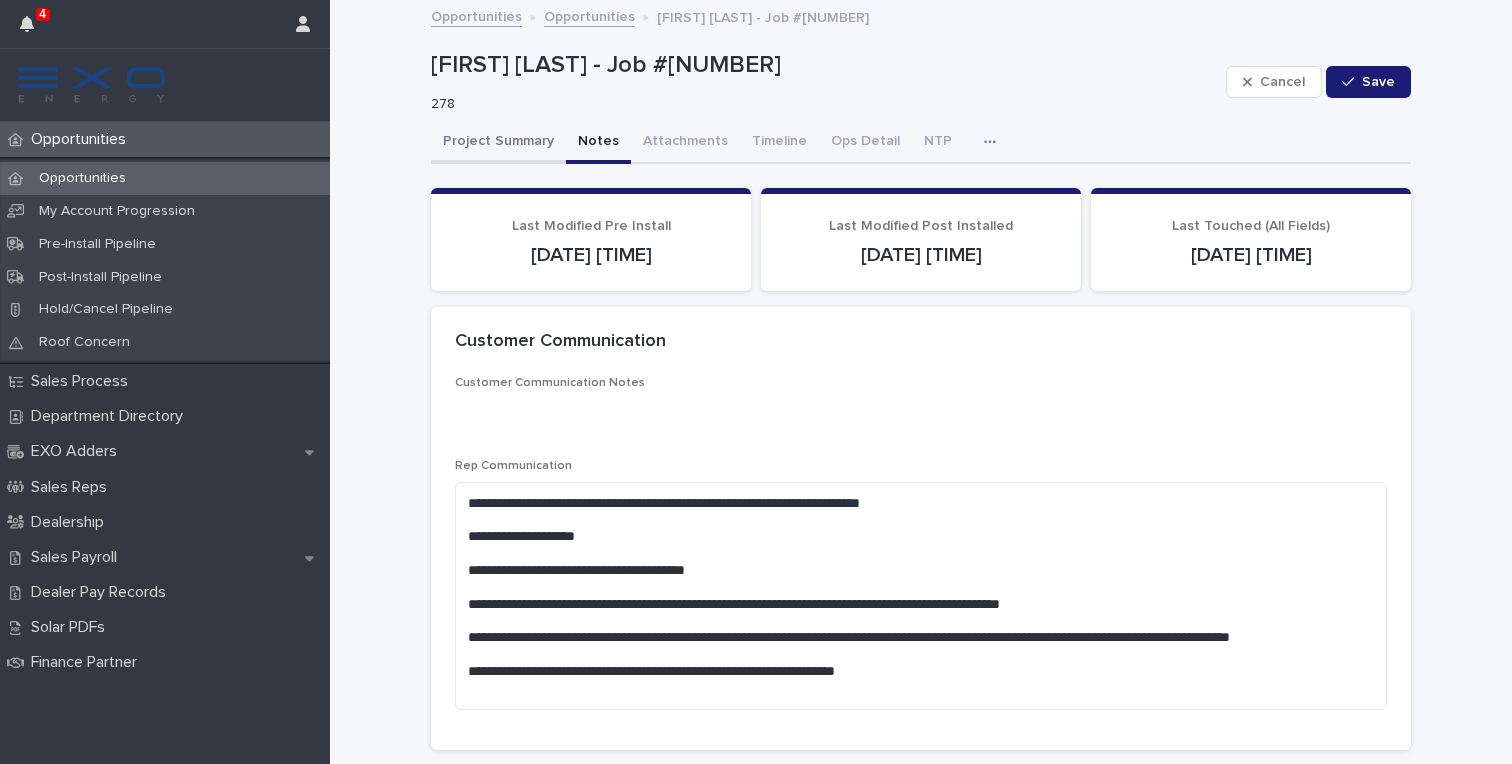 click on "Project Summary" at bounding box center [498, 143] 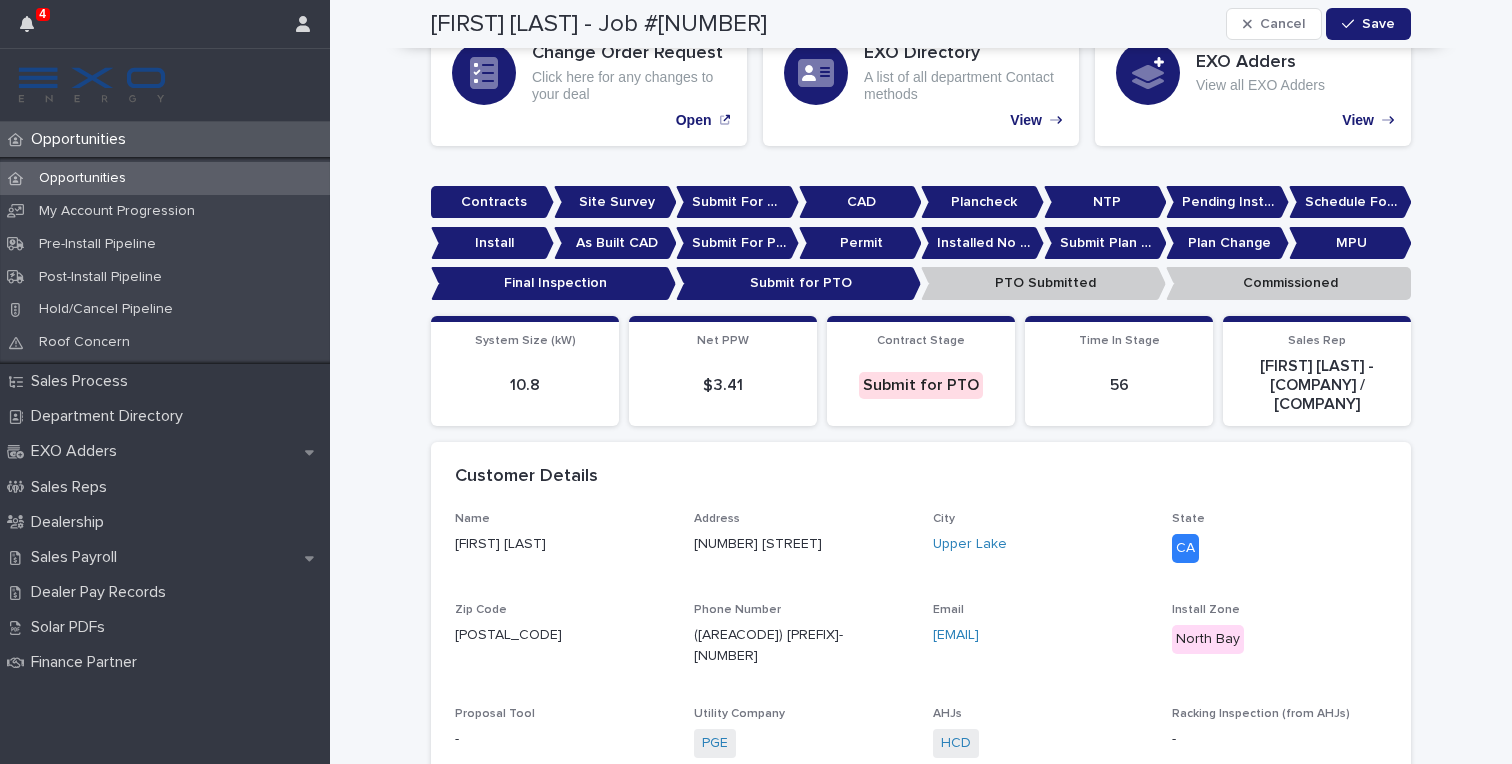 scroll, scrollTop: 161, scrollLeft: 0, axis: vertical 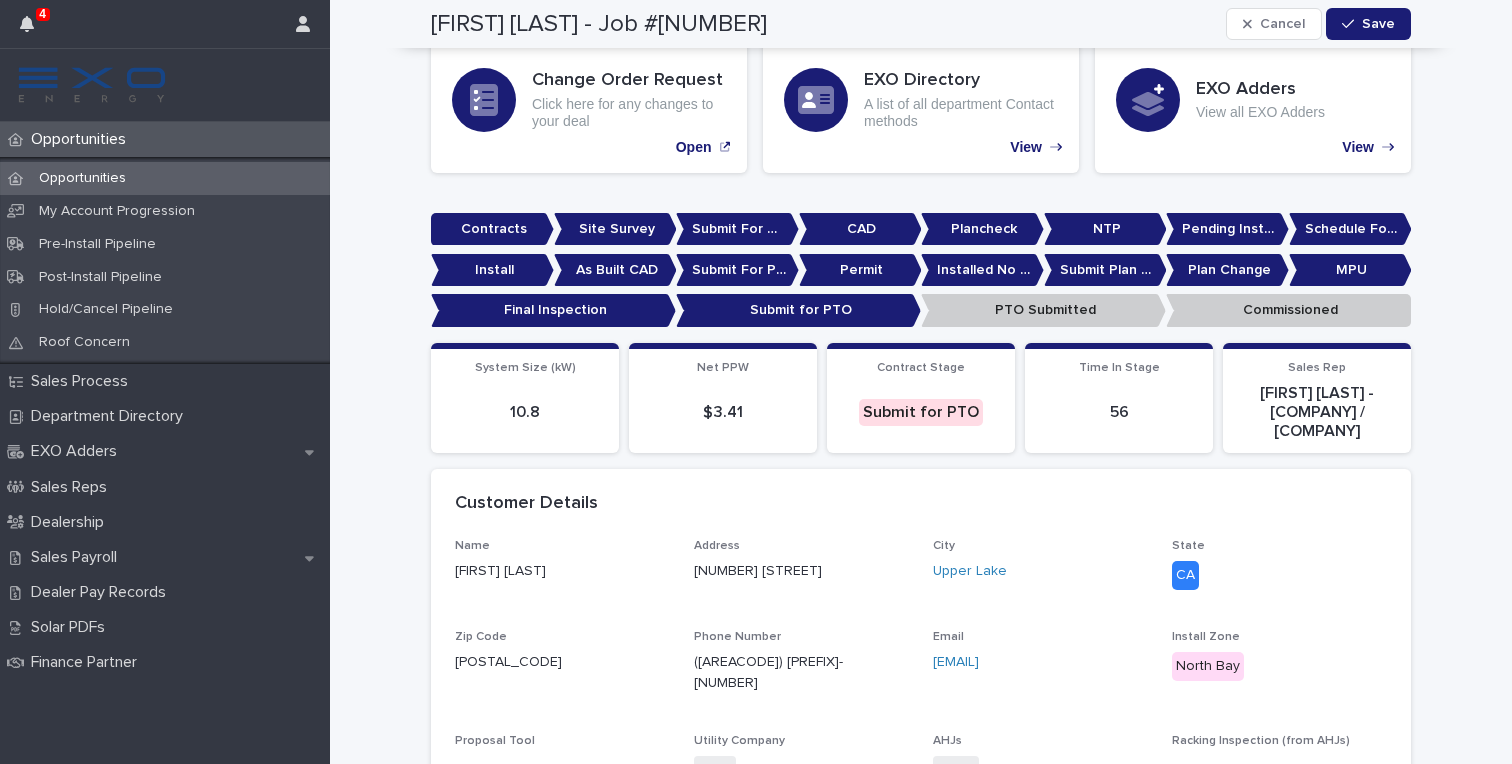 click on "Contracts Site Survey Submit For CAD CAD Plancheck NTP Pending Install Task Schedule For Install Install As Built CAD Submit For Permit Permit Installed No Permit Submit Plan Change Plan Change MPU Final Inspection Submit for PTO PTO Submitted Commissioned" at bounding box center (921, 274) 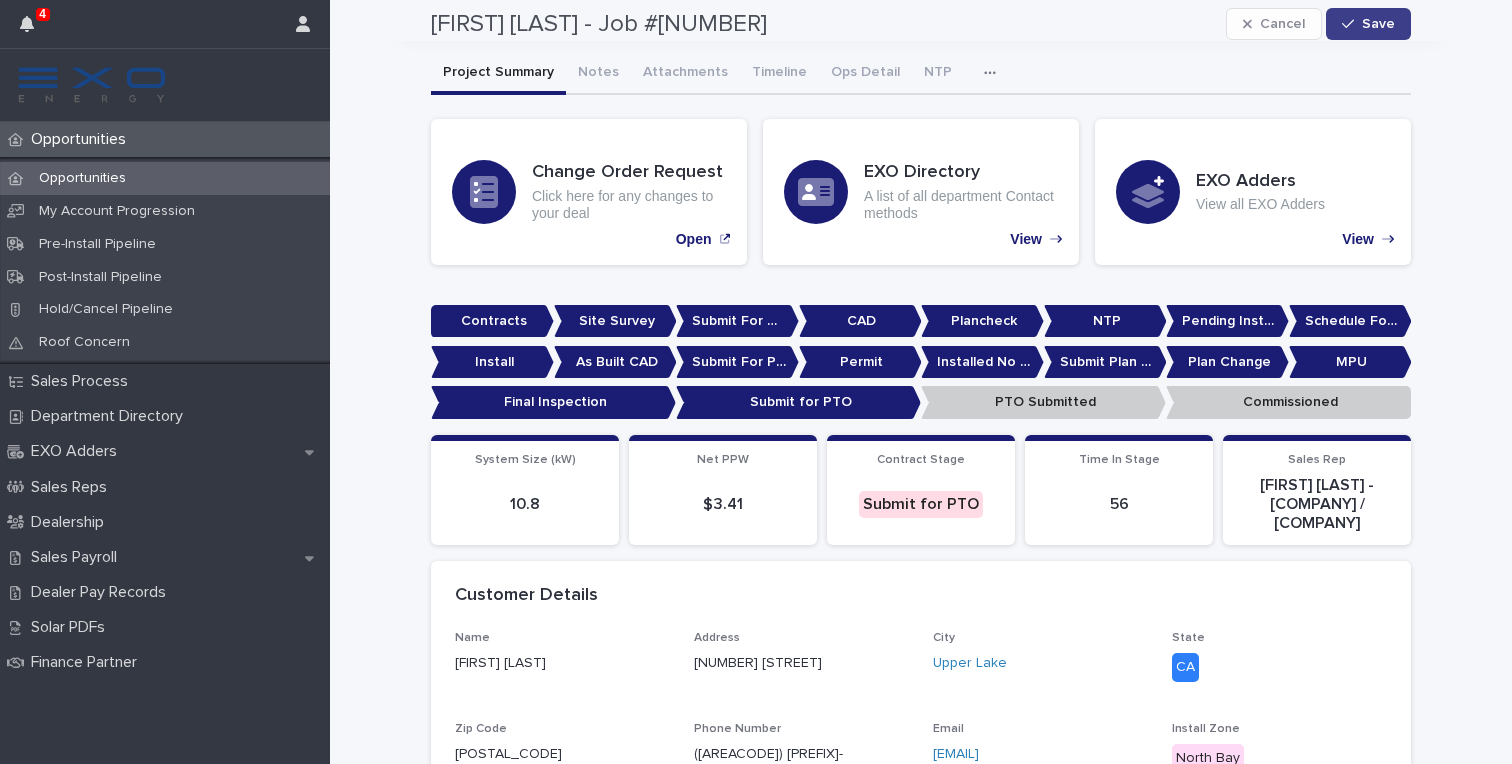 scroll, scrollTop: 0, scrollLeft: 0, axis: both 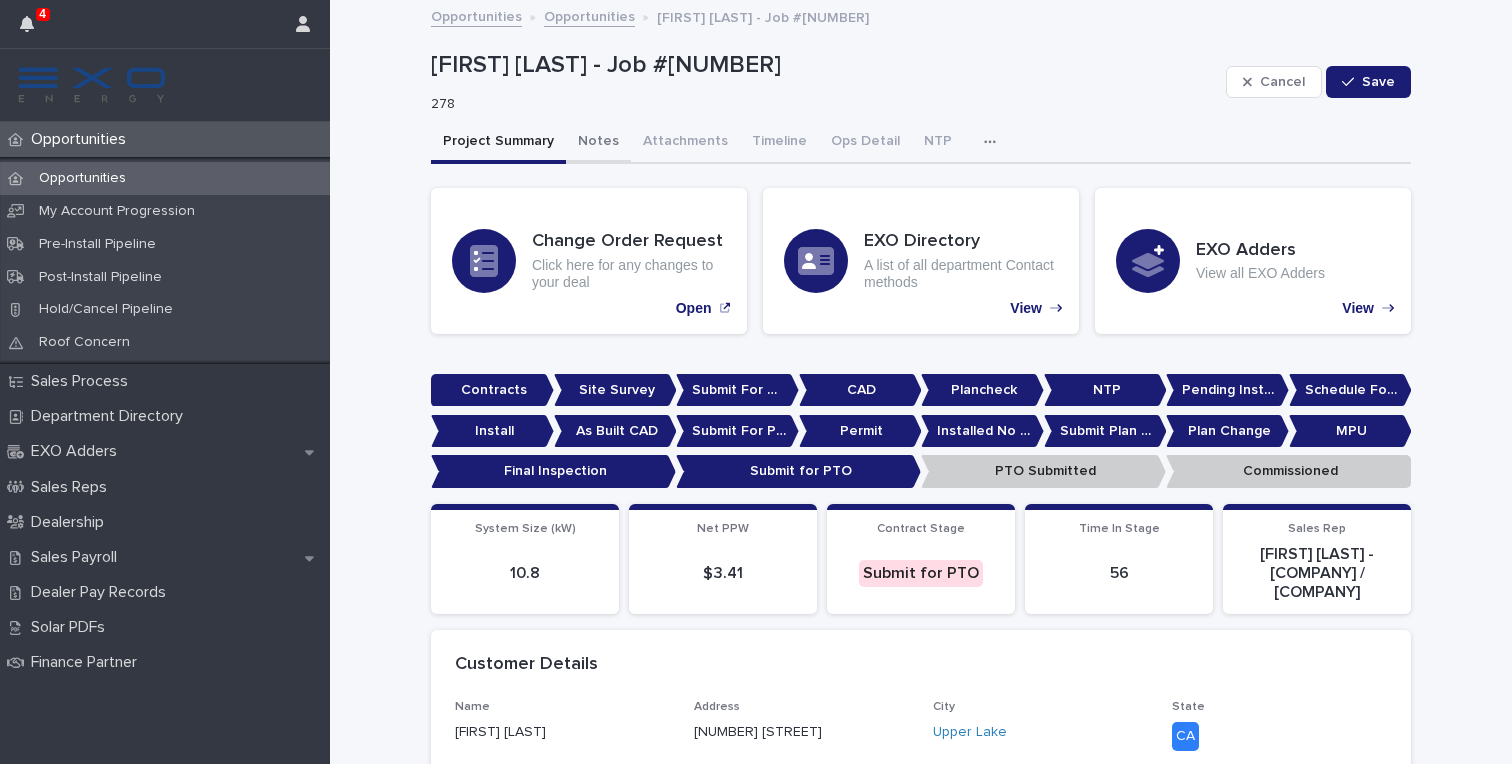 click on "Notes" at bounding box center (598, 143) 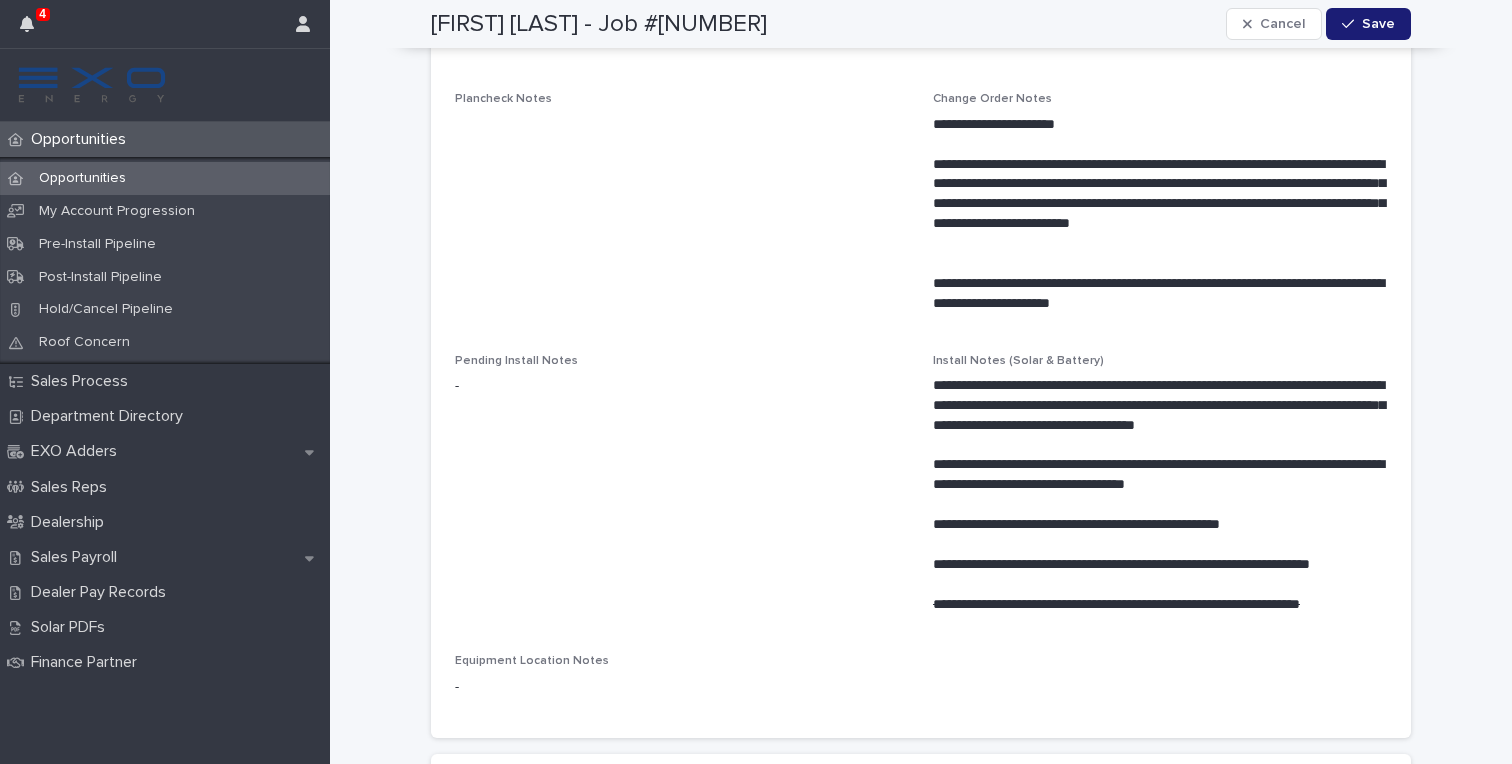 scroll, scrollTop: 1801, scrollLeft: 0, axis: vertical 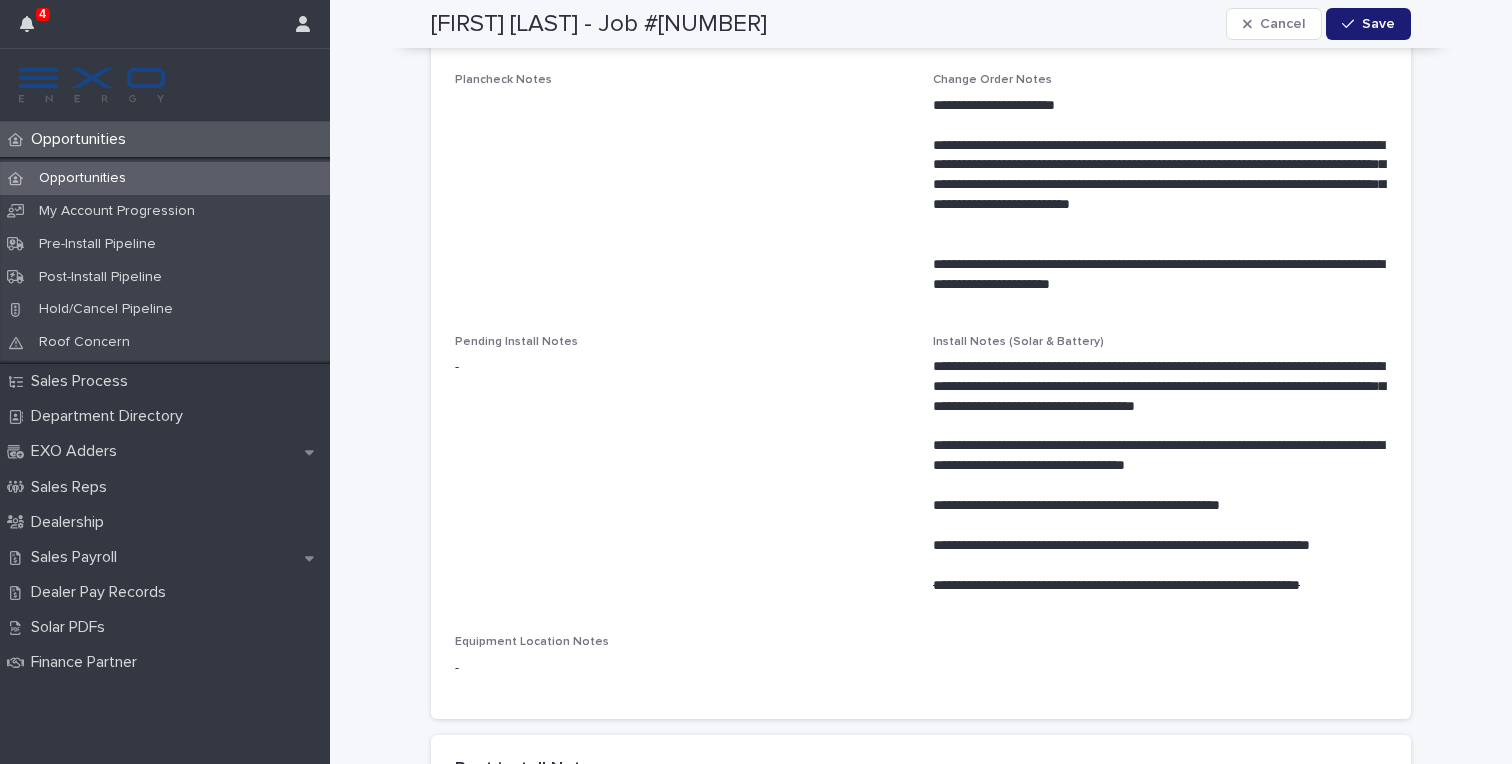type 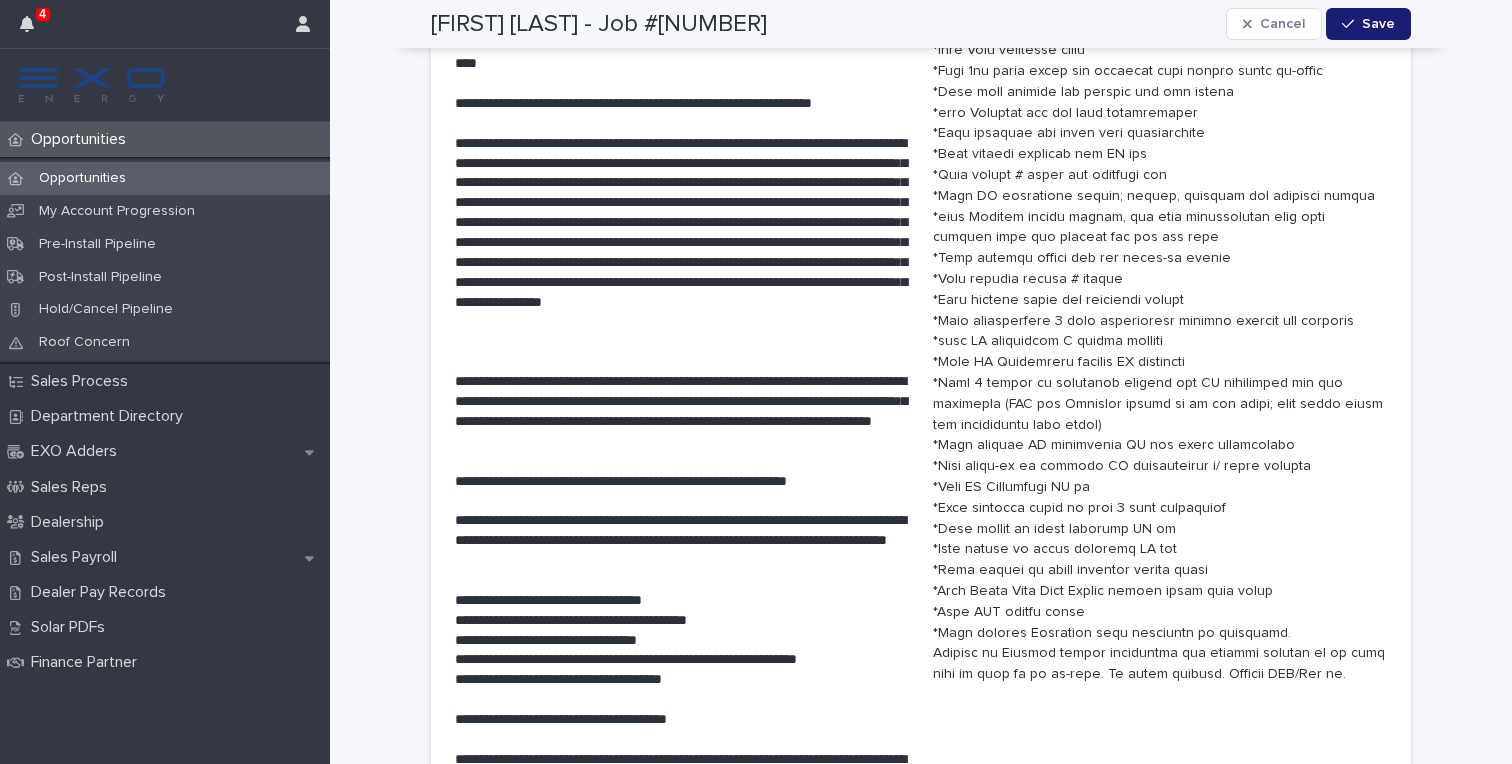 scroll, scrollTop: 10223, scrollLeft: 0, axis: vertical 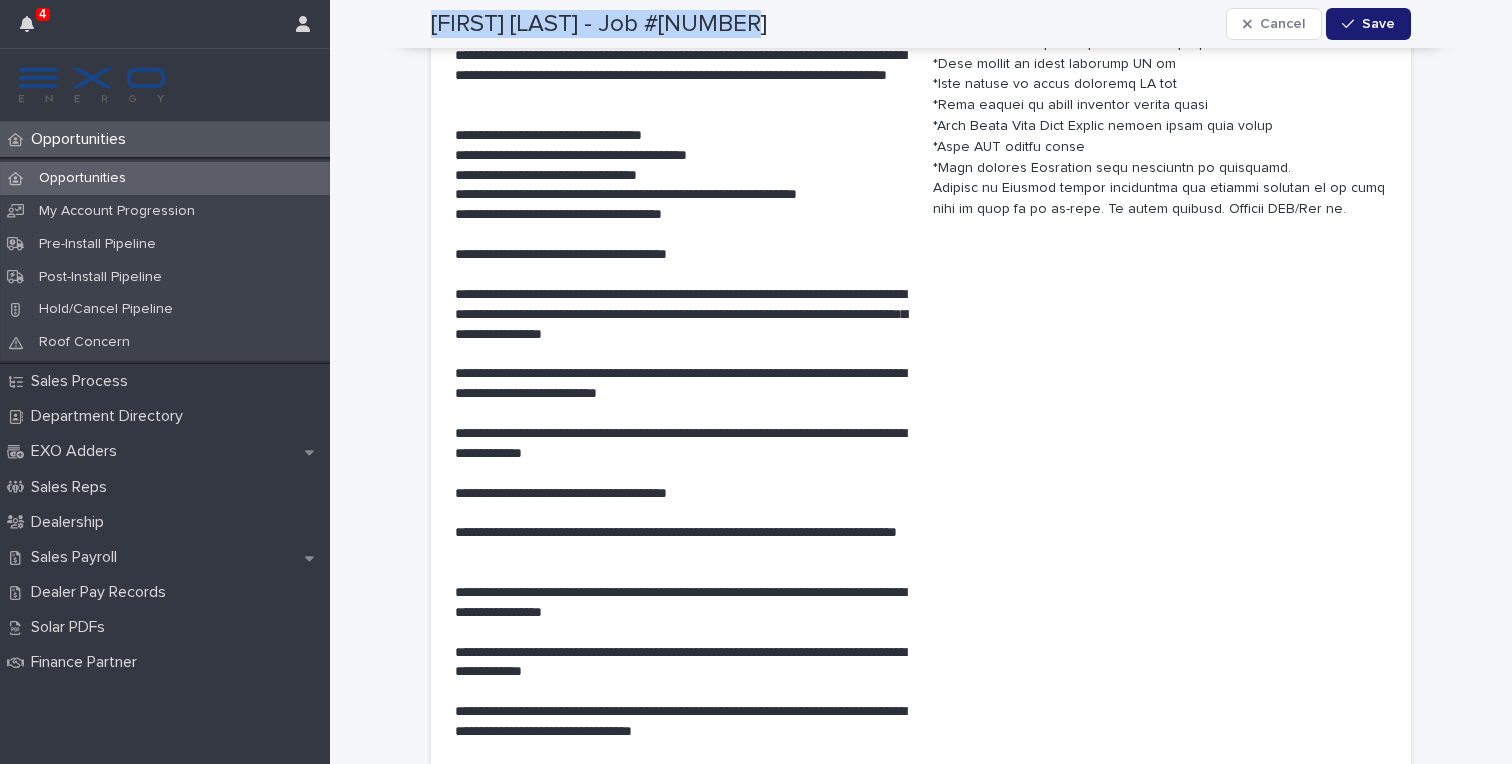 drag, startPoint x: 422, startPoint y: 19, endPoint x: 747, endPoint y: 26, distance: 325.07538 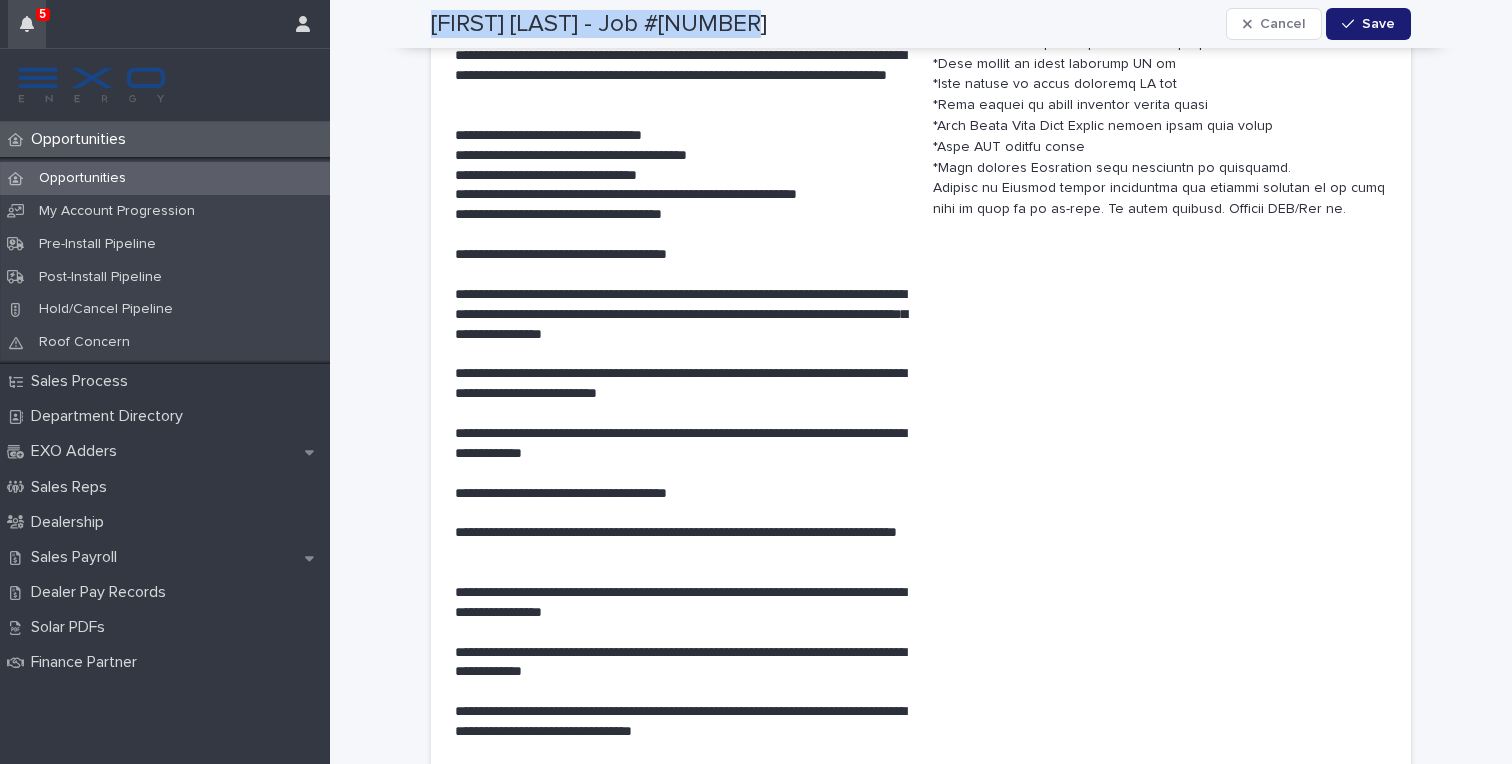 click at bounding box center [27, 24] 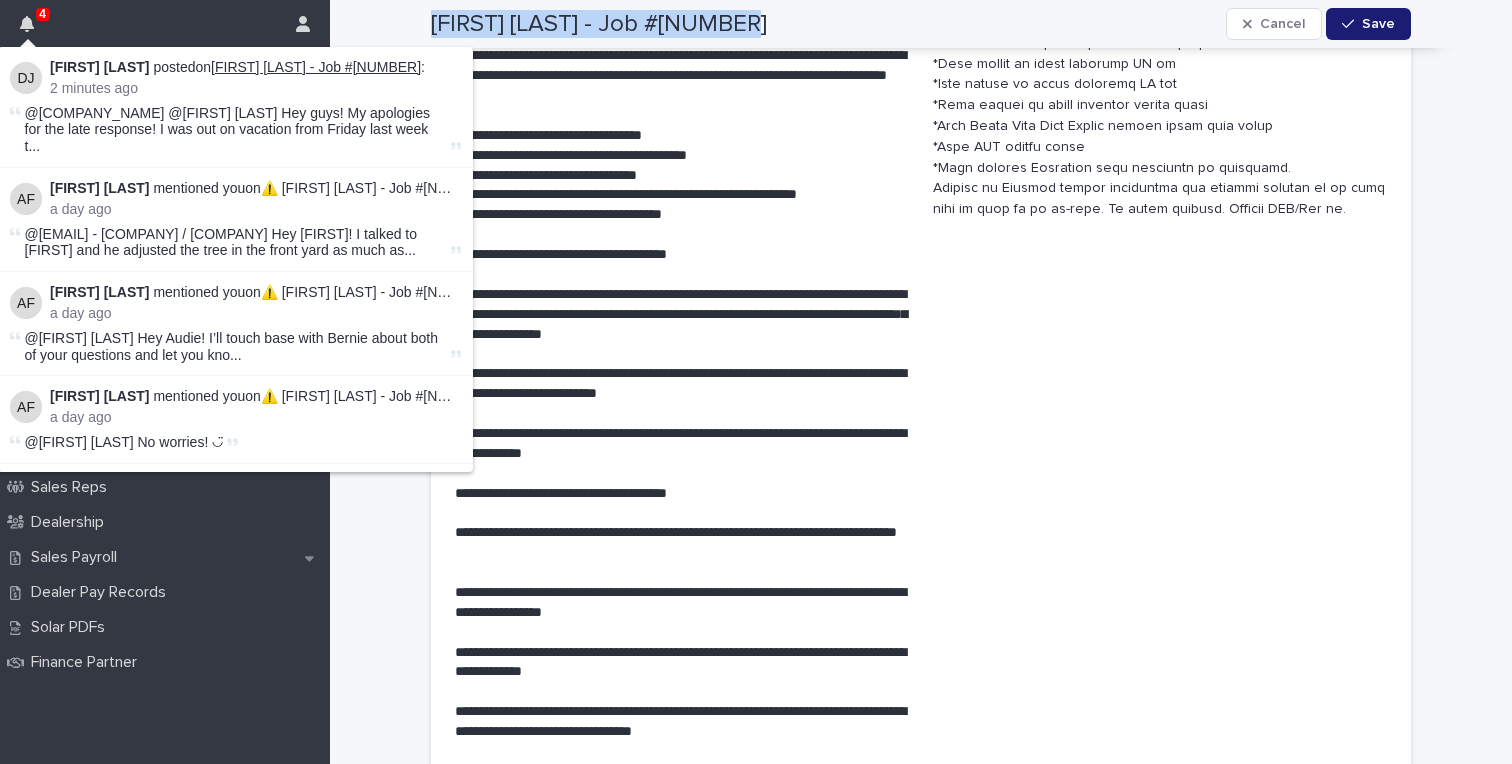 click on "[FIRST] [LAST] - Job #[NUMBER]" at bounding box center (316, 67) 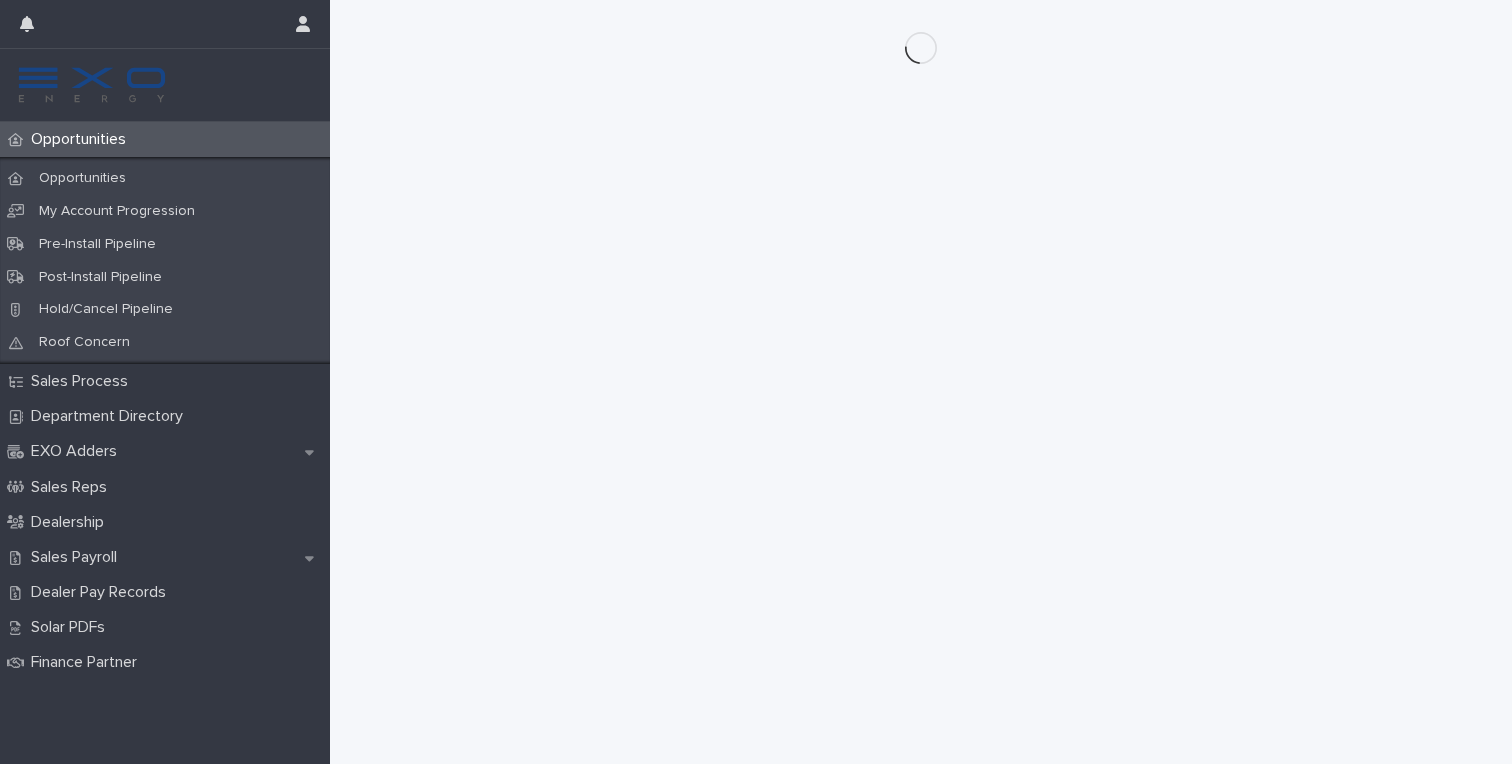 scroll, scrollTop: 0, scrollLeft: 0, axis: both 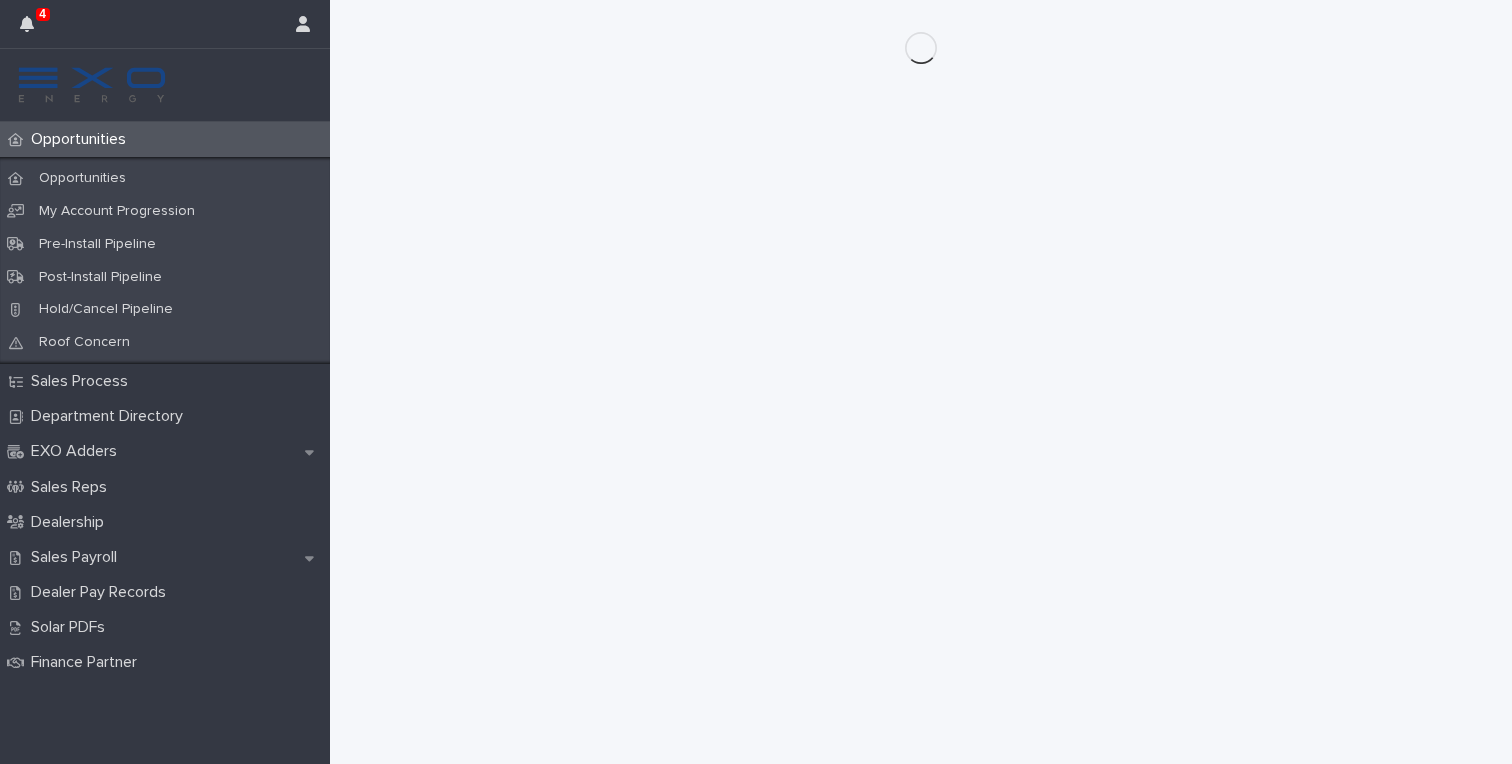 click on "4" at bounding box center (165, 24) 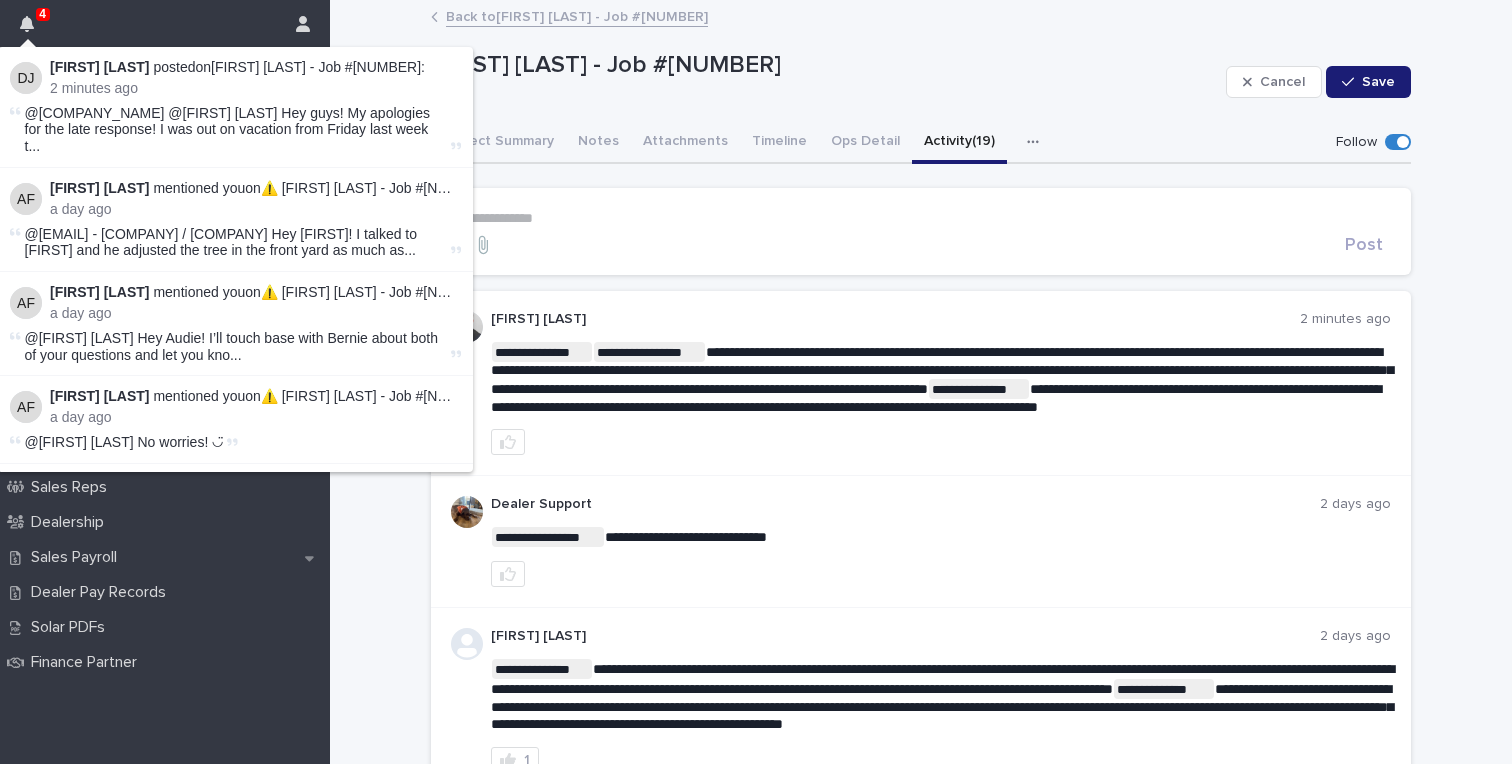 click at bounding box center [894, 245] 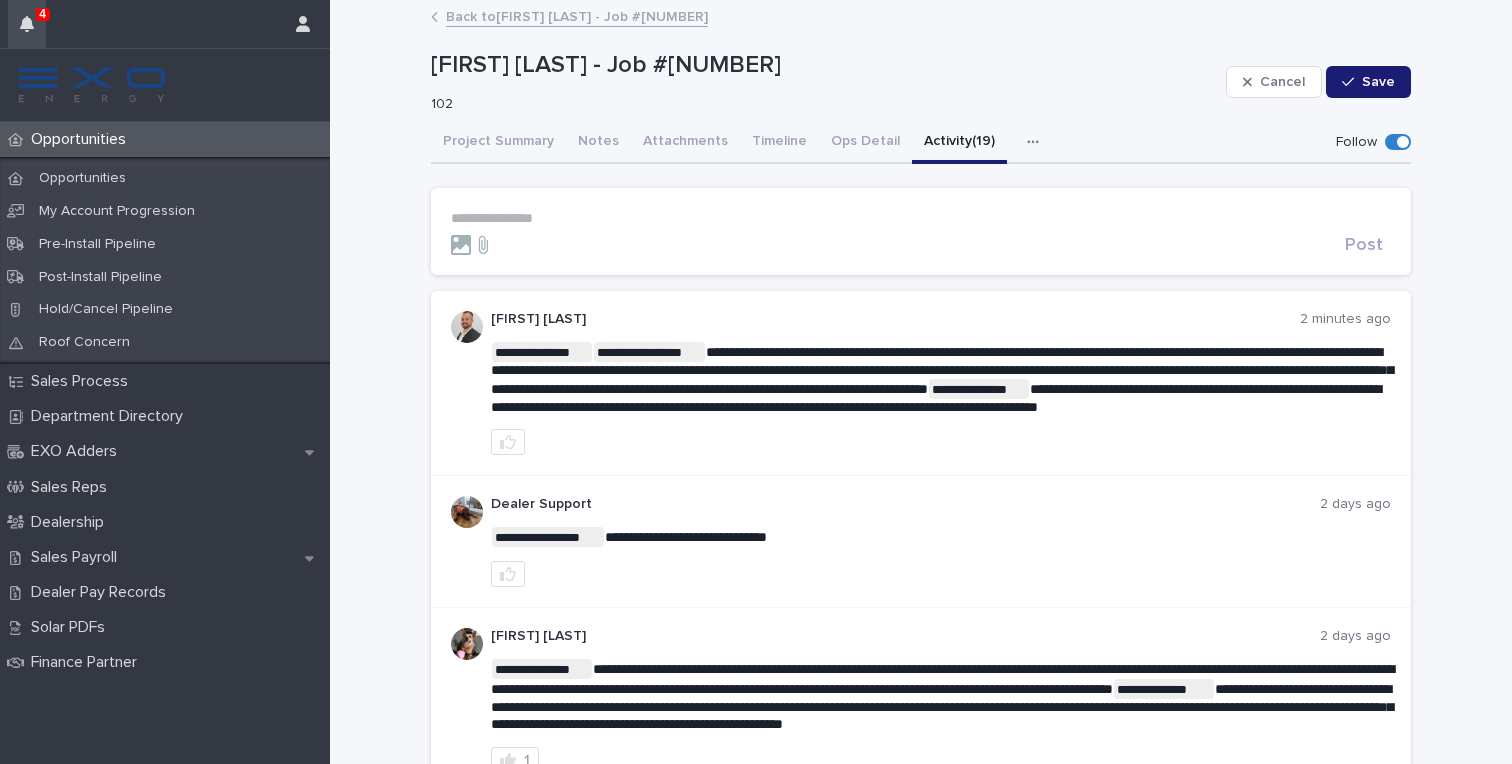 click 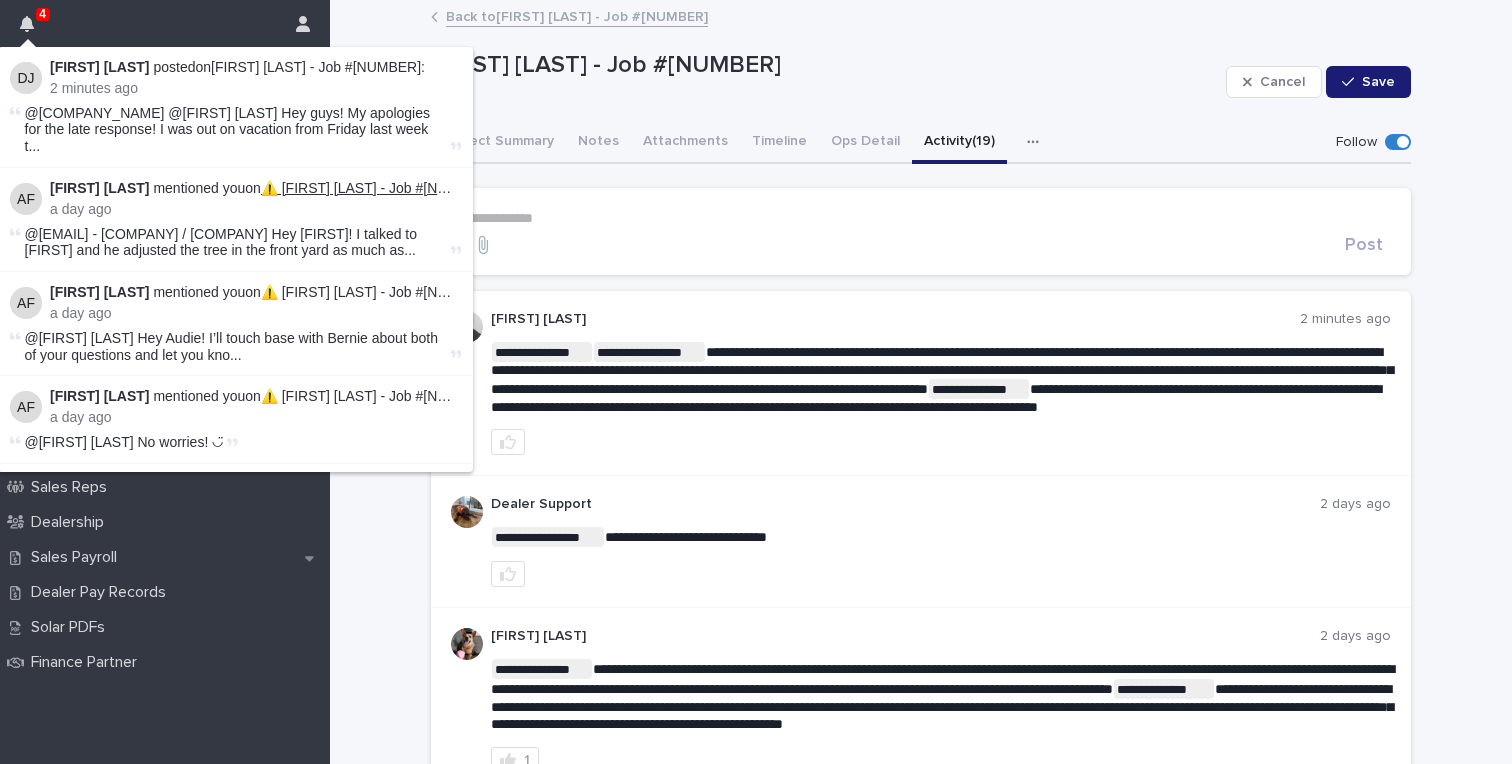 click on "⚠️ [FIRST] [LAST] - Job #[NUMBER]" at bounding box center (376, 188) 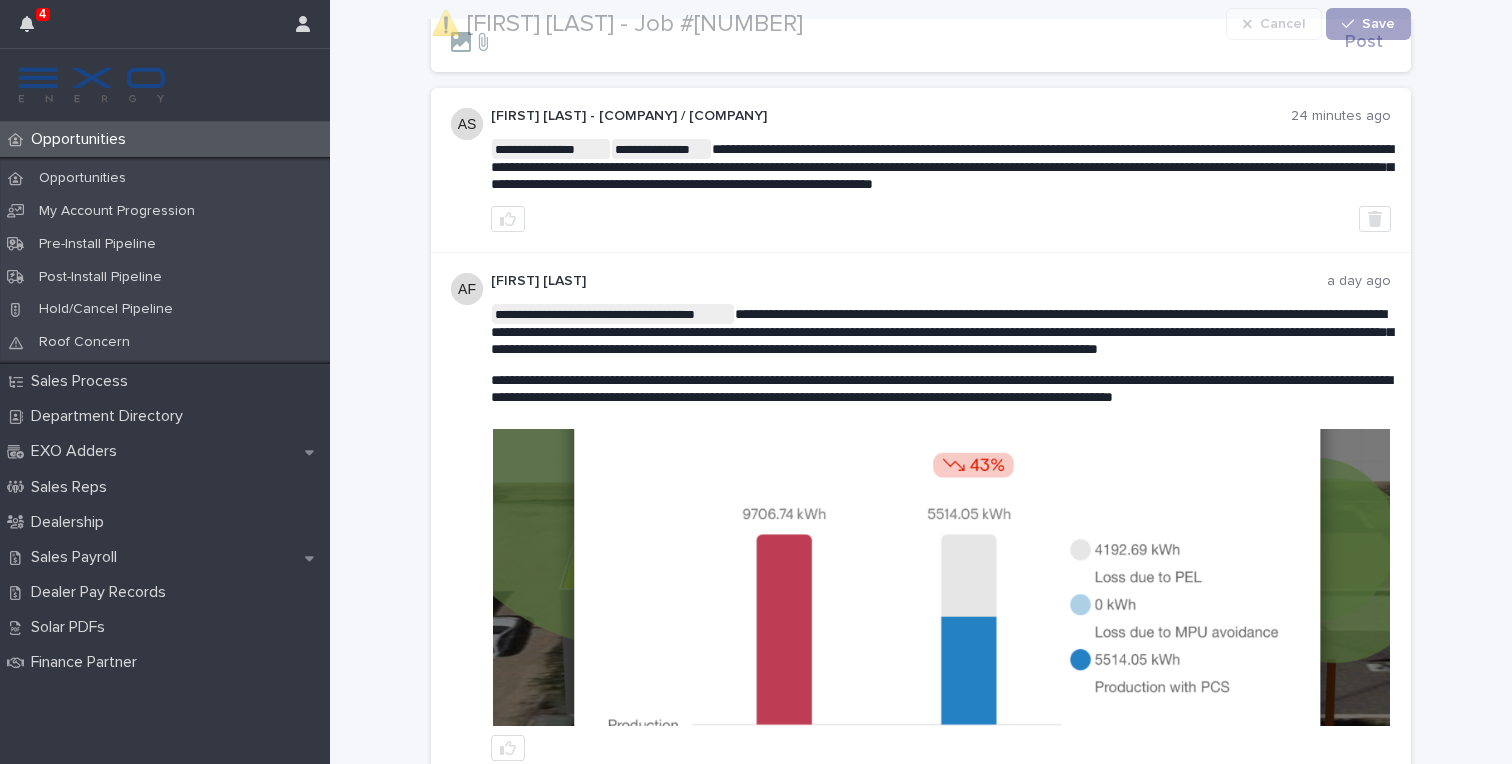 scroll, scrollTop: 205, scrollLeft: 0, axis: vertical 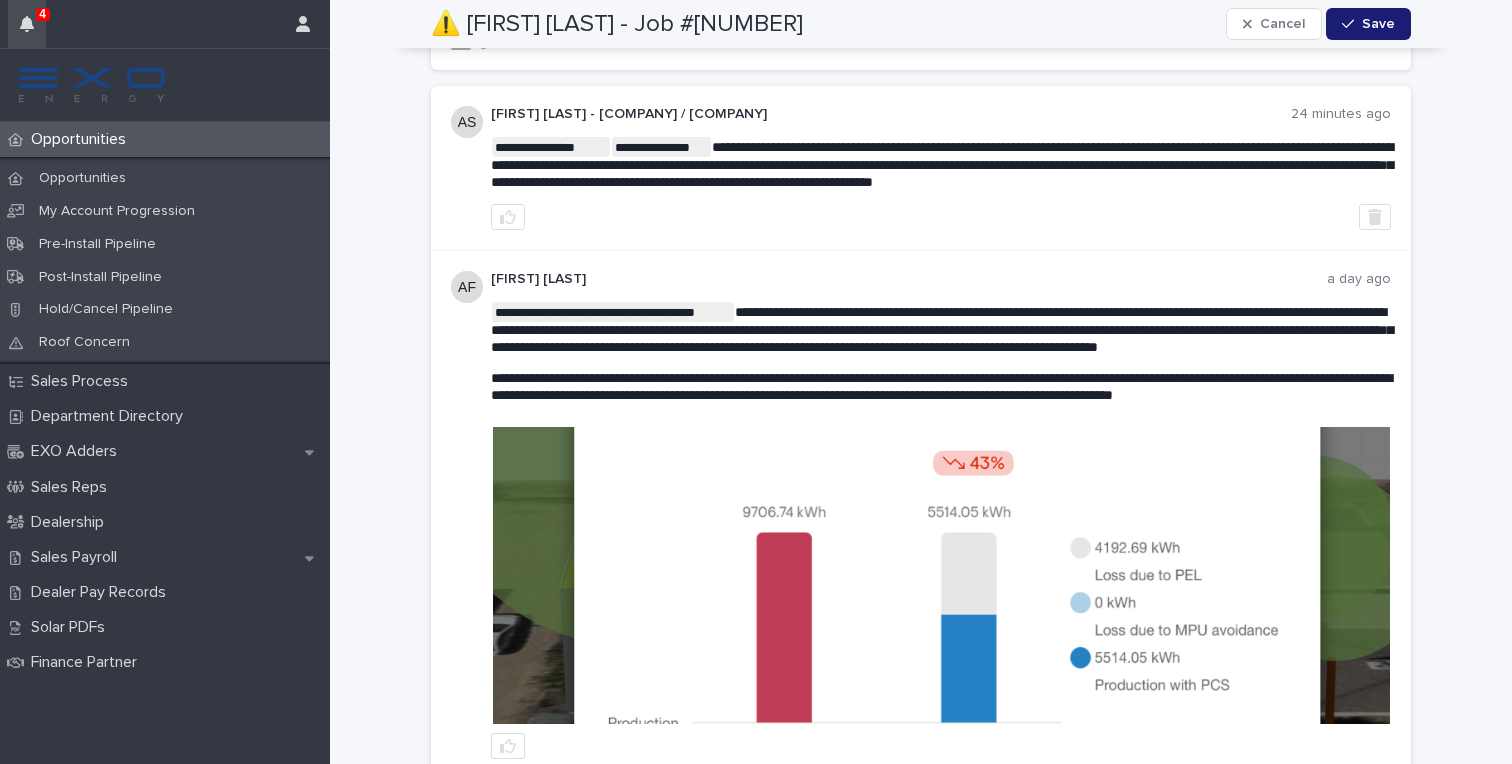 click at bounding box center (27, 24) 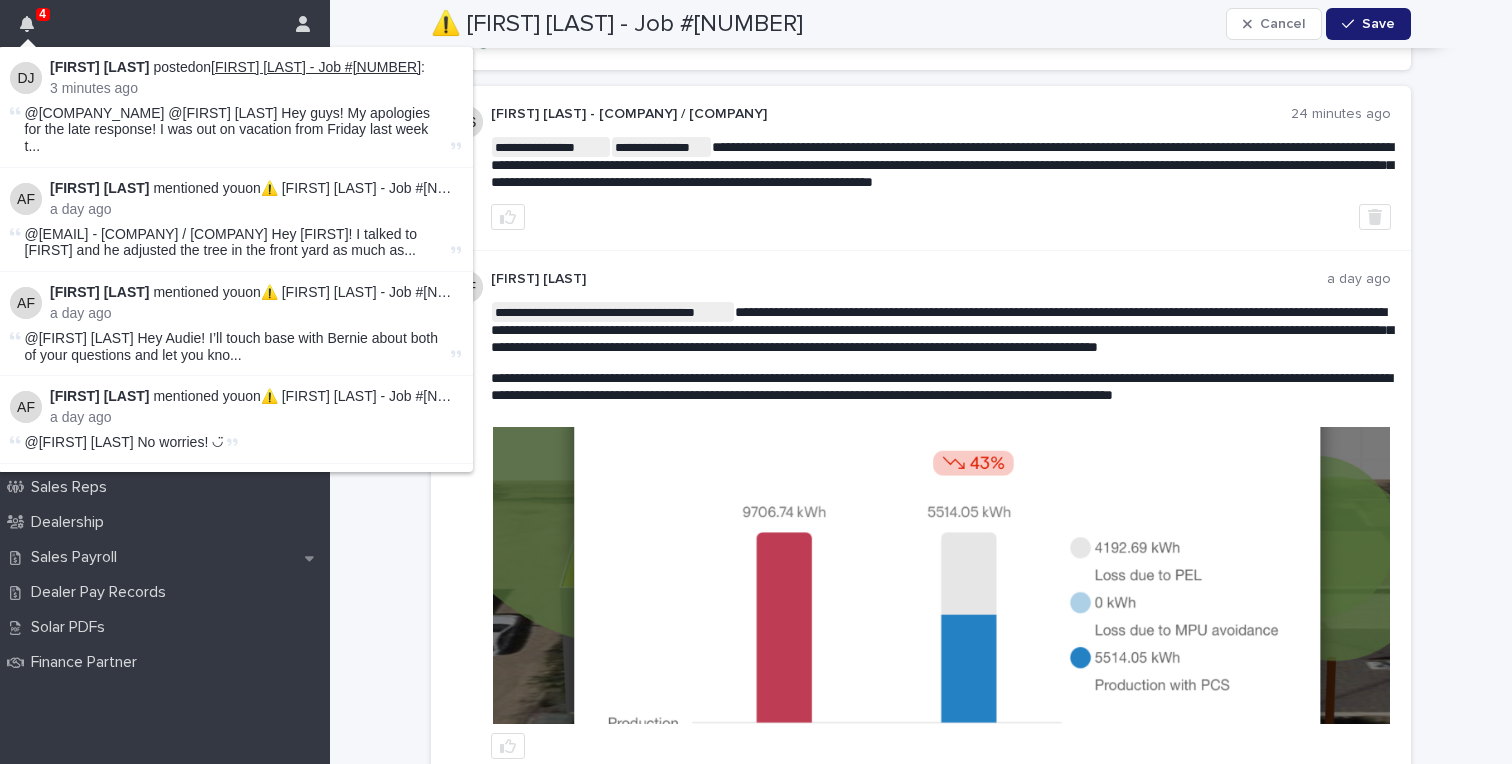 click on "[FIRST] [LAST] - Job #[NUMBER]" at bounding box center (316, 67) 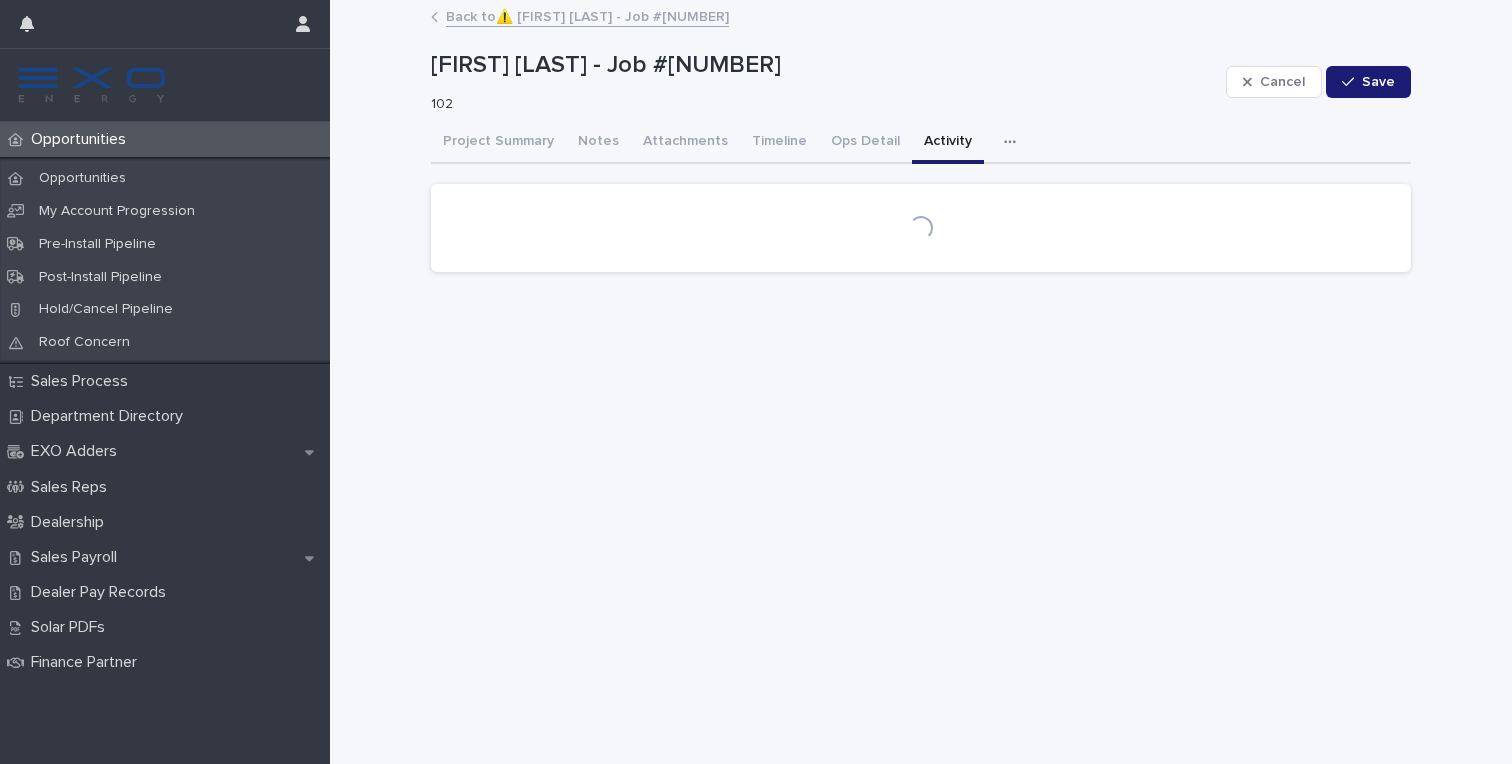 scroll, scrollTop: 0, scrollLeft: 0, axis: both 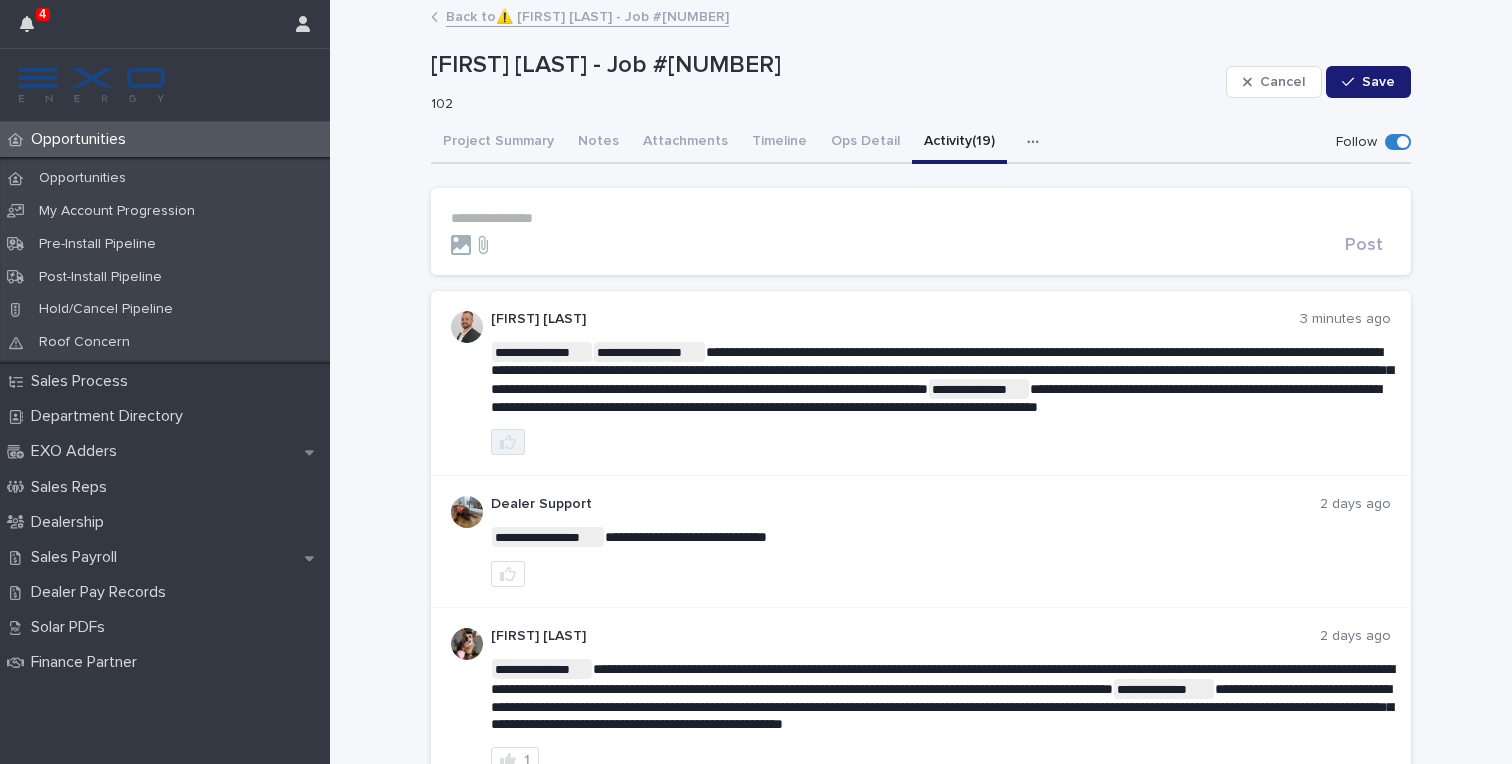 click 